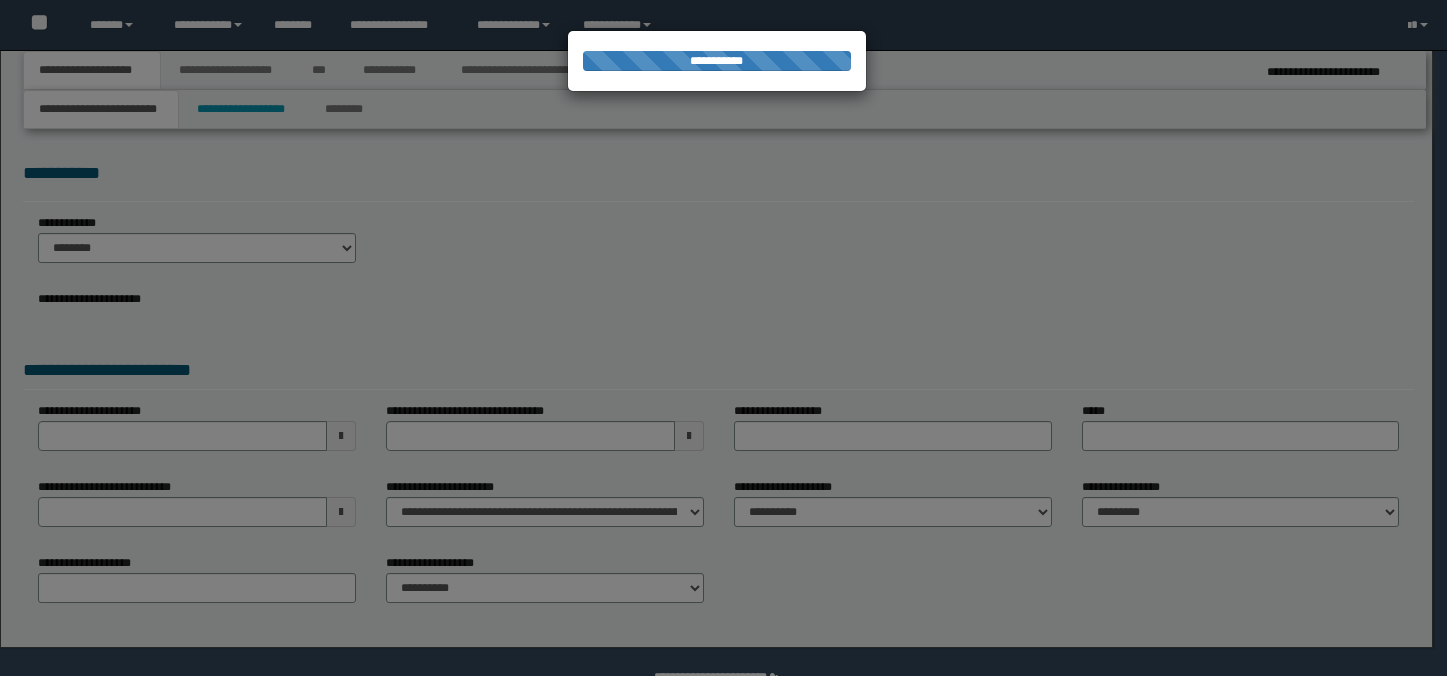 scroll, scrollTop: 0, scrollLeft: 0, axis: both 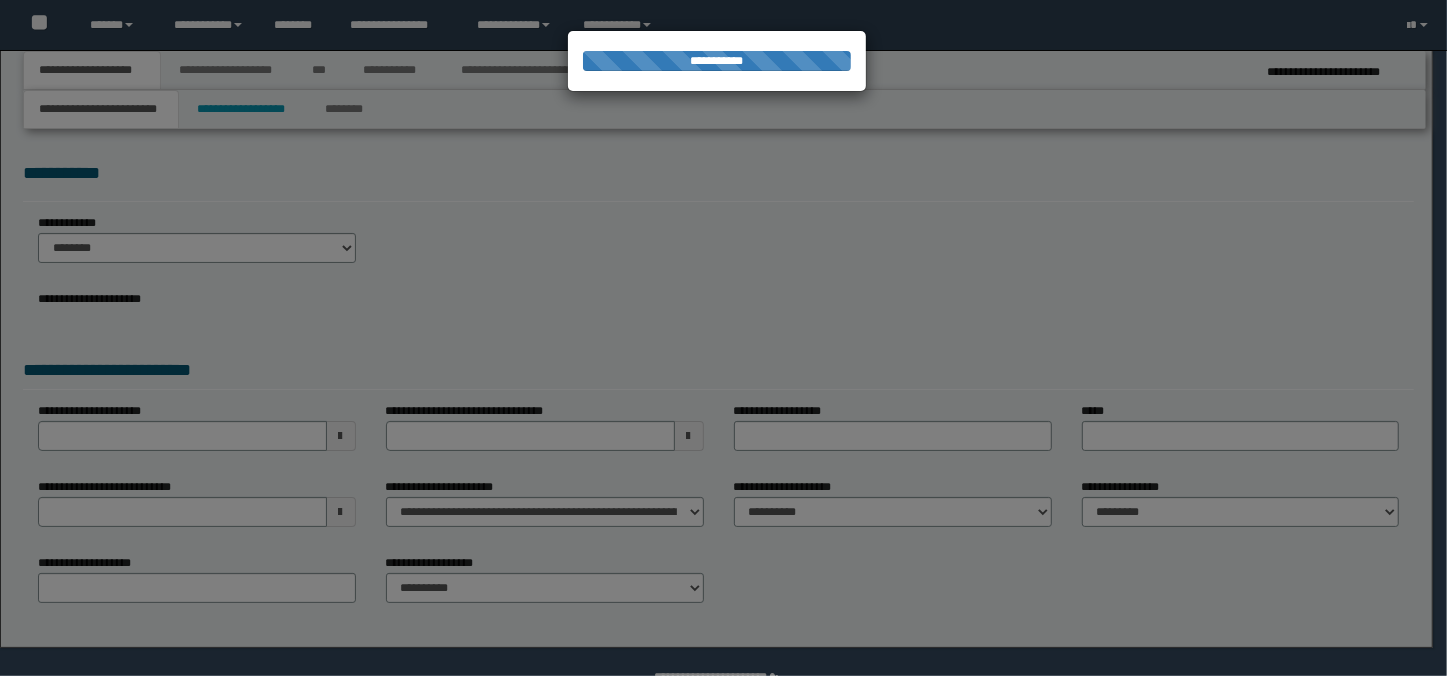 select on "*" 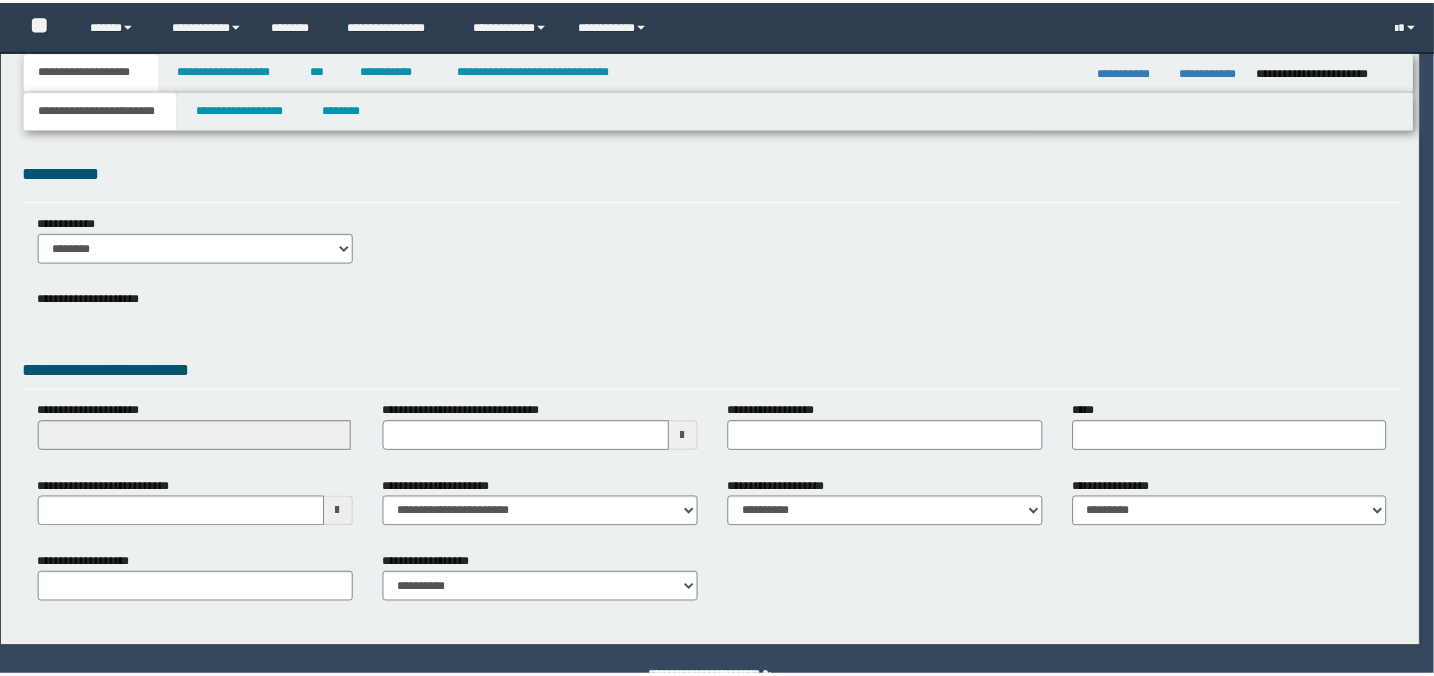 scroll, scrollTop: 0, scrollLeft: 0, axis: both 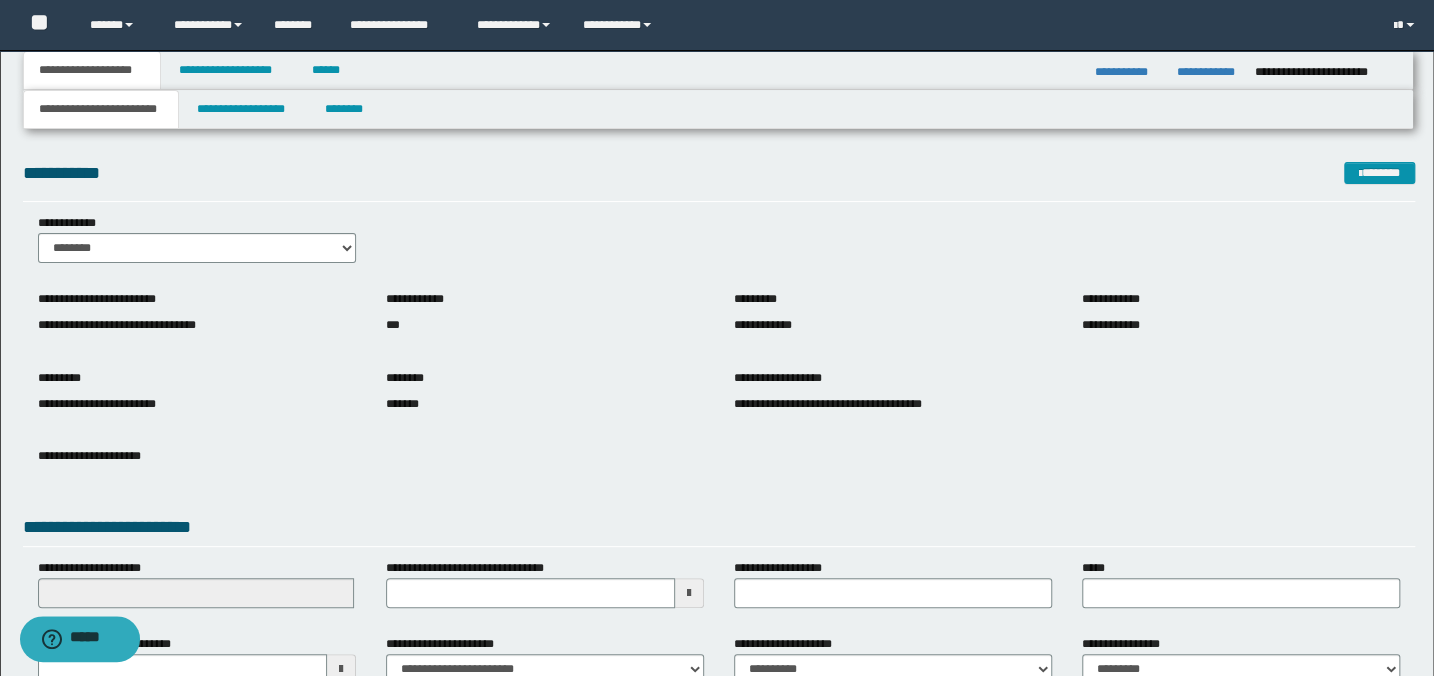 click on "**********" at bounding box center (719, 471) 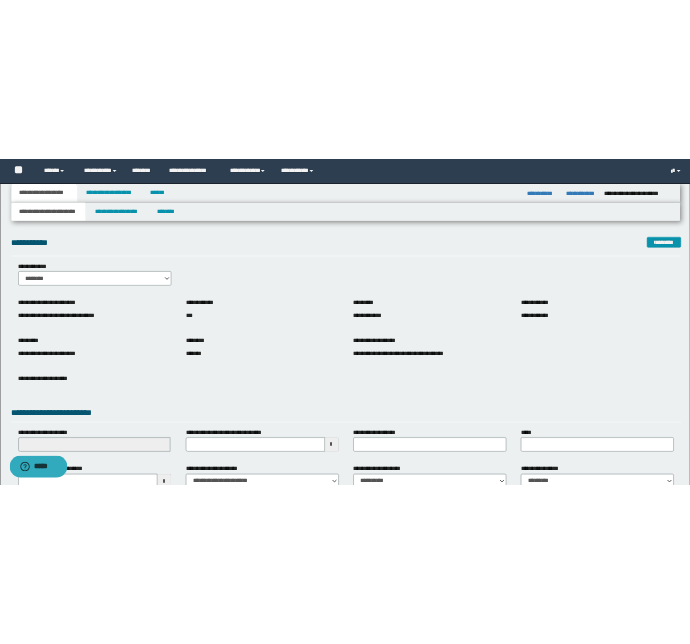 scroll, scrollTop: 207, scrollLeft: 0, axis: vertical 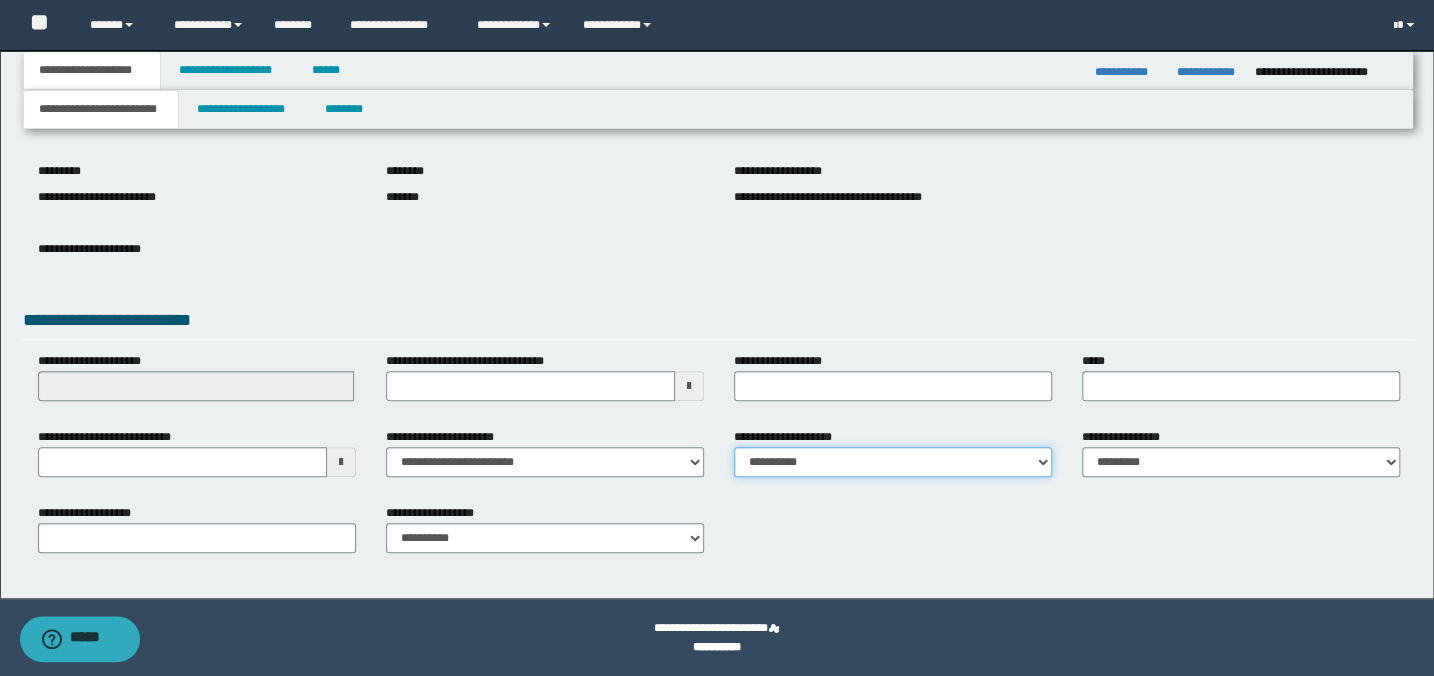 drag, startPoint x: 1031, startPoint y: 465, endPoint x: 1024, endPoint y: 450, distance: 16.552946 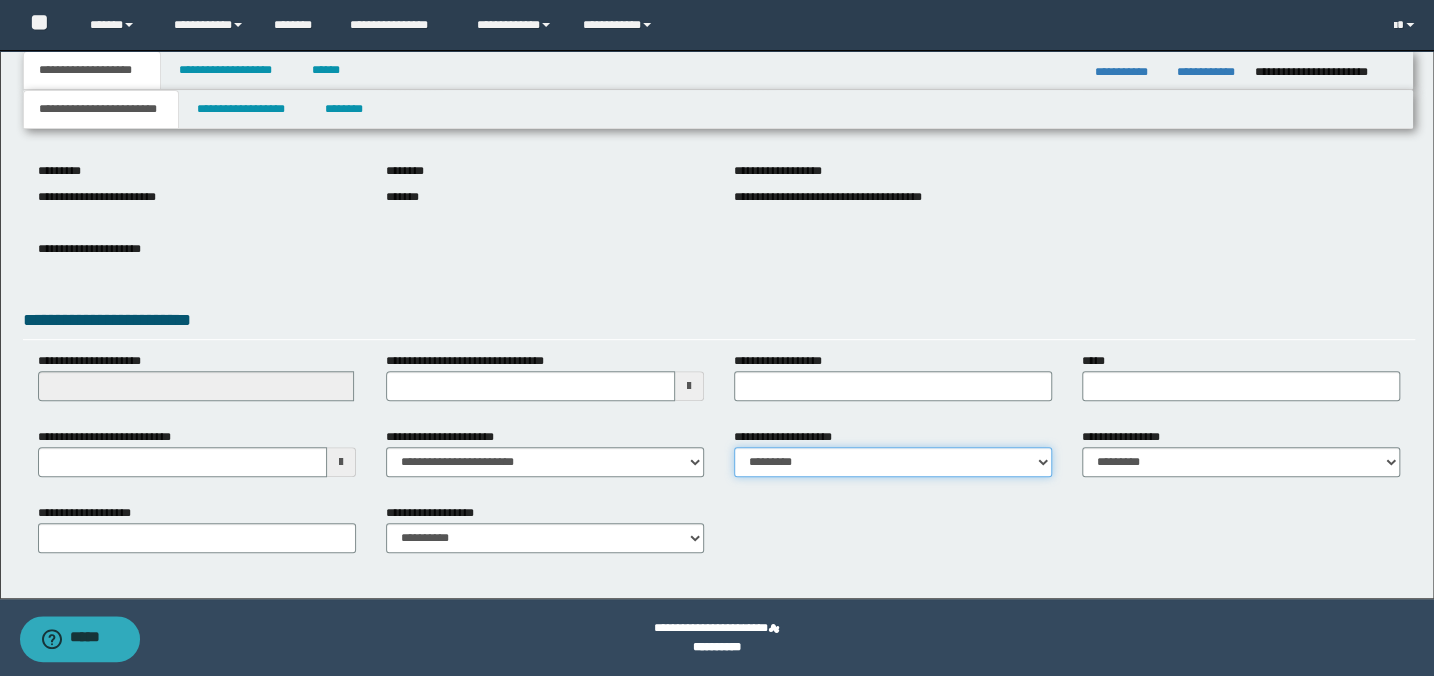 click on "**********" at bounding box center [893, 462] 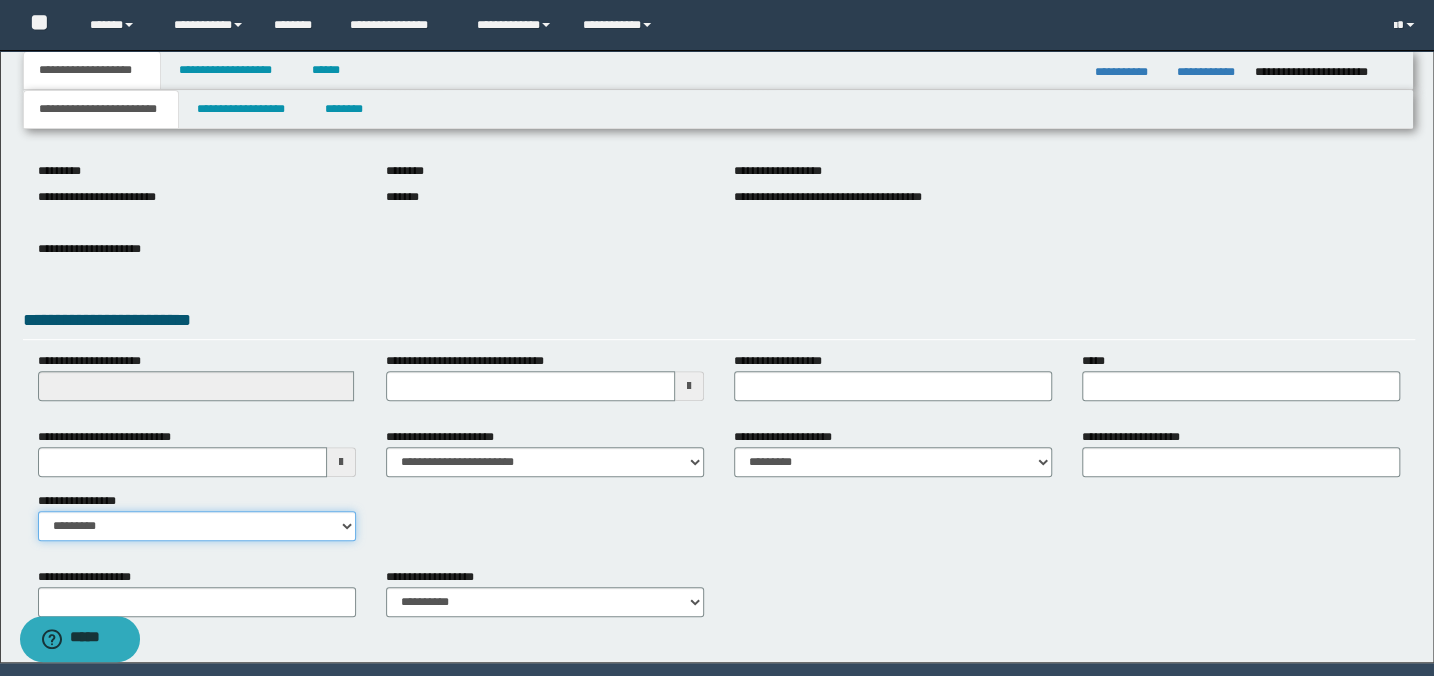 click on "**********" at bounding box center (197, 526) 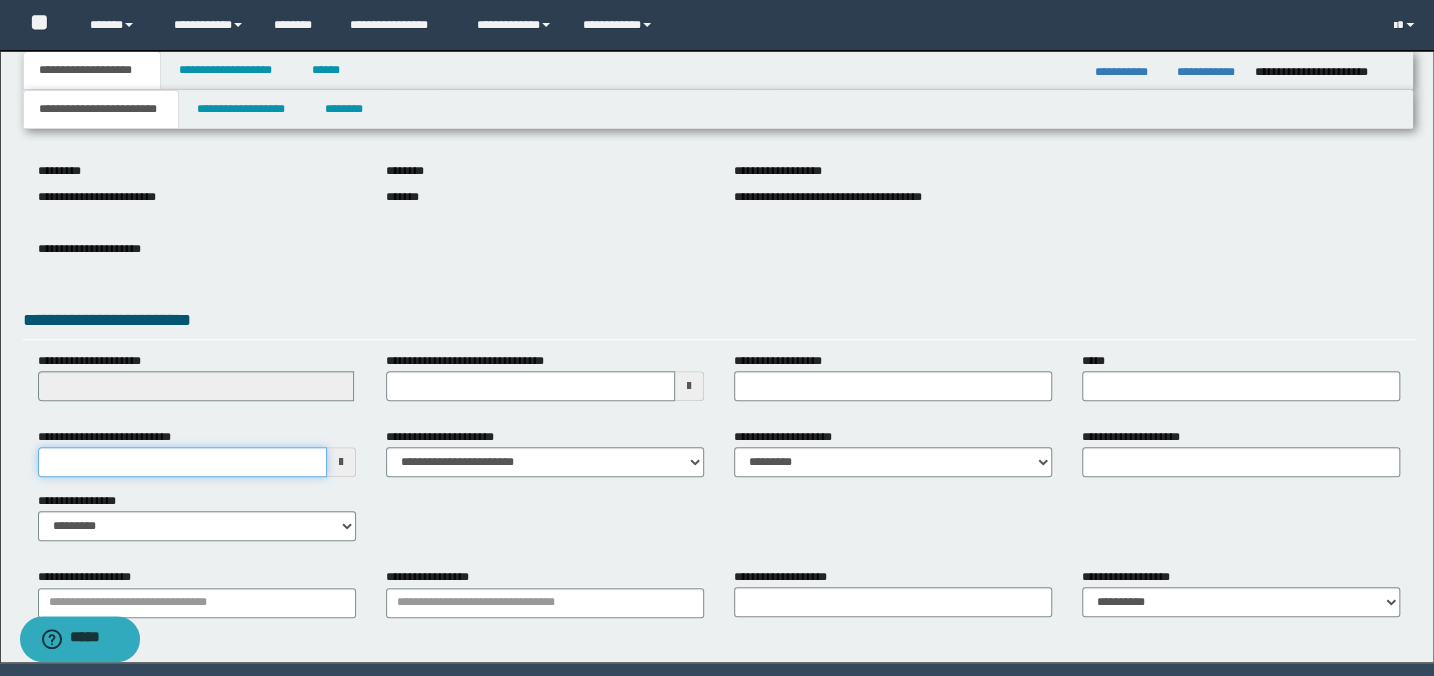 click on "**********" at bounding box center (182, 462) 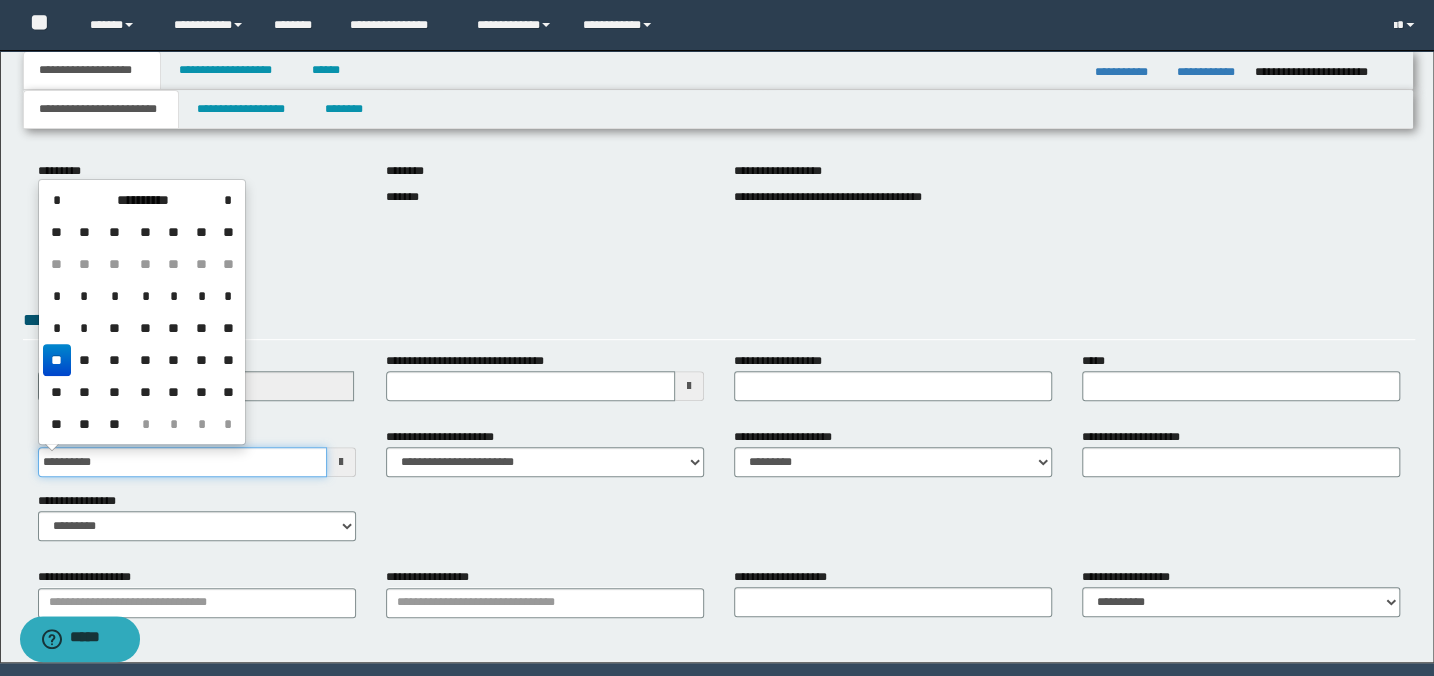 type on "**********" 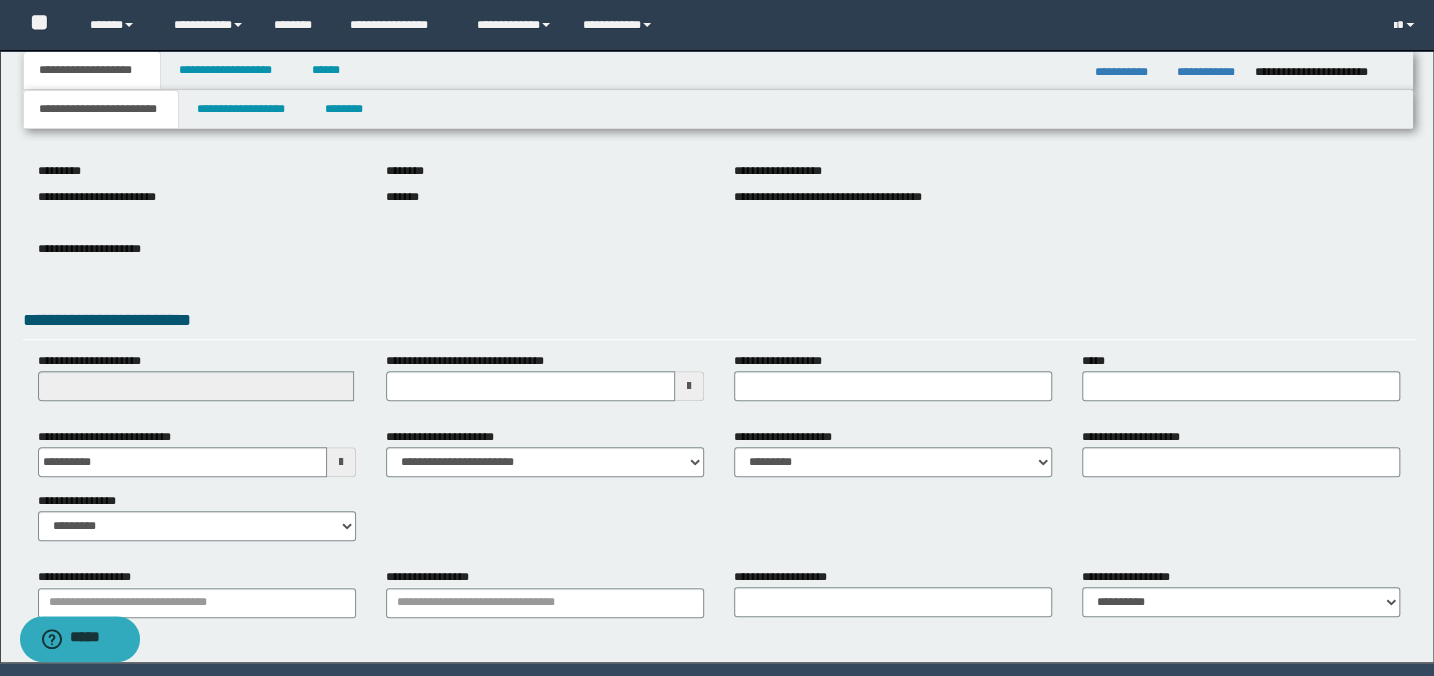 click on "**********" at bounding box center [719, 292] 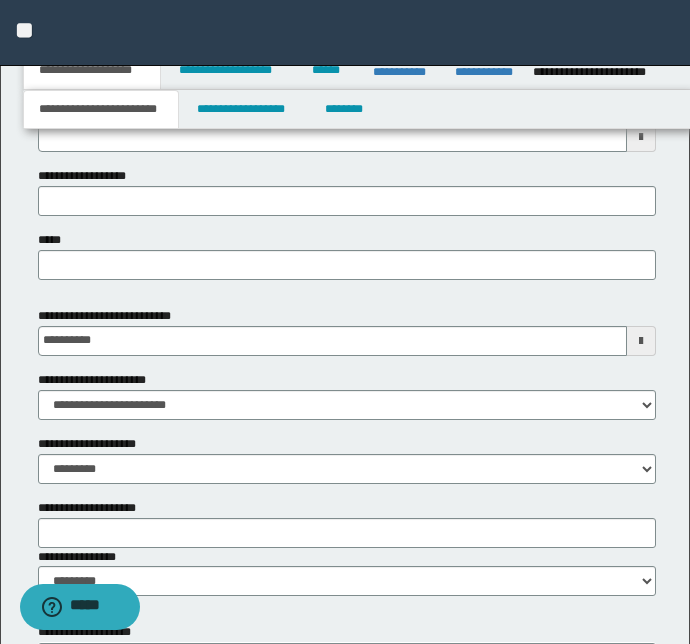 scroll, scrollTop: 1196, scrollLeft: 0, axis: vertical 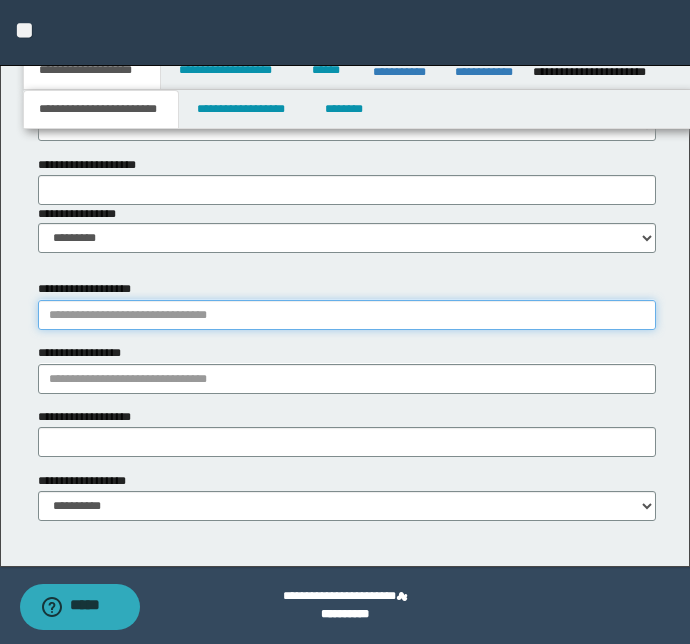 click on "**********" at bounding box center (347, 315) 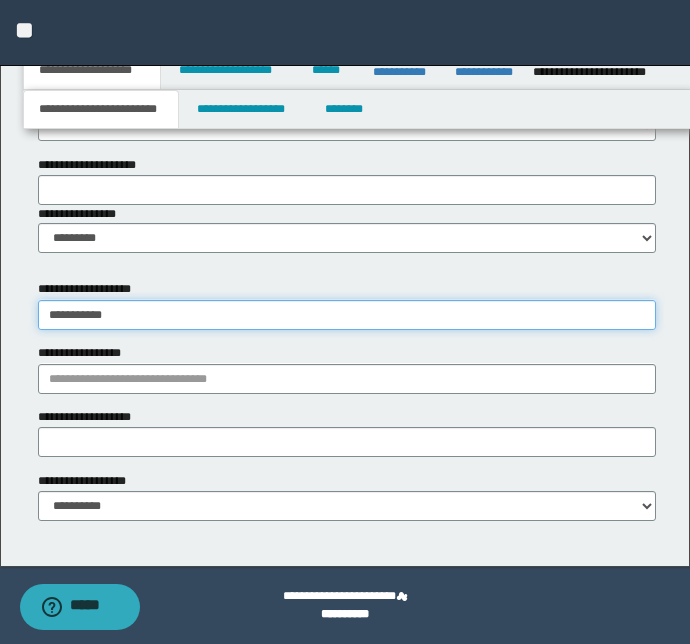 type on "**********" 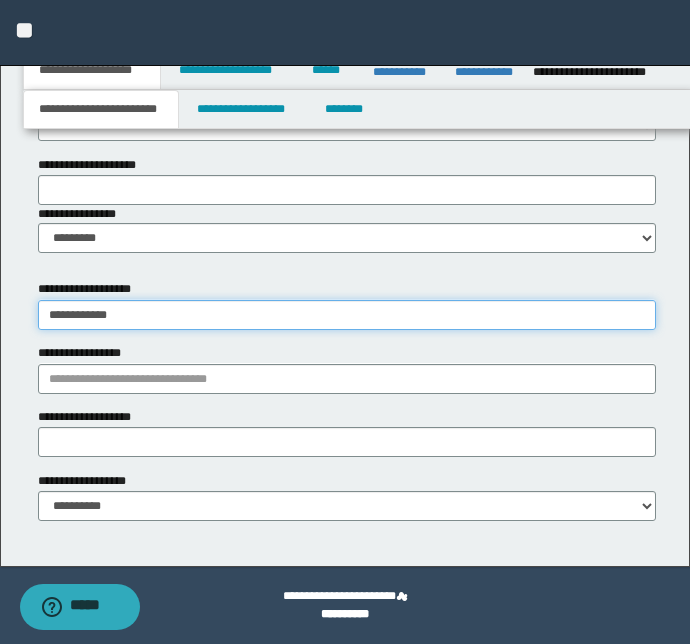type on "**********" 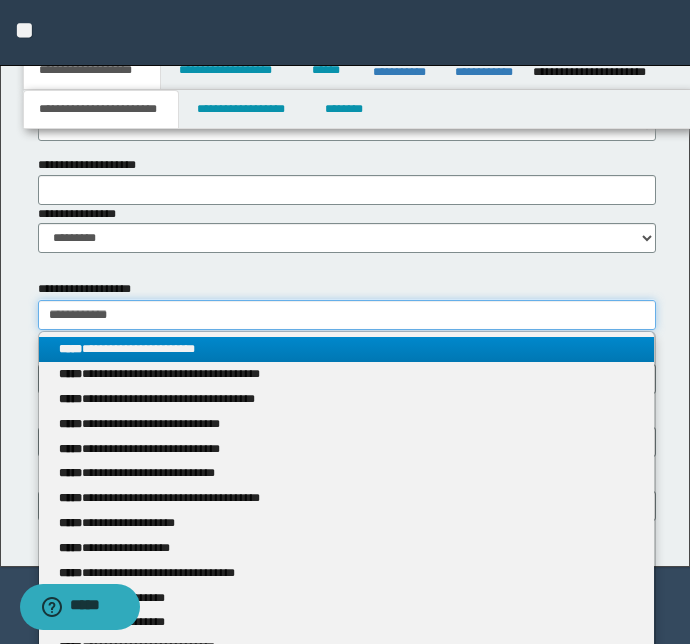 type on "**********" 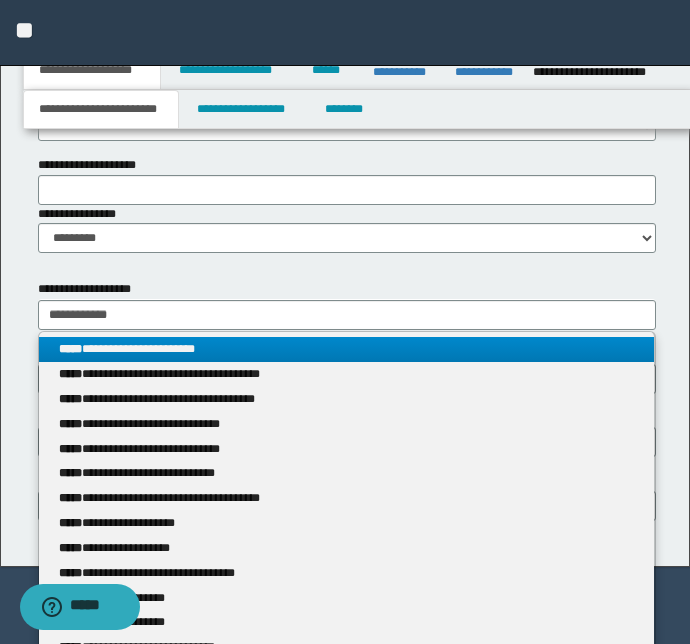 click on "**********" at bounding box center [347, 349] 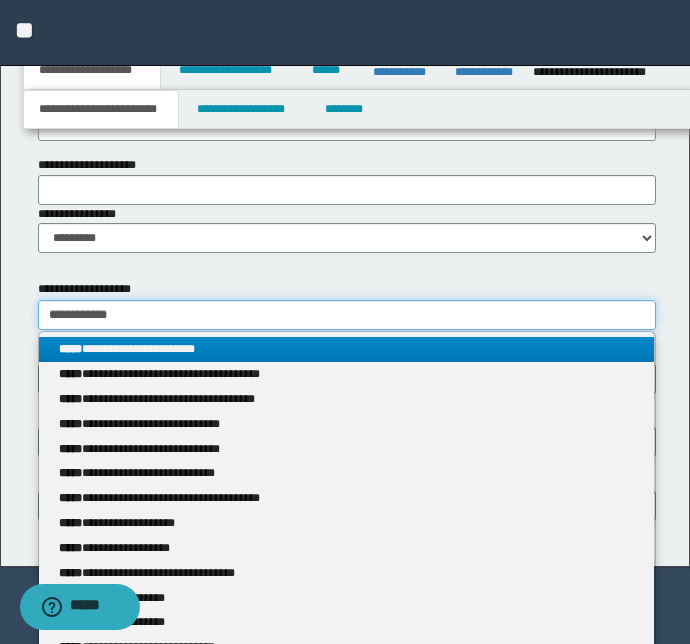type 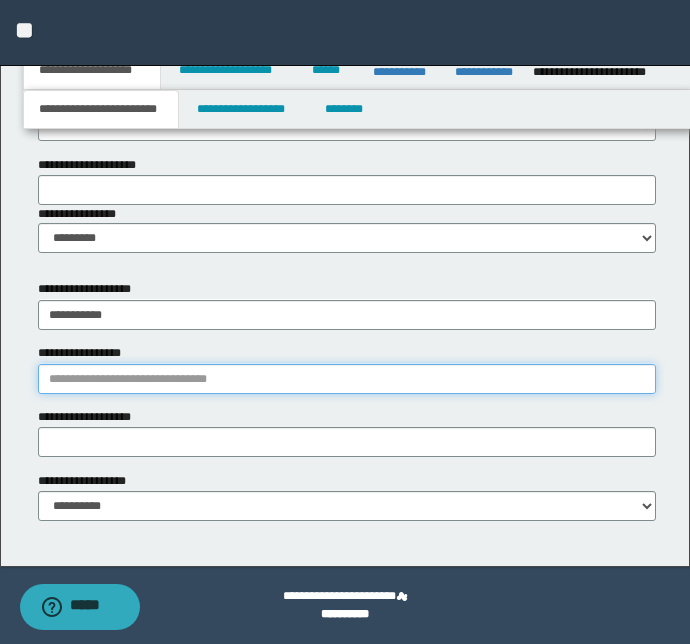 click on "**********" at bounding box center [347, 379] 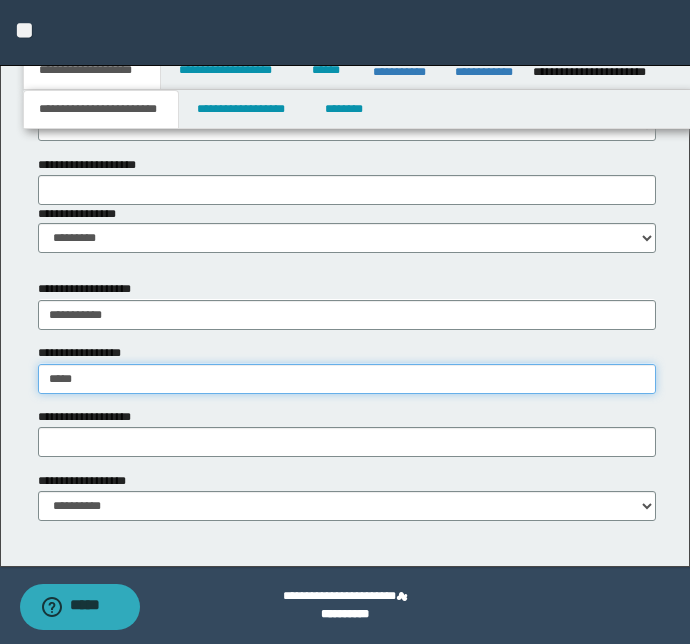 type on "*****" 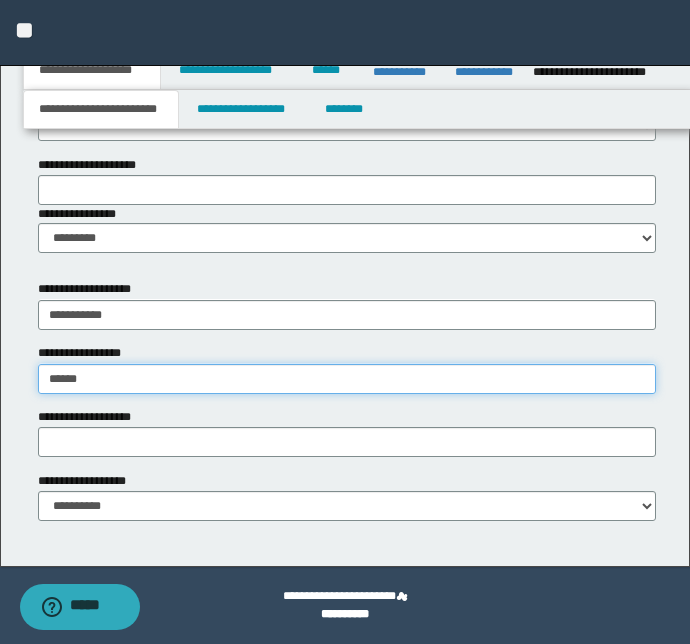 type on "**********" 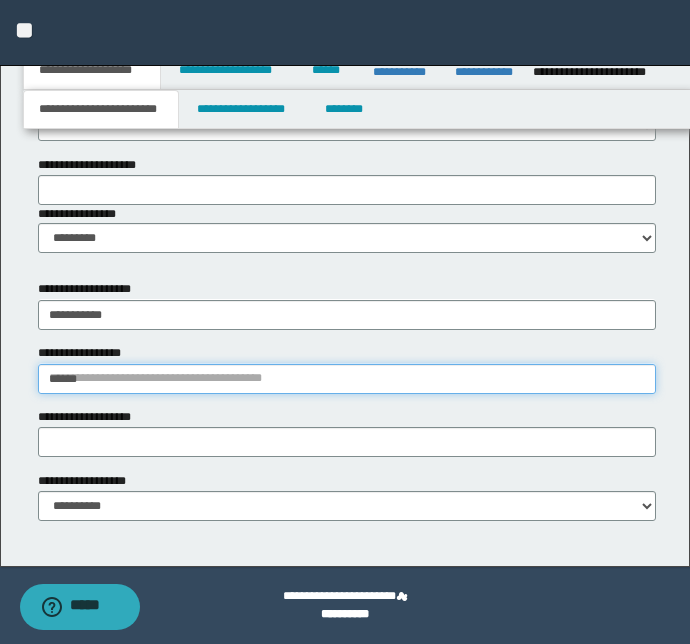 type 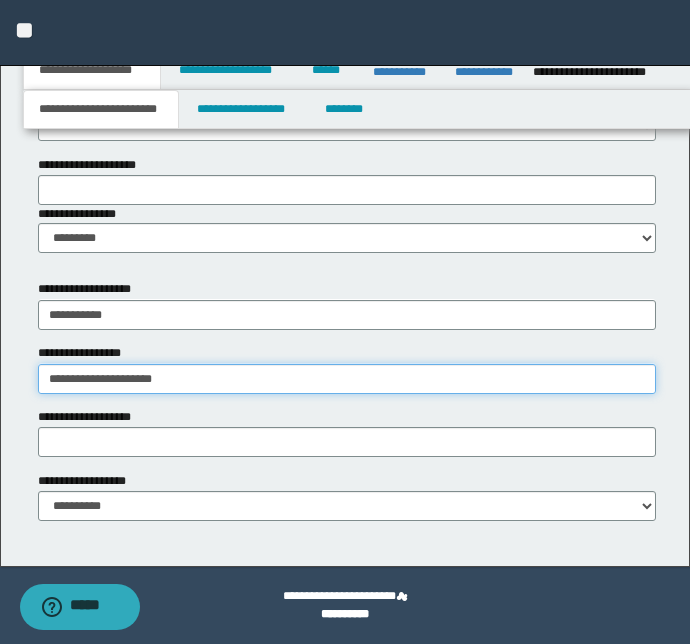 type on "**********" 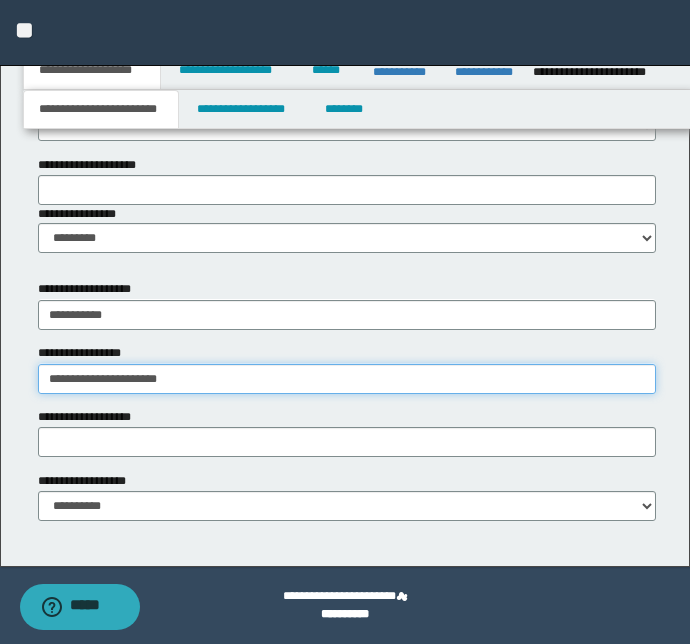 type on "**********" 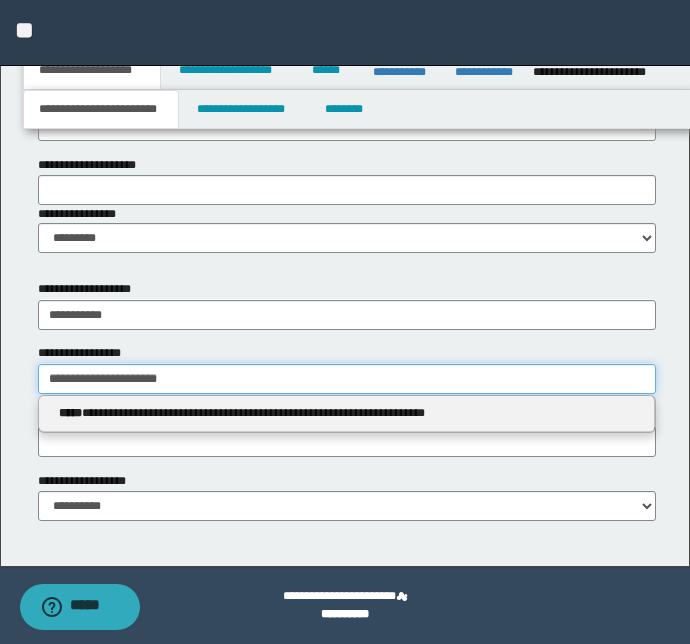 type 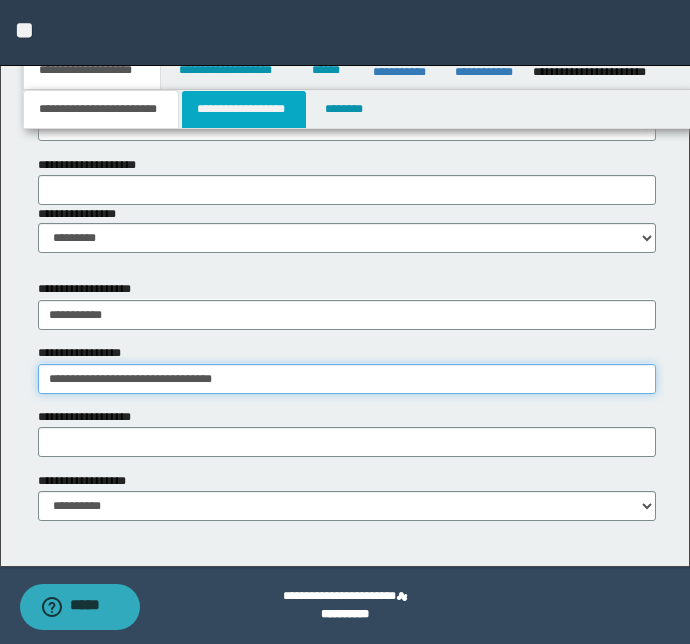 type on "**********" 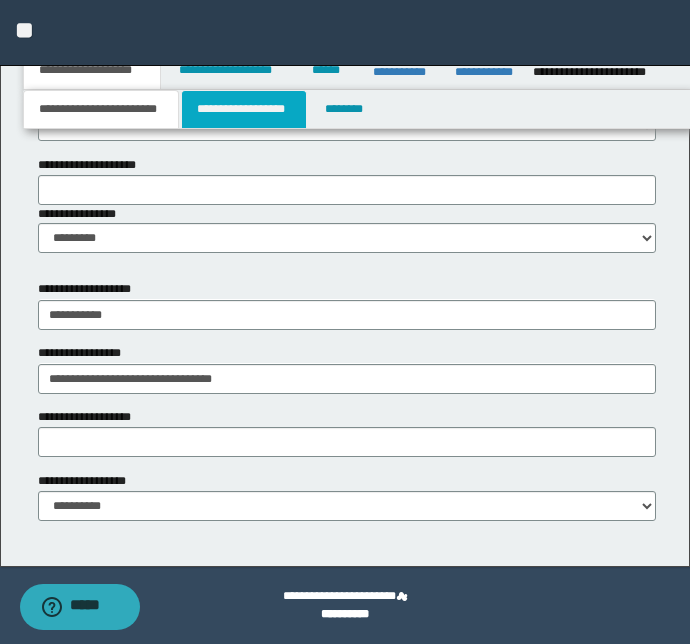click on "**********" at bounding box center [244, 109] 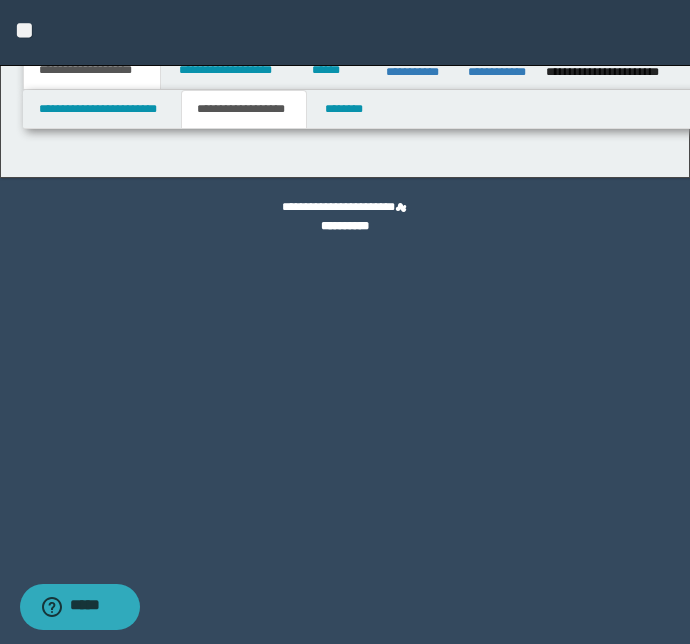 scroll, scrollTop: 0, scrollLeft: 0, axis: both 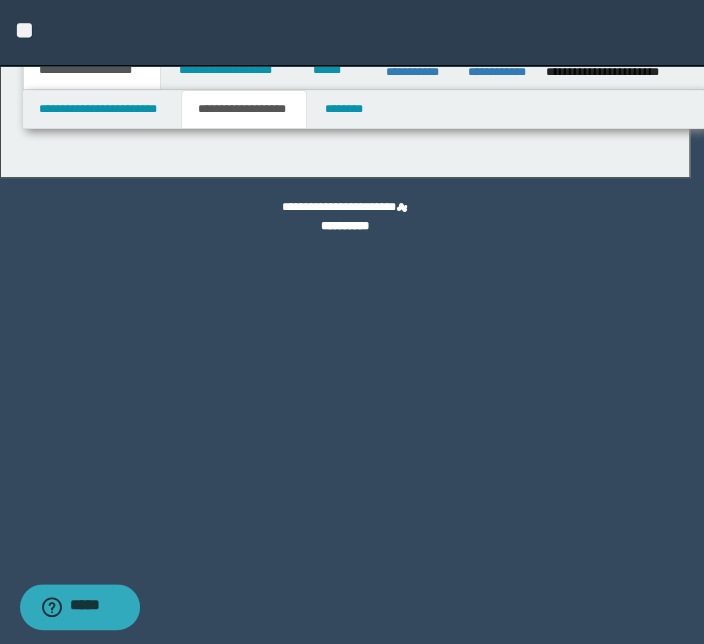 type on "********" 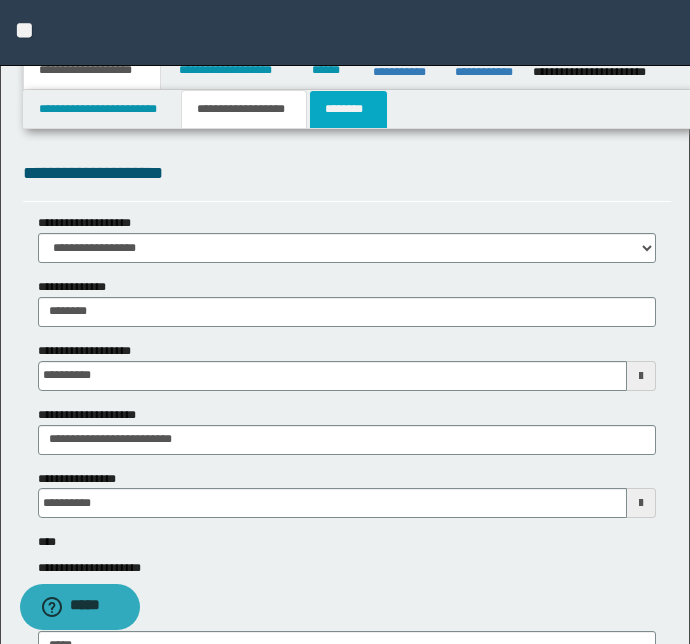 click on "********" at bounding box center (348, 109) 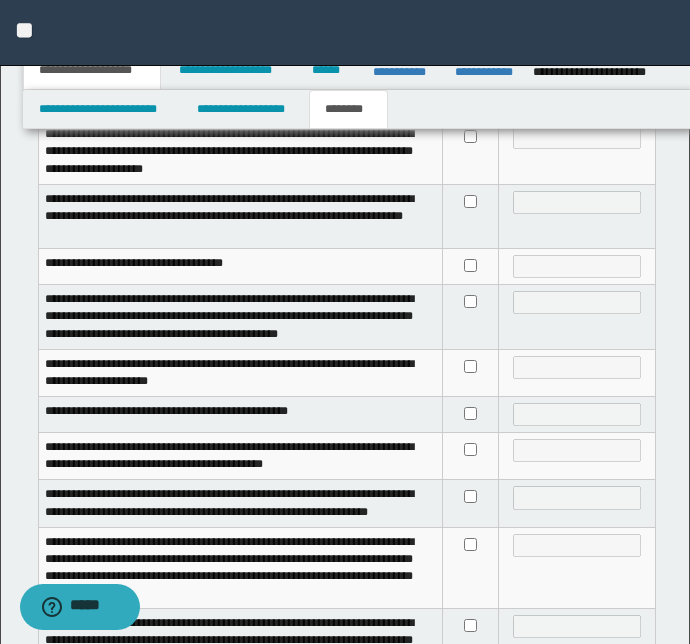 scroll, scrollTop: 810, scrollLeft: 0, axis: vertical 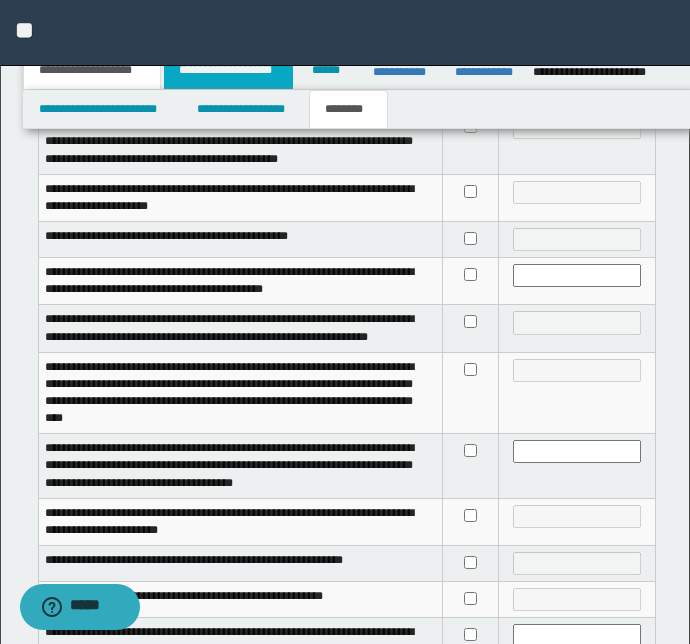 click on "**********" at bounding box center [228, 70] 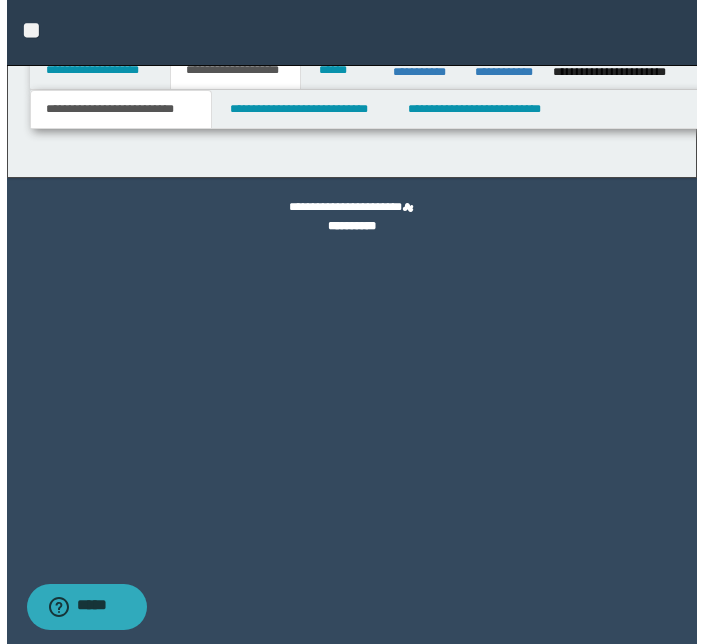 scroll, scrollTop: 0, scrollLeft: 0, axis: both 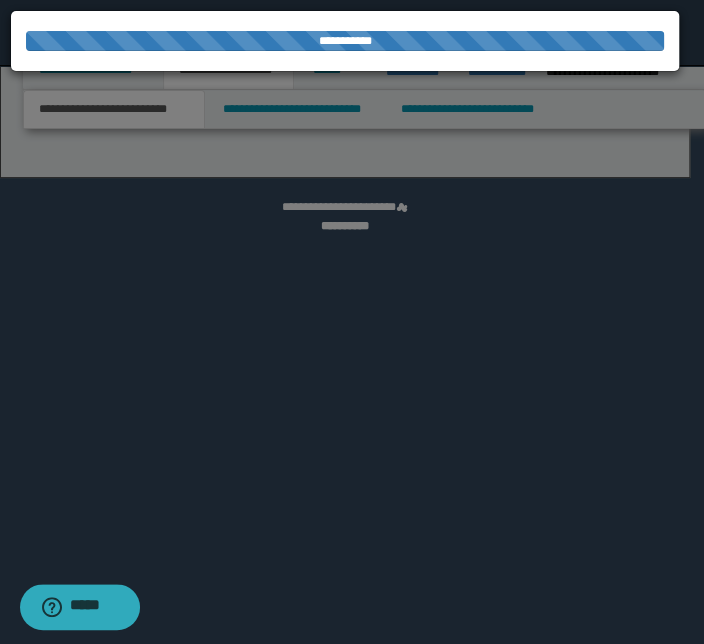 select on "*" 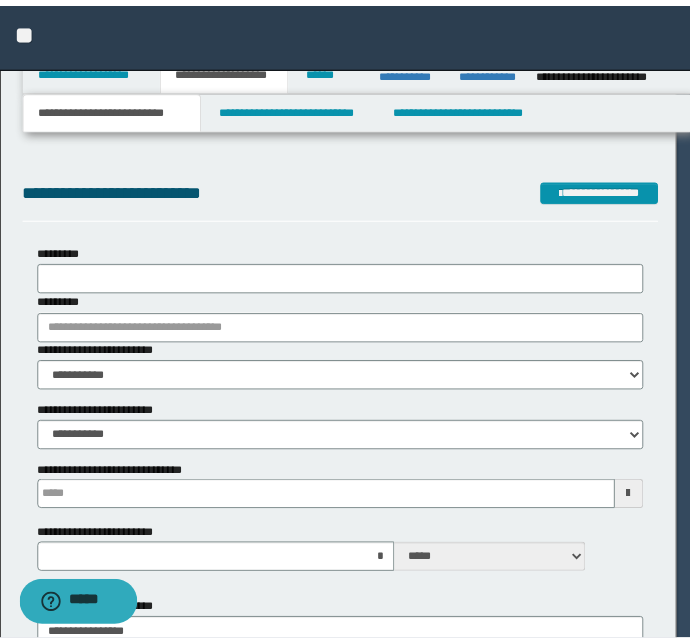scroll, scrollTop: 0, scrollLeft: 0, axis: both 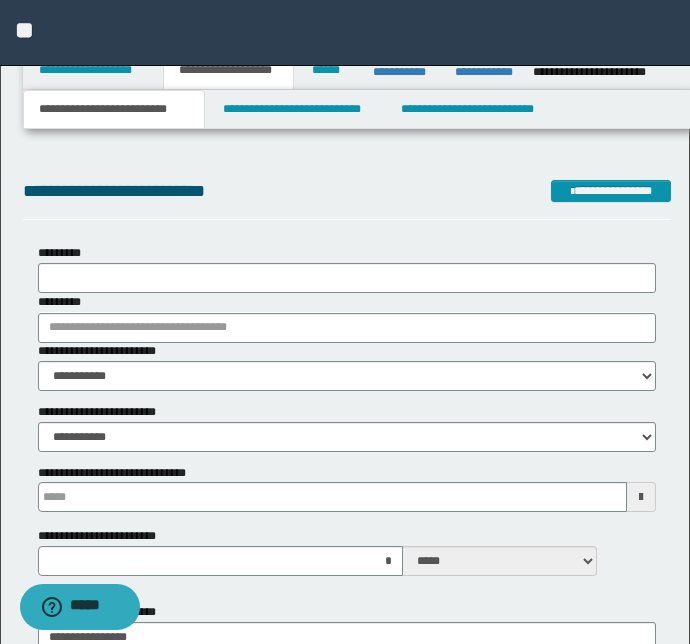 type 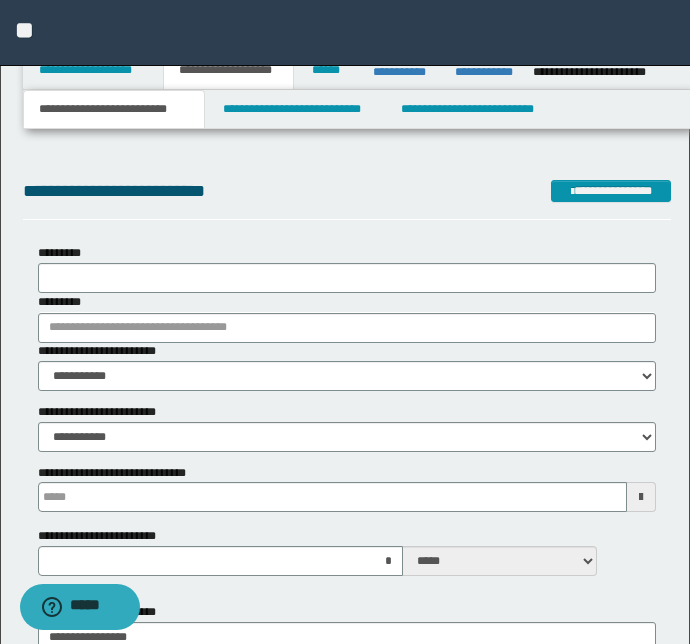 type on "*" 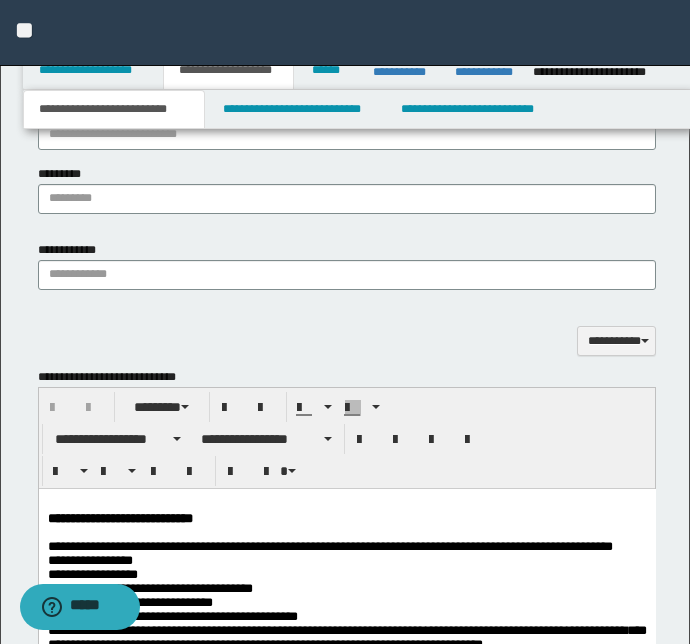 scroll, scrollTop: 2090, scrollLeft: 0, axis: vertical 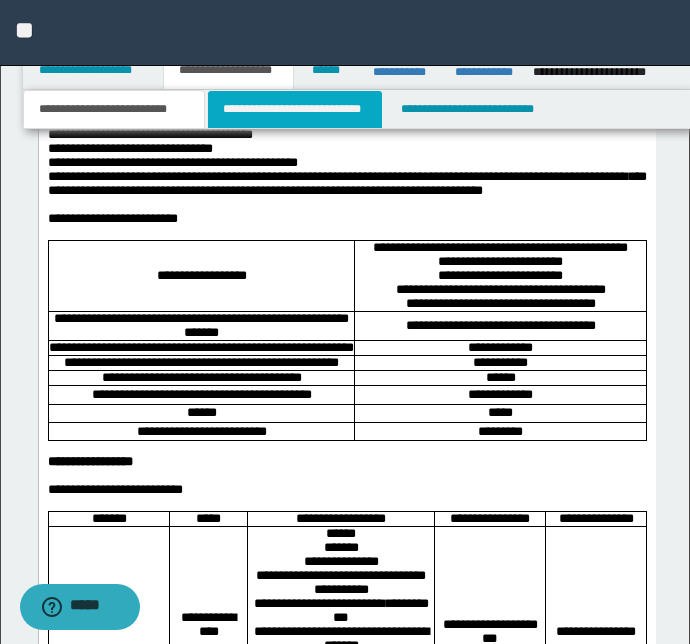 click on "**********" at bounding box center (294, 109) 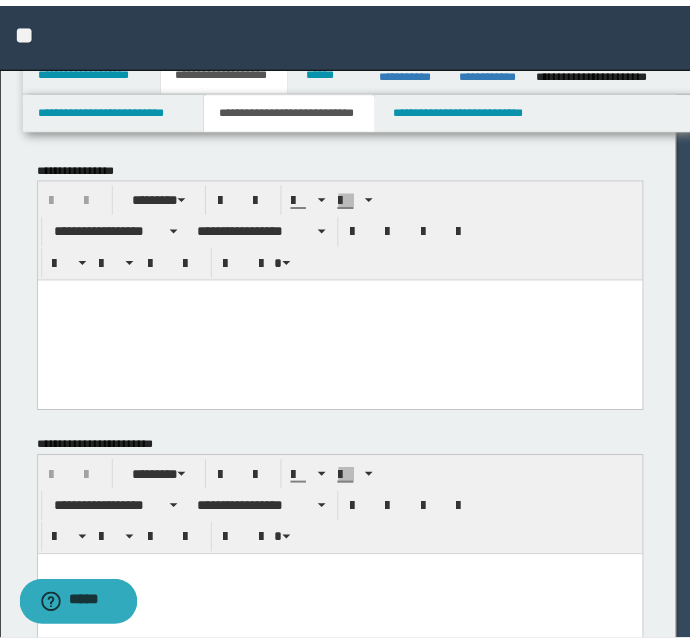 scroll, scrollTop: 0, scrollLeft: 0, axis: both 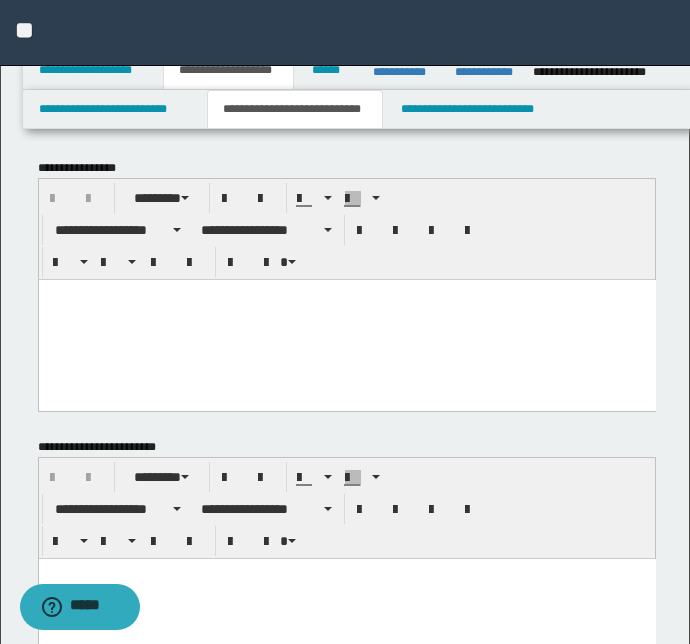 click at bounding box center [346, 319] 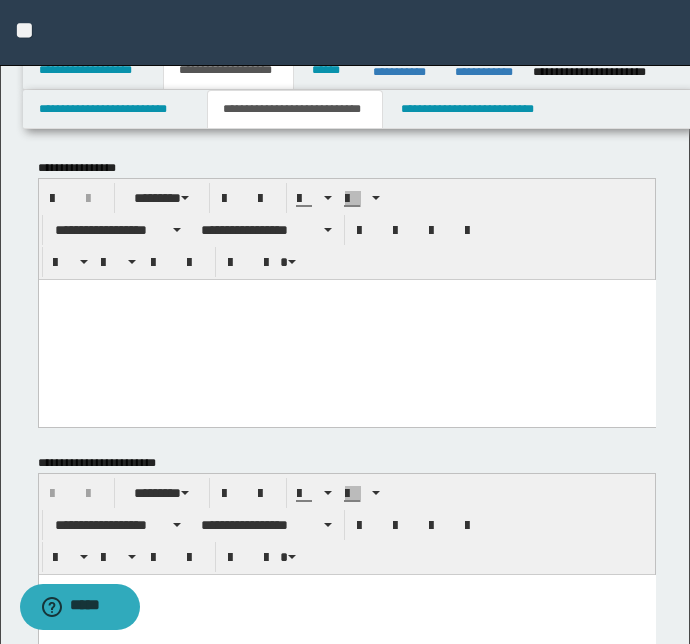 paste 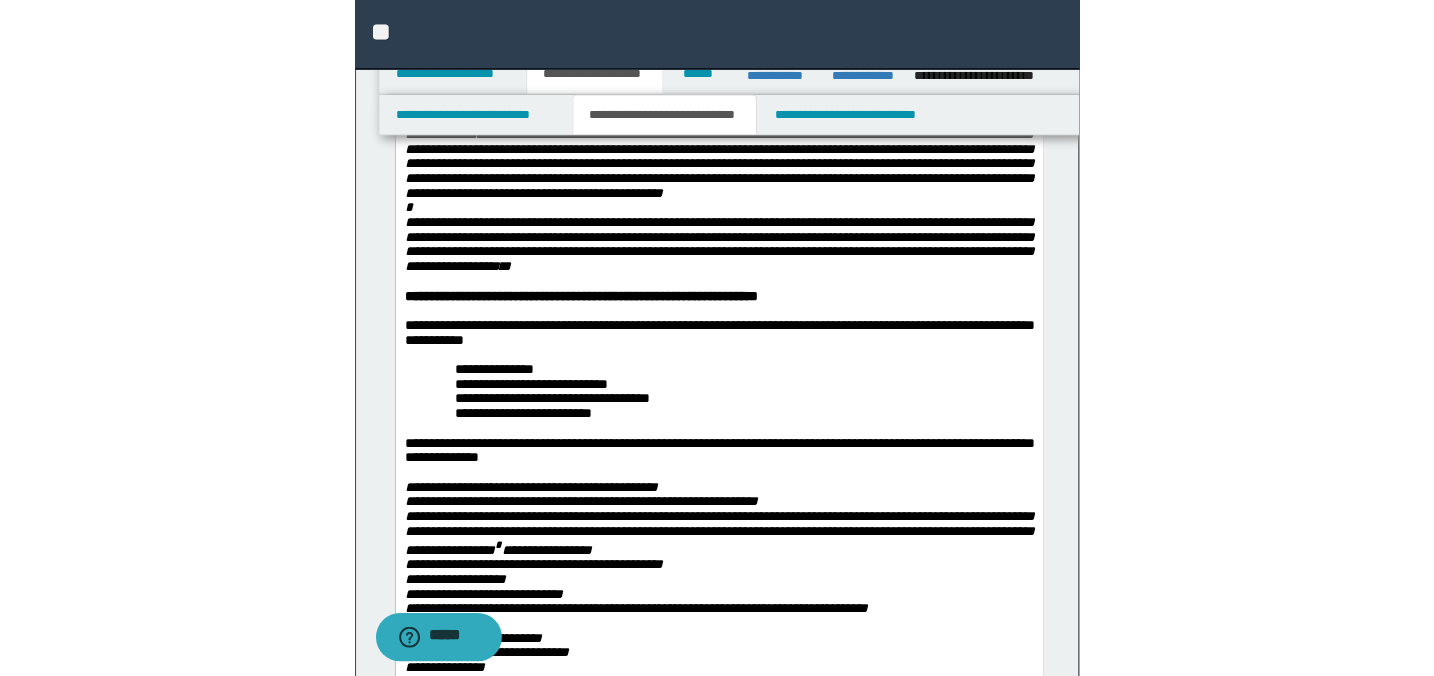scroll, scrollTop: 454, scrollLeft: 0, axis: vertical 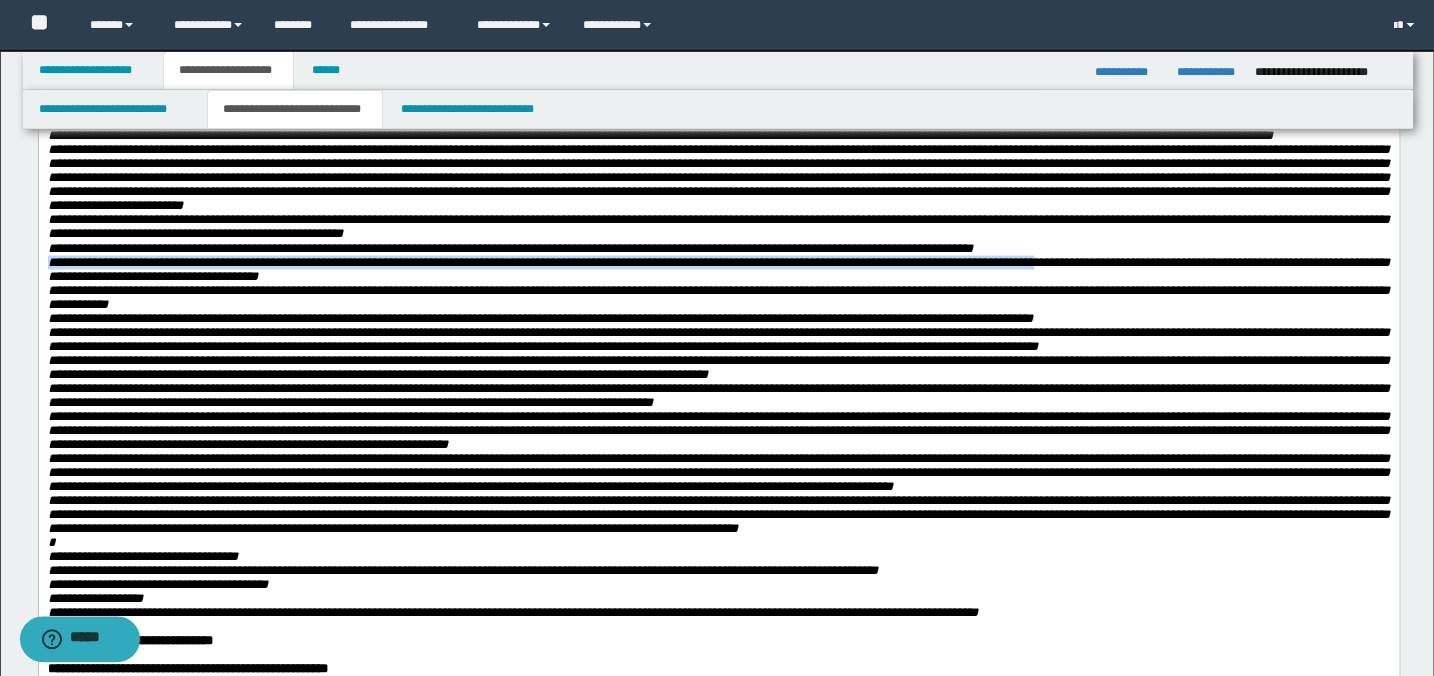 click on "**********" at bounding box center [718, -160] 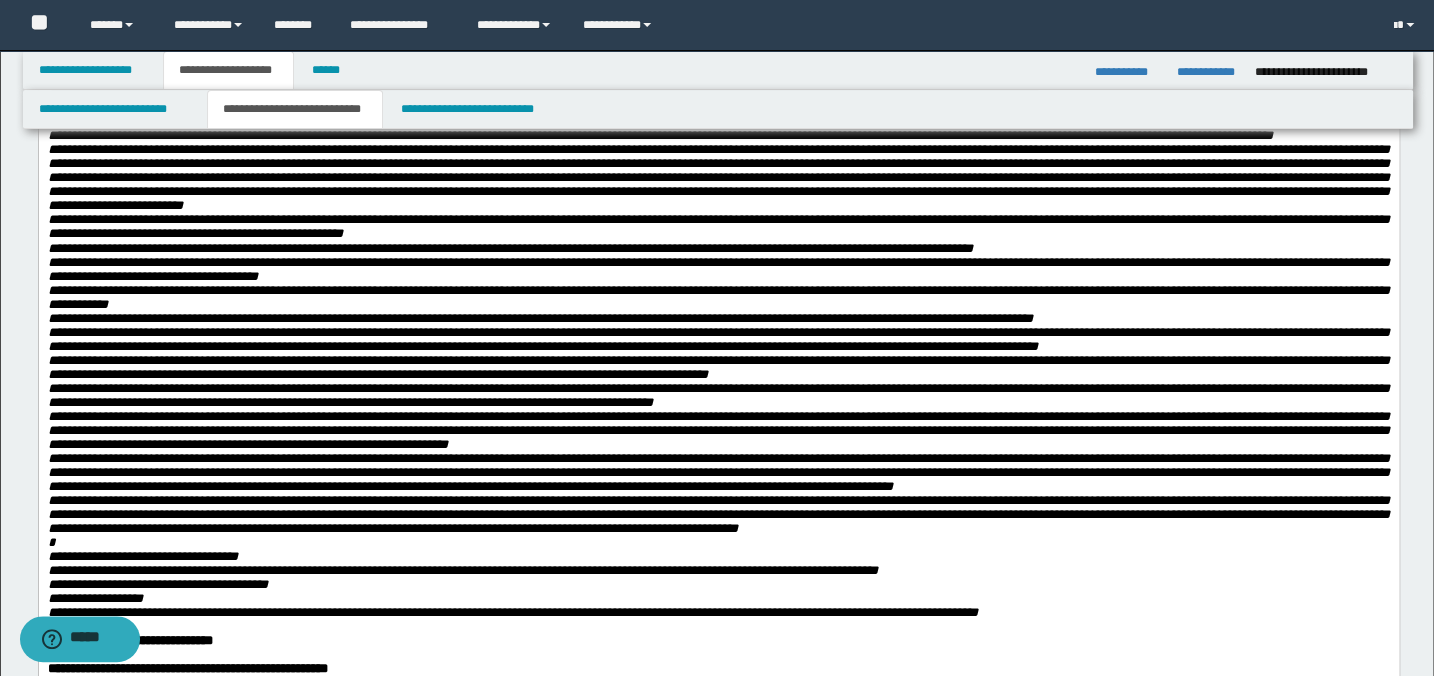 click on "**********" at bounding box center (718, 296) 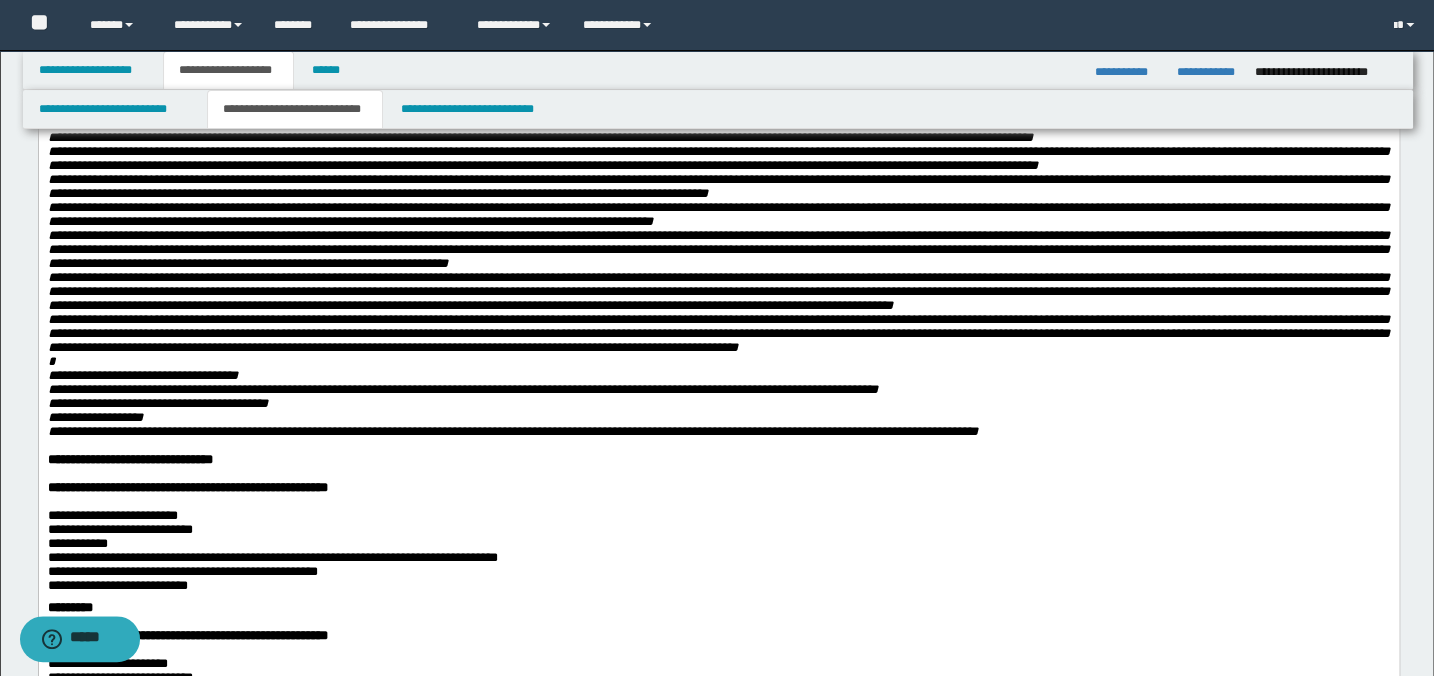 scroll, scrollTop: 1909, scrollLeft: 0, axis: vertical 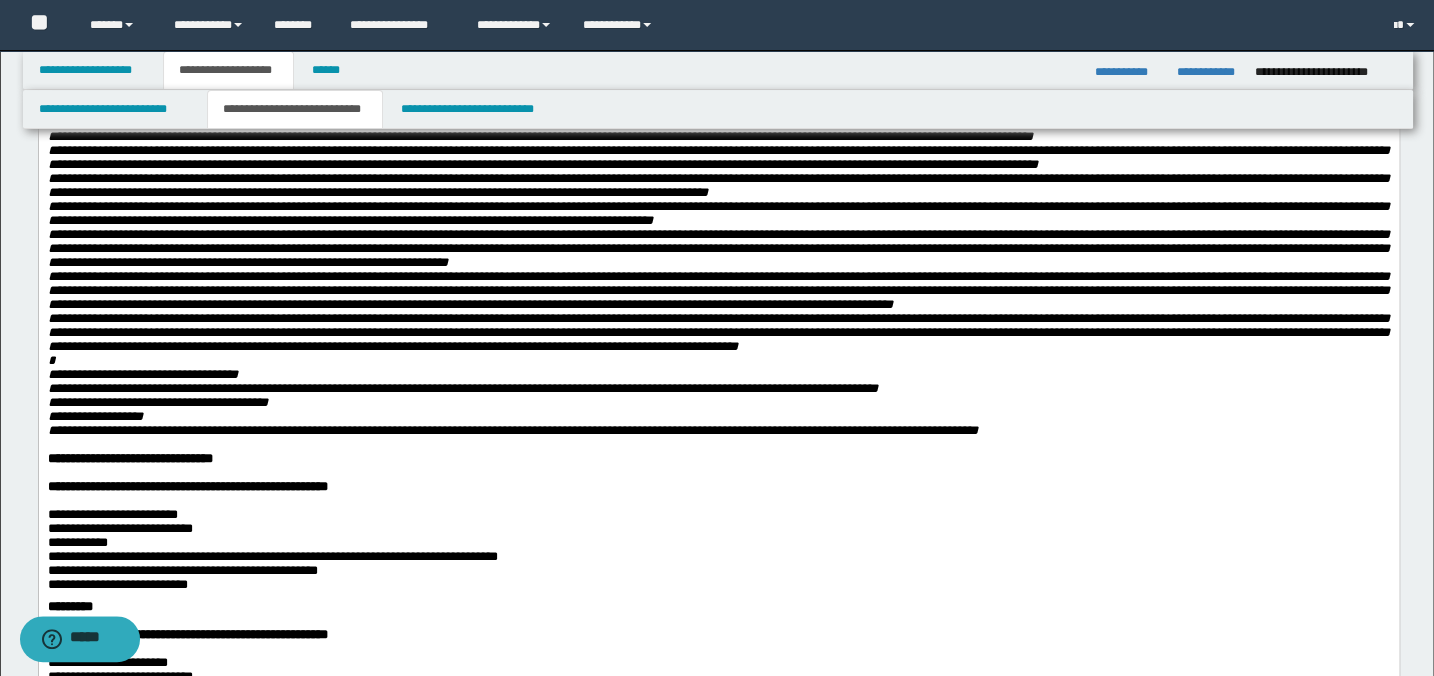 click on "**********" at bounding box center [718, -342] 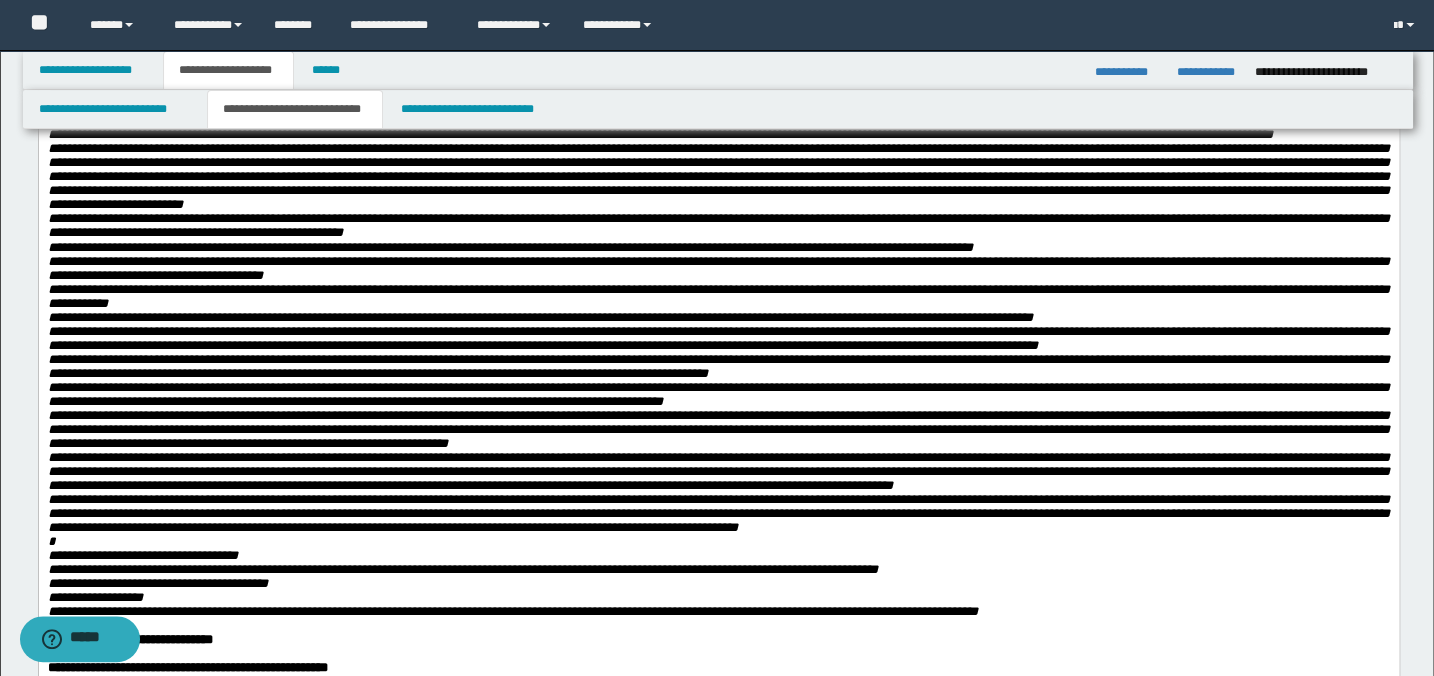 scroll, scrollTop: 1727, scrollLeft: 0, axis: vertical 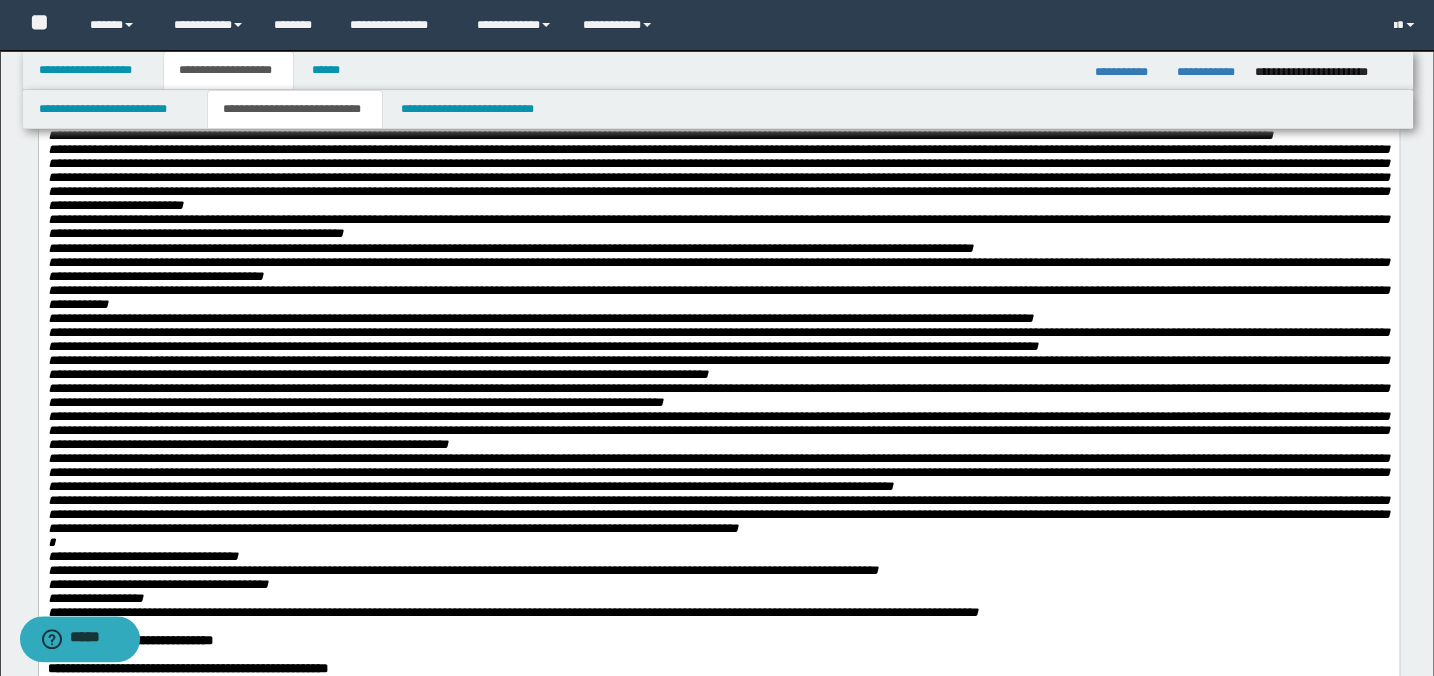 click on "**********" at bounding box center [718, 129] 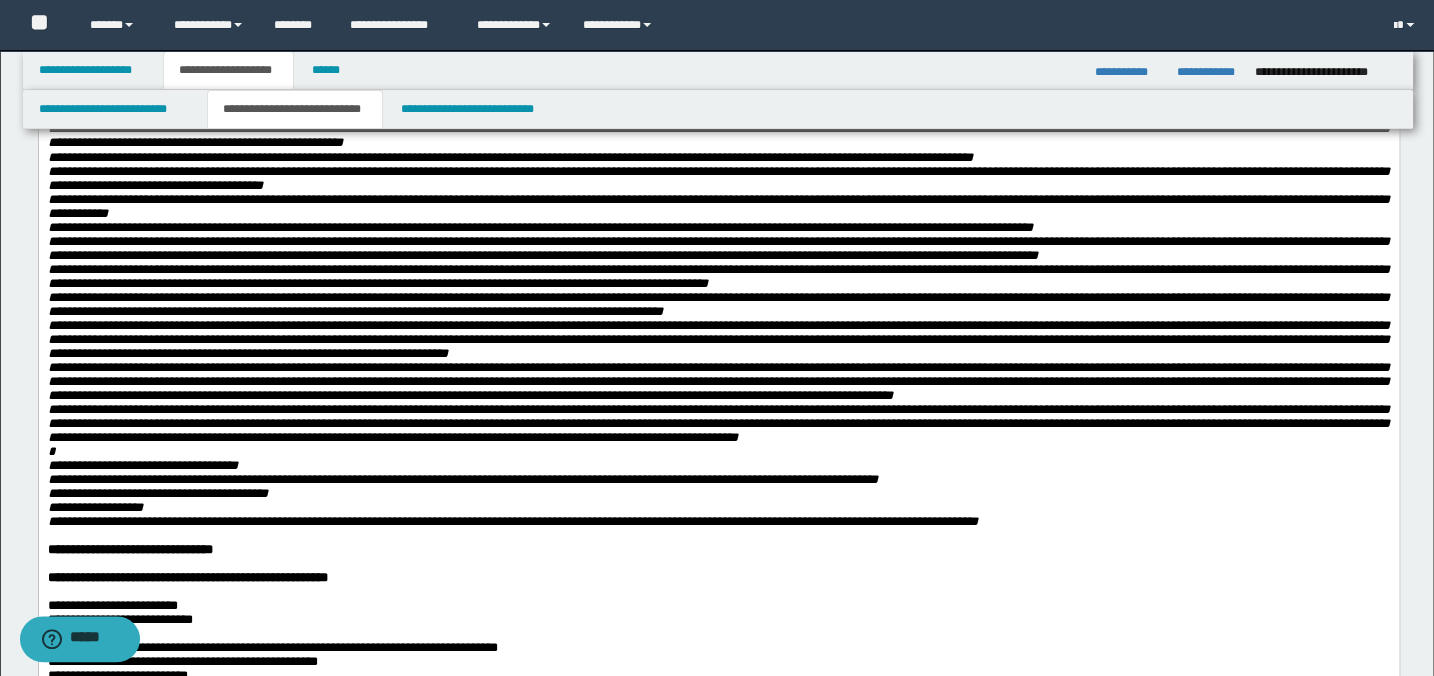 click on "**********" at bounding box center [718, 38] 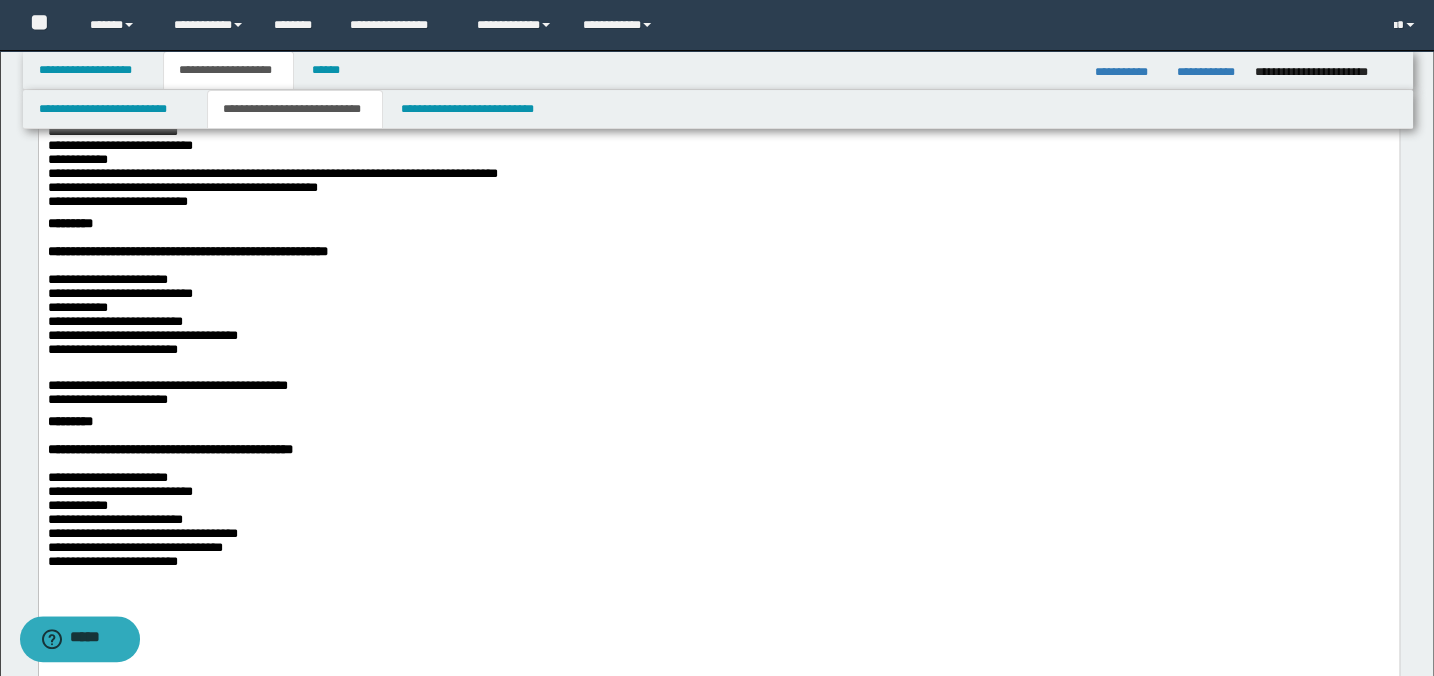 scroll, scrollTop: 2363, scrollLeft: 0, axis: vertical 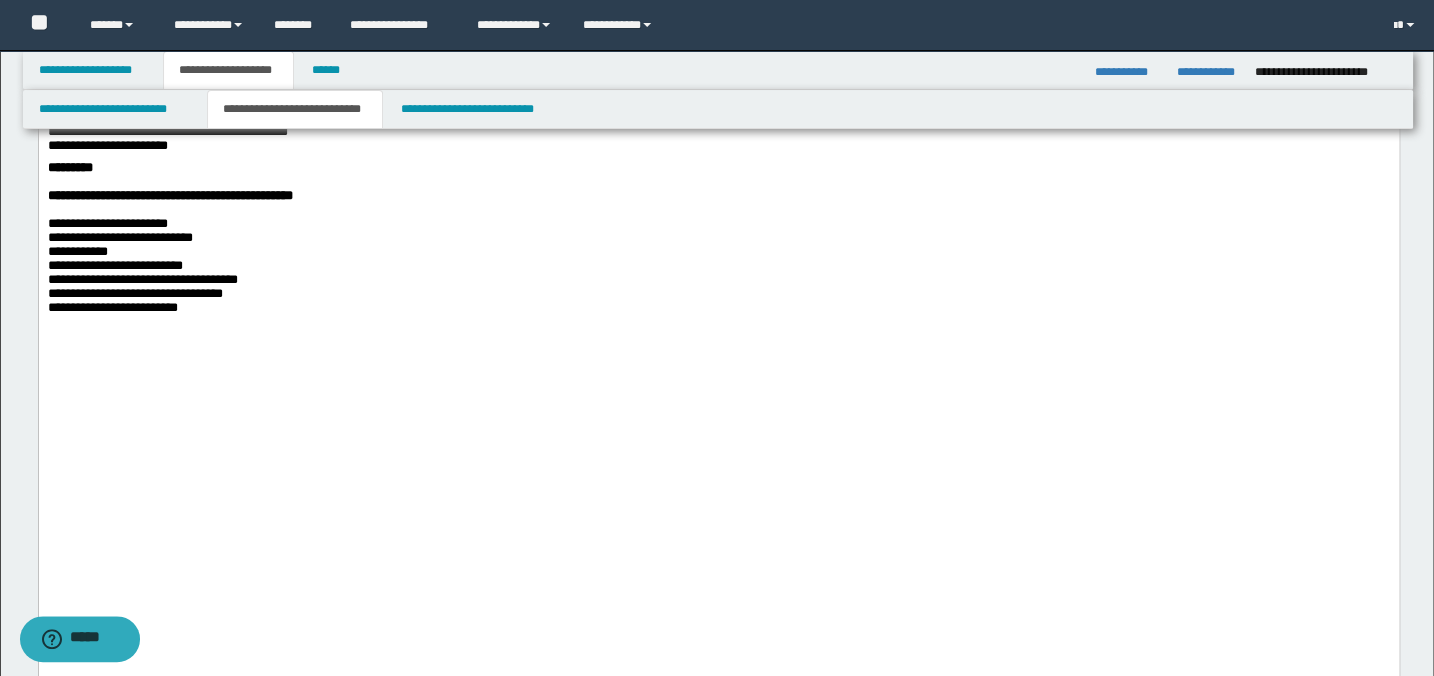 click on "**********" at bounding box center (107, 145) 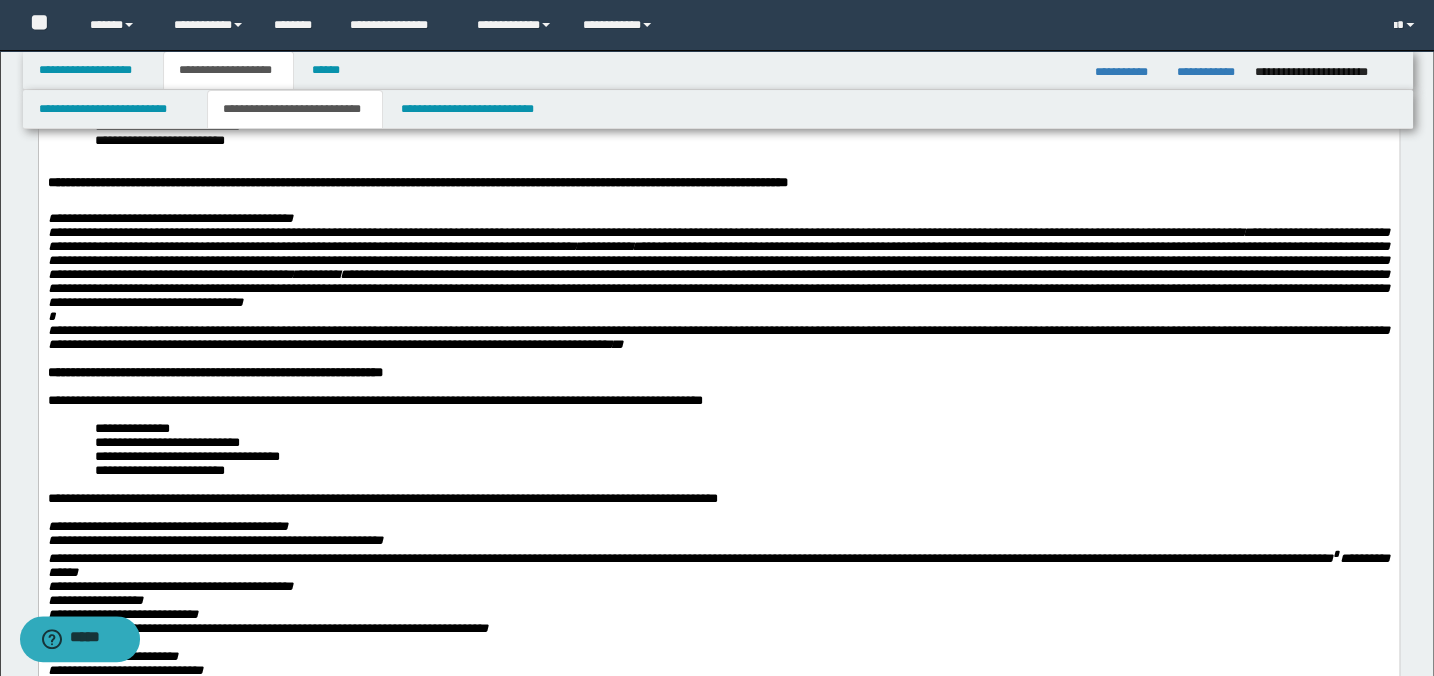 scroll, scrollTop: 181, scrollLeft: 0, axis: vertical 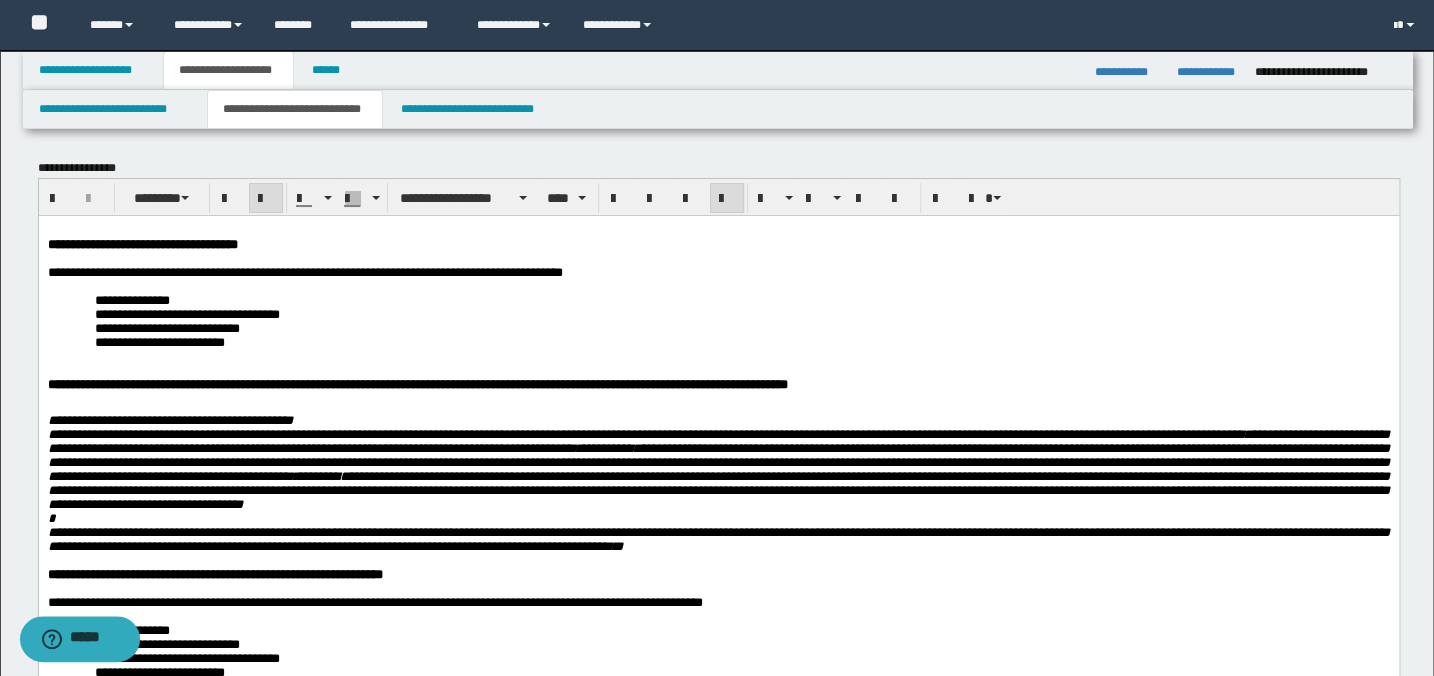 click on "**********" at bounding box center [718, 1570] 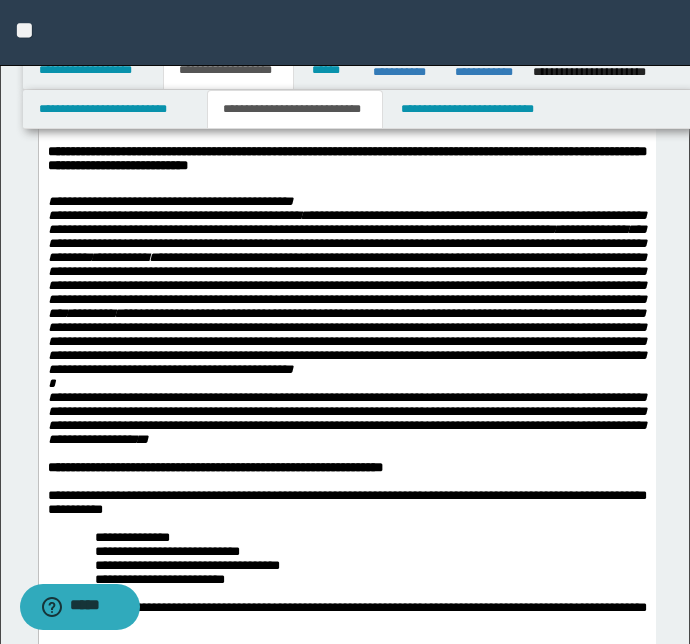 scroll, scrollTop: 272, scrollLeft: 0, axis: vertical 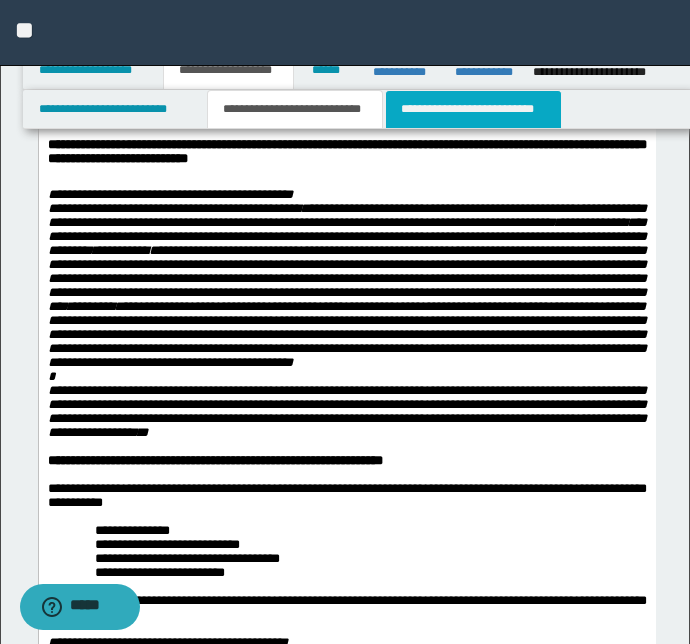 click on "**********" at bounding box center [473, 109] 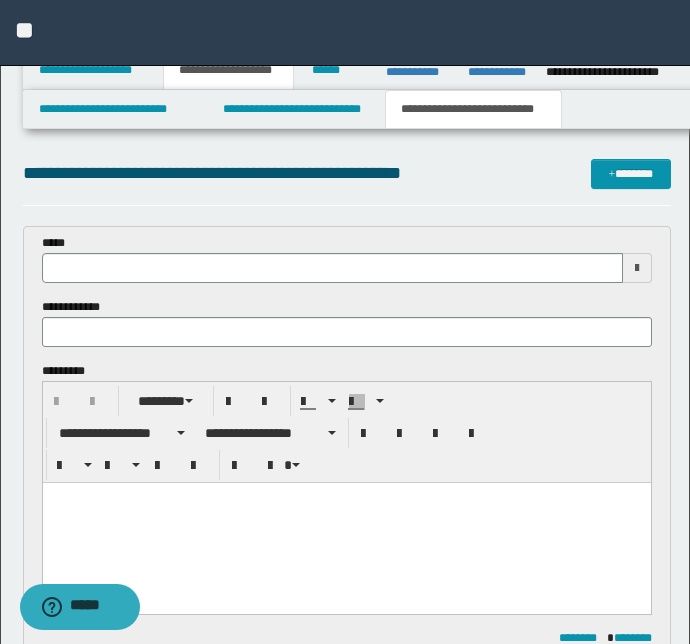 scroll, scrollTop: 0, scrollLeft: 0, axis: both 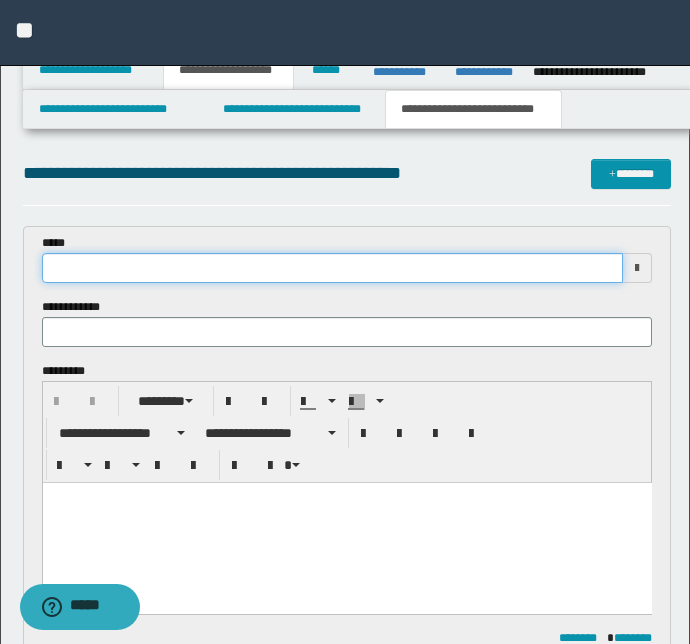 click at bounding box center (333, 268) 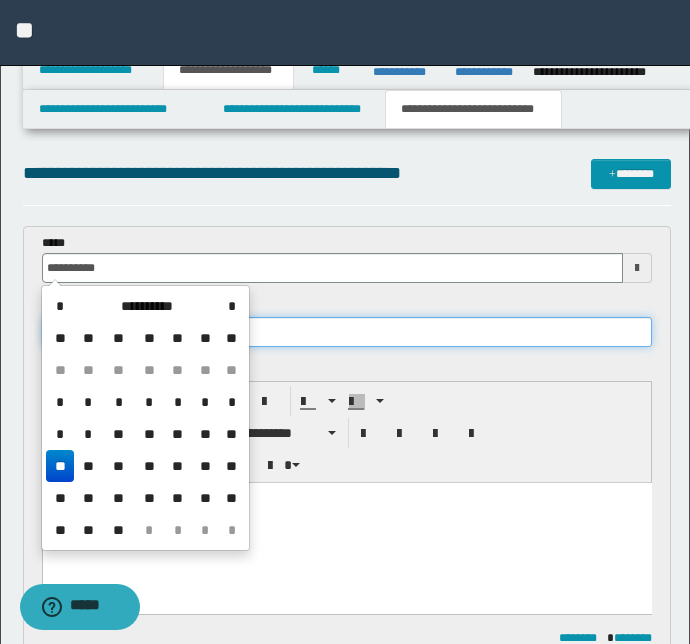 type on "**********" 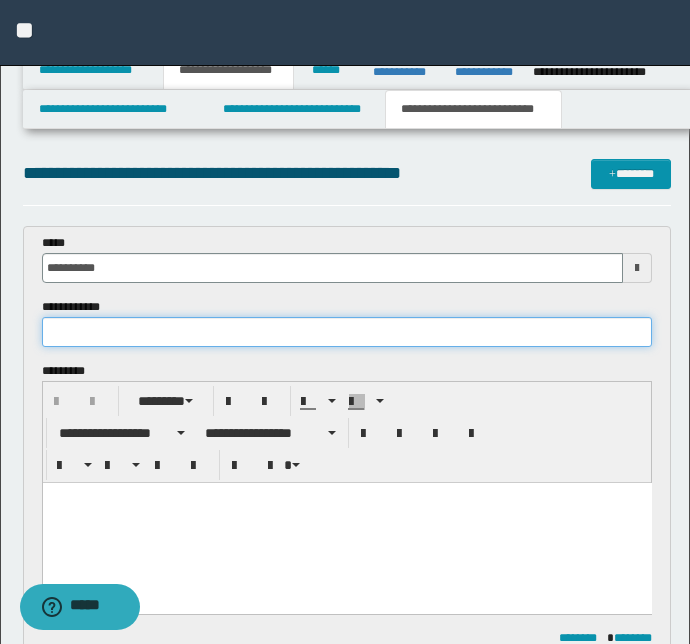 paste on "**********" 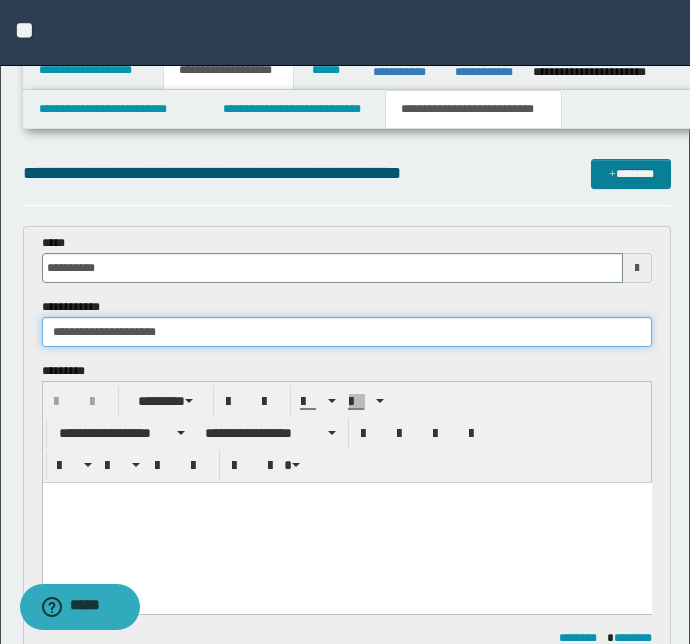 type on "**********" 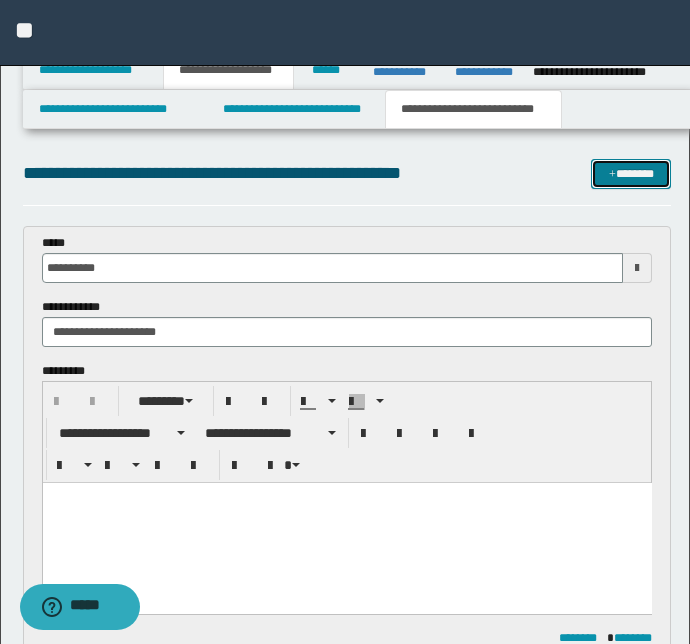 click on "*******" at bounding box center [631, 174] 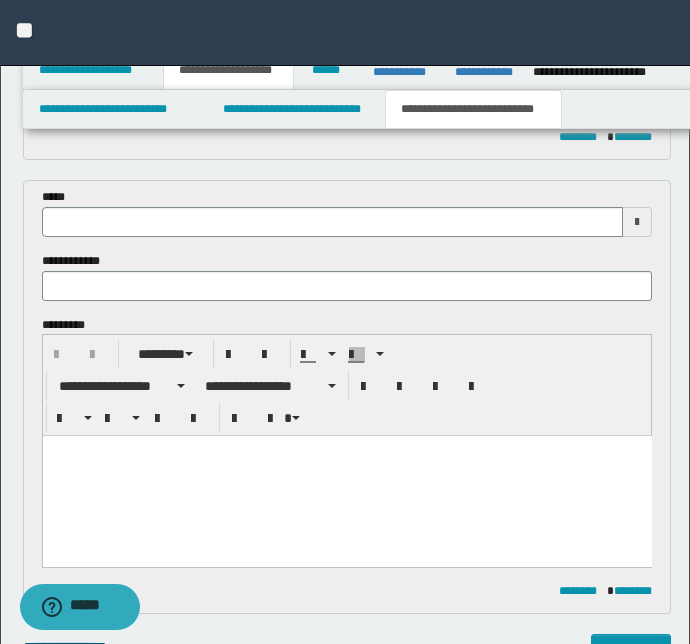scroll, scrollTop: 334, scrollLeft: 0, axis: vertical 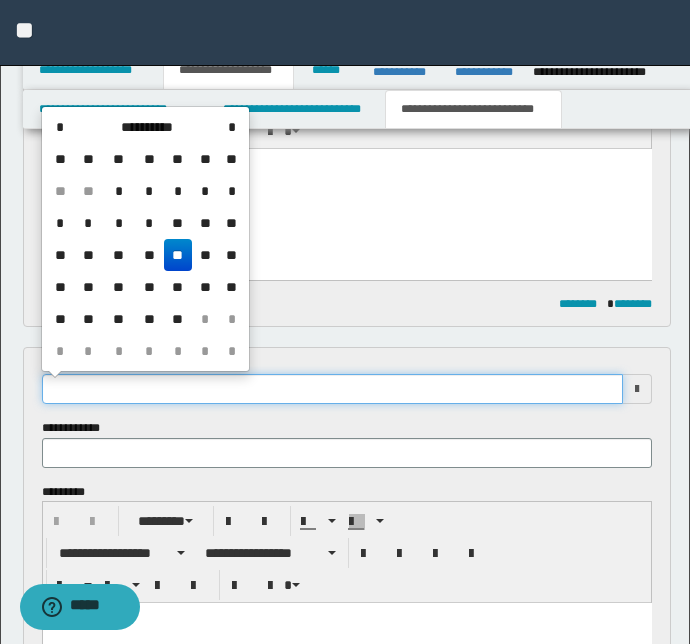 click at bounding box center (333, 389) 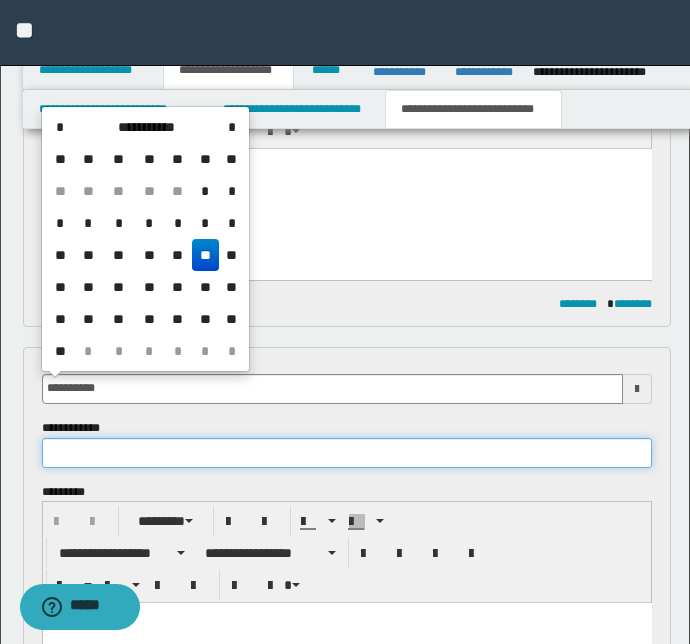 type on "**********" 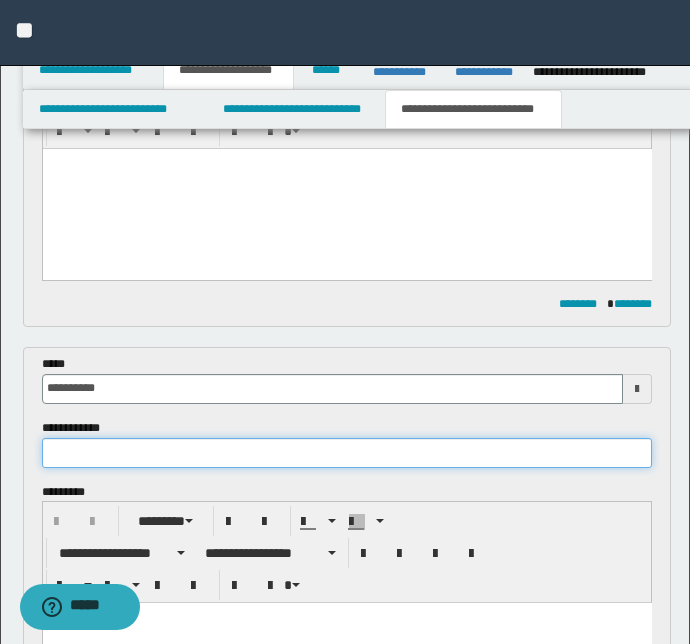 paste on "**********" 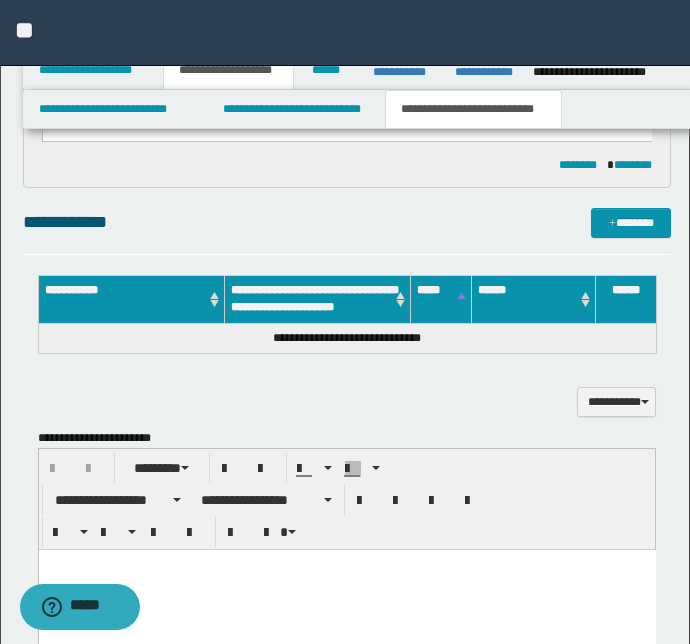 scroll, scrollTop: 970, scrollLeft: 0, axis: vertical 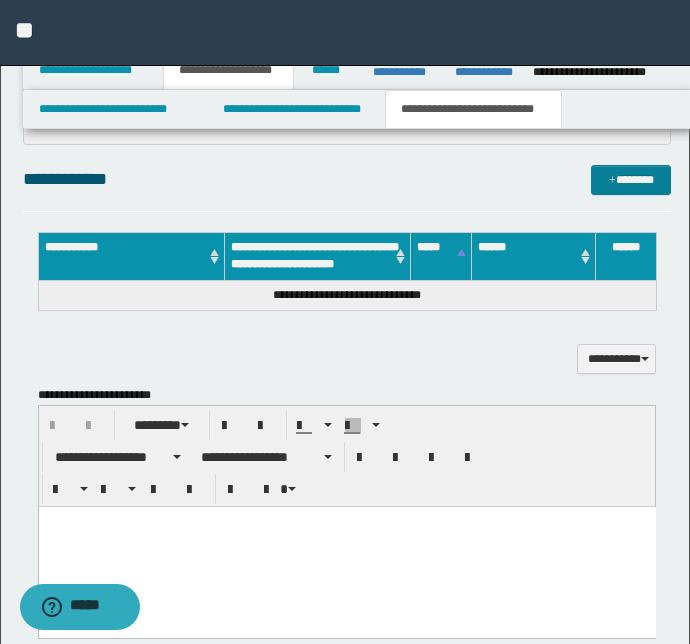 type on "**********" 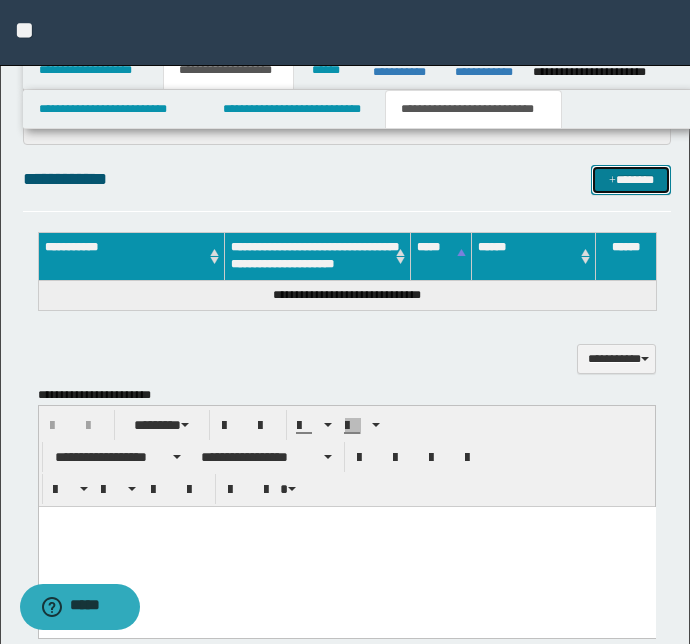 click on "*******" at bounding box center [631, 180] 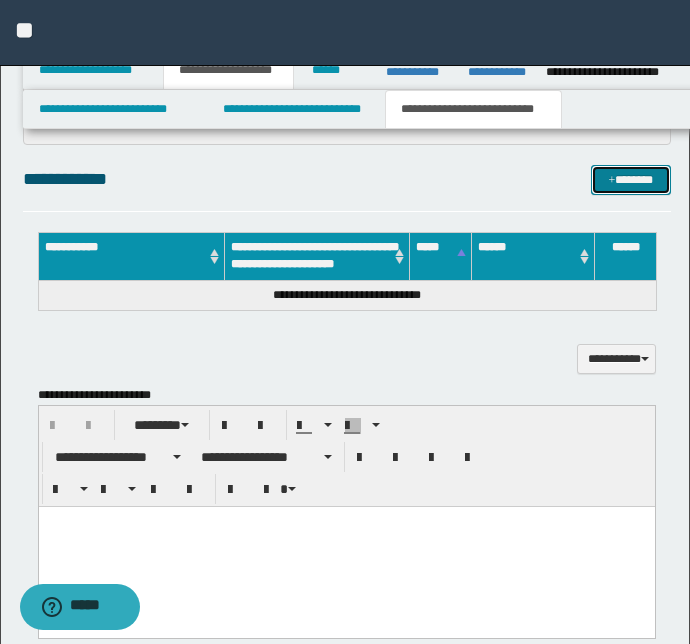 type 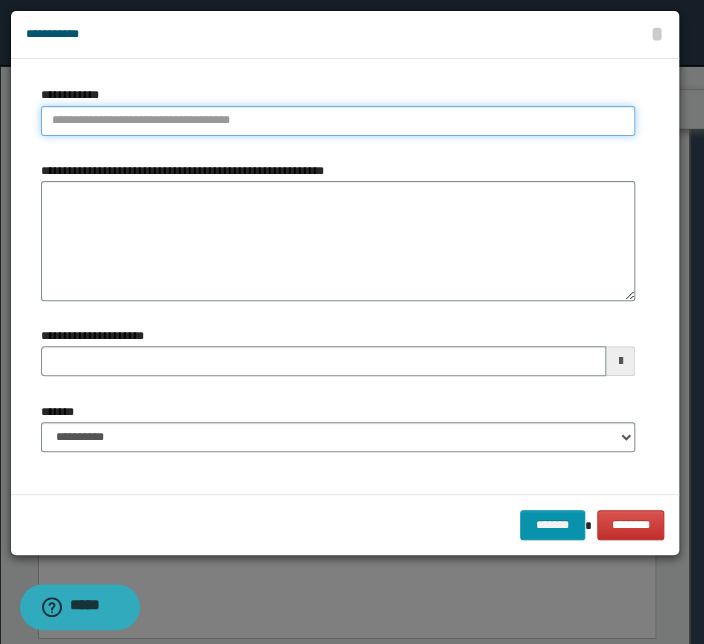 click on "**********" at bounding box center (338, 121) 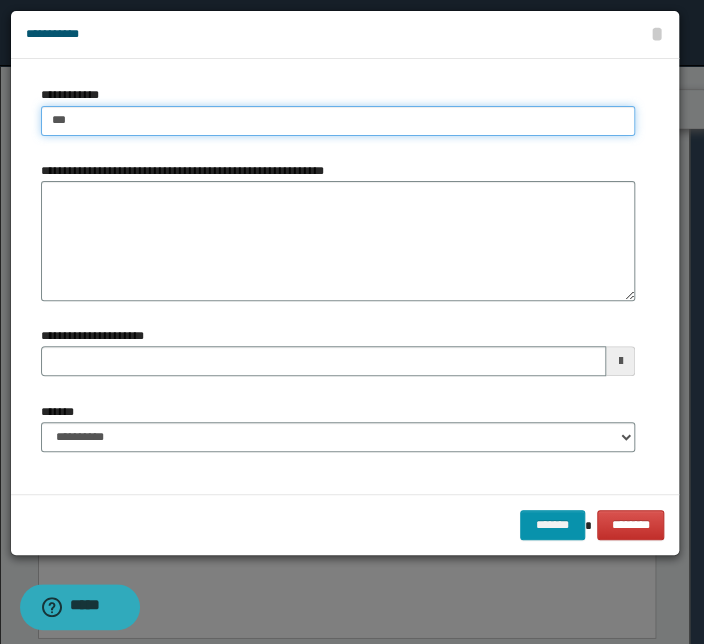 type on "****" 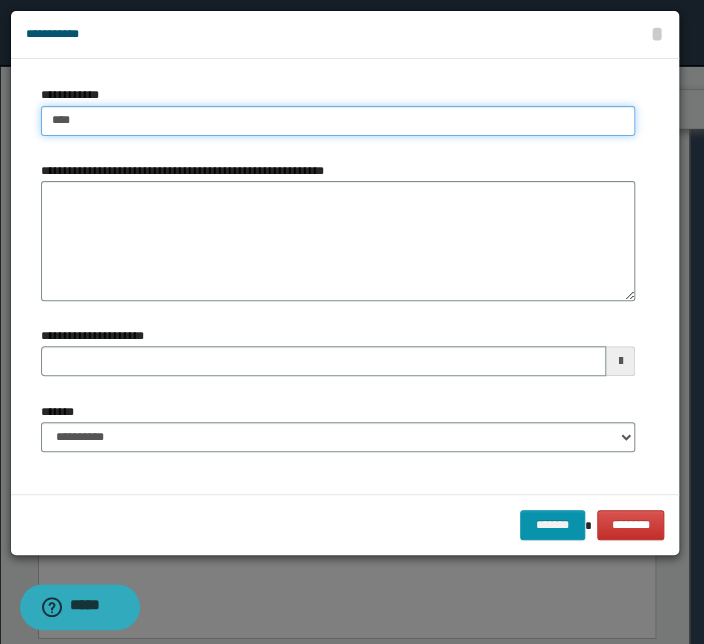 type on "****" 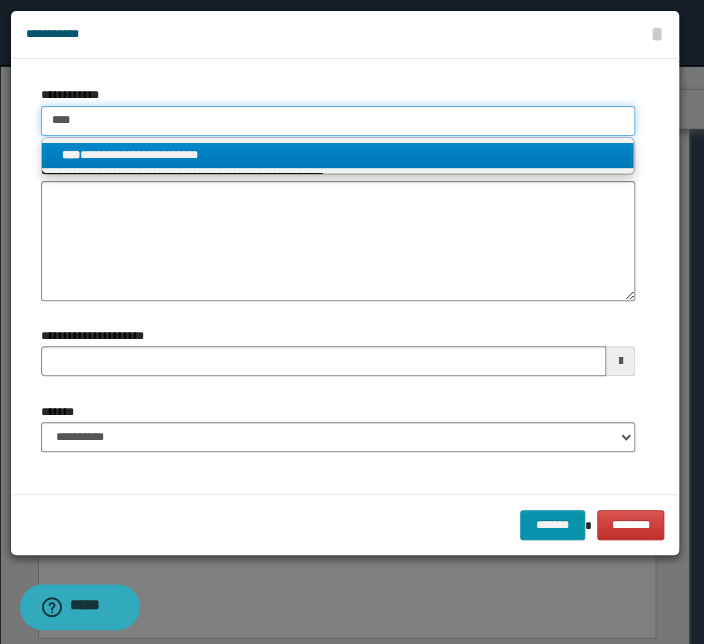 type on "****" 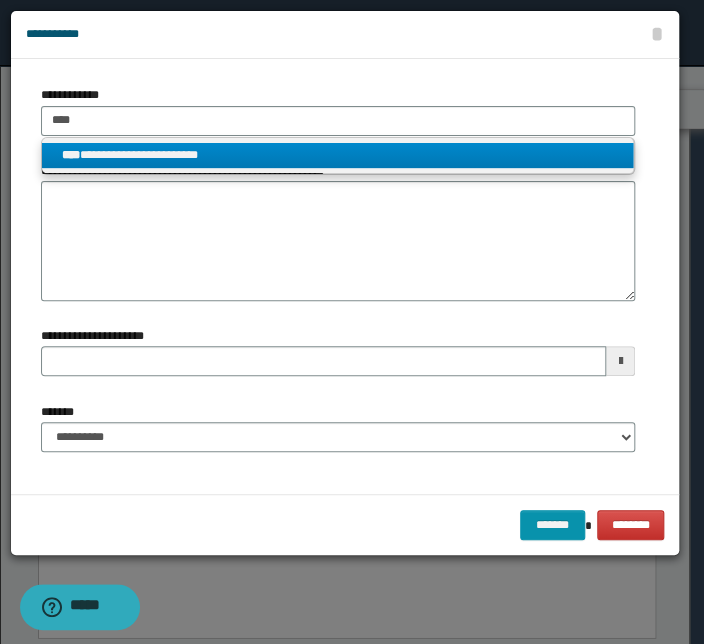click on "**********" at bounding box center [337, 155] 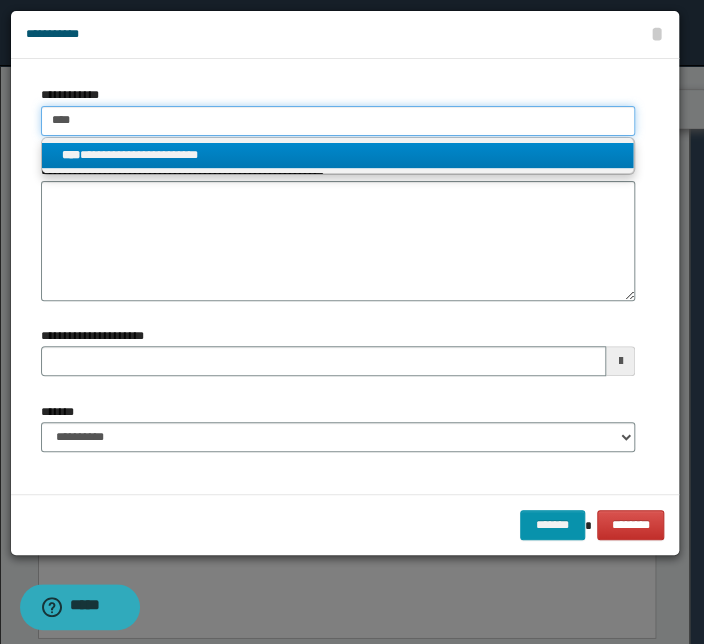type 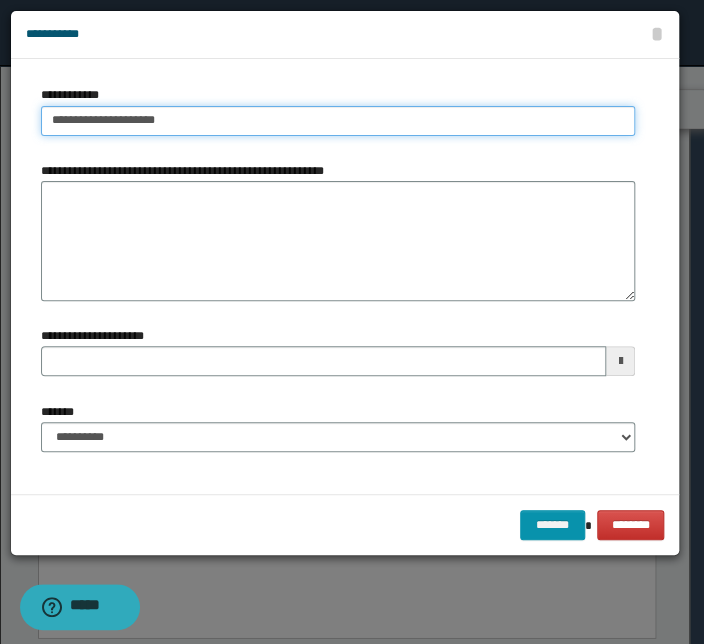 drag, startPoint x: 166, startPoint y: 114, endPoint x: -45, endPoint y: 104, distance: 211.23683 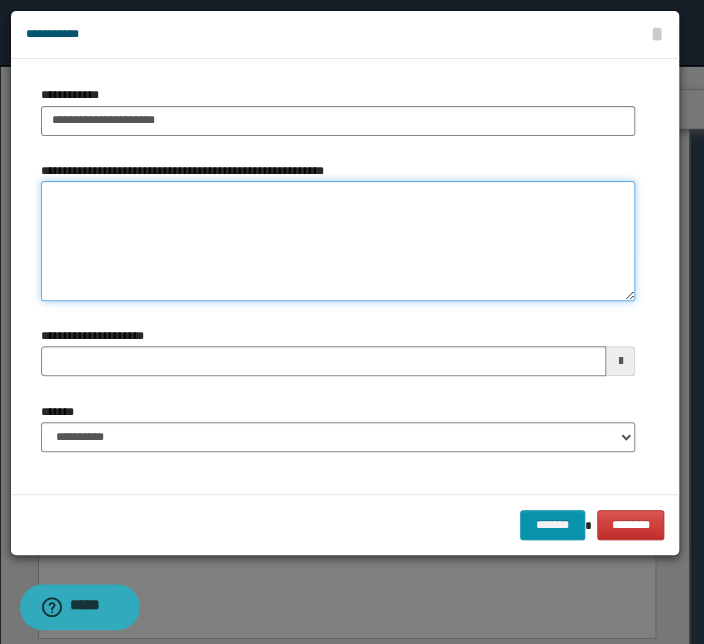 click on "**********" at bounding box center (338, 241) 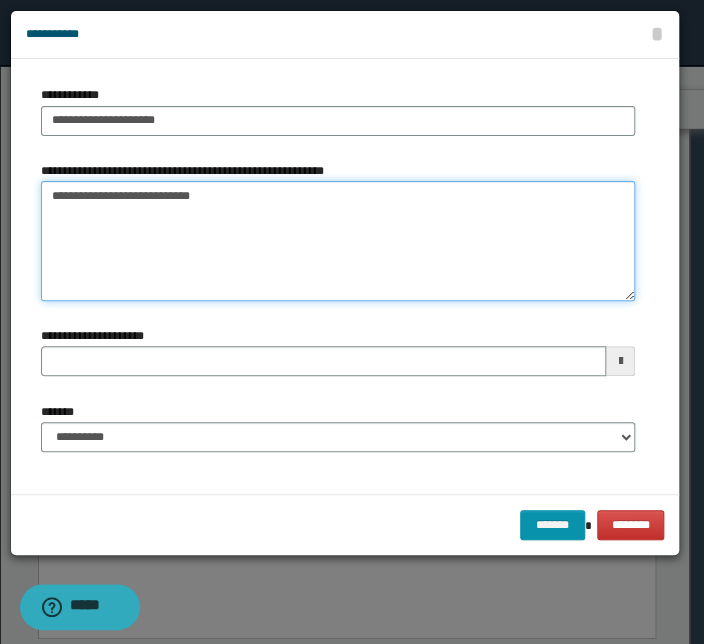 type on "**********" 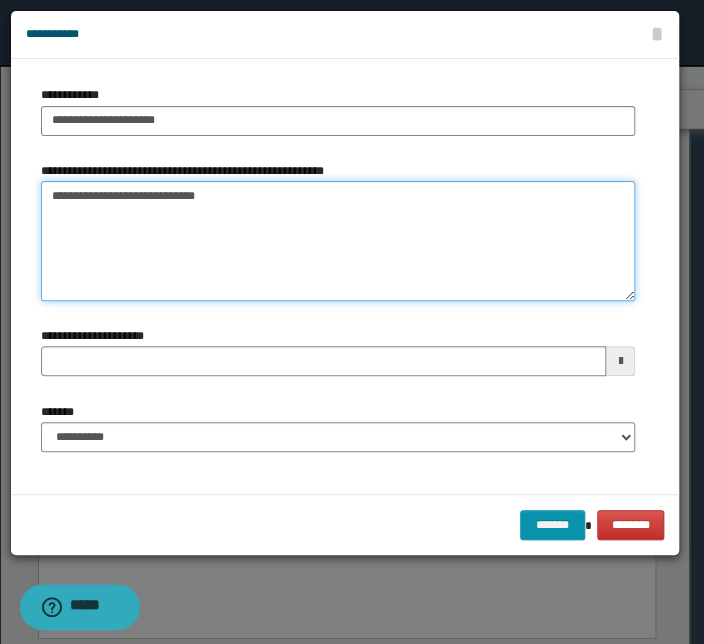 type 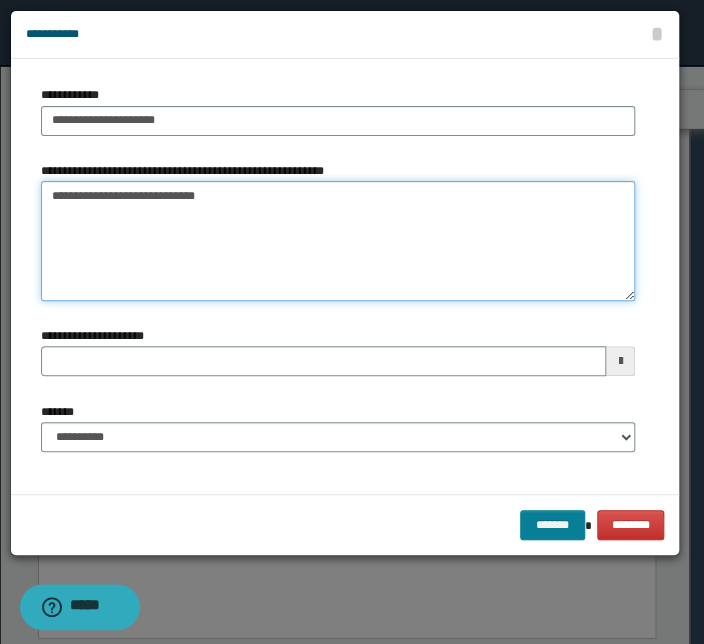 type on "**********" 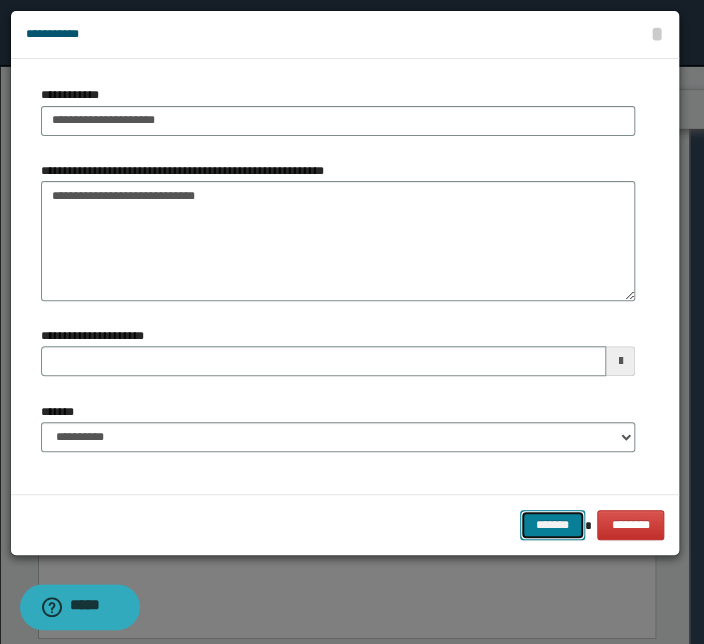 click on "*******" at bounding box center (552, 525) 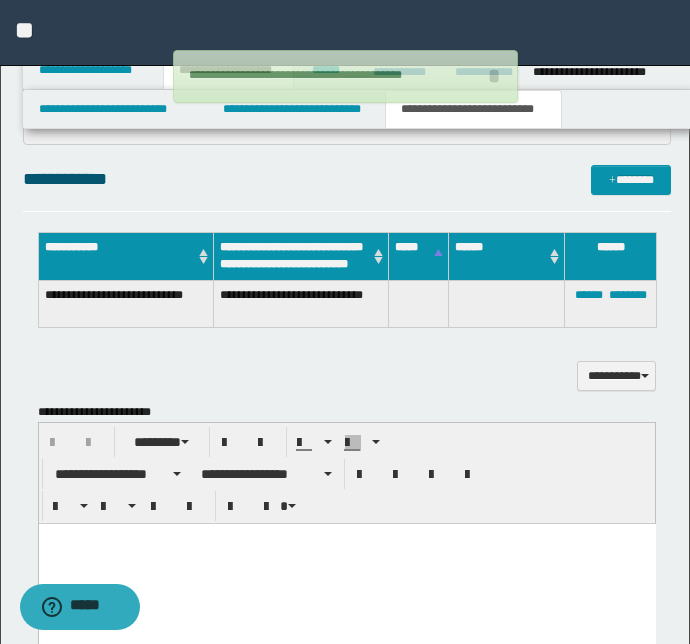 type 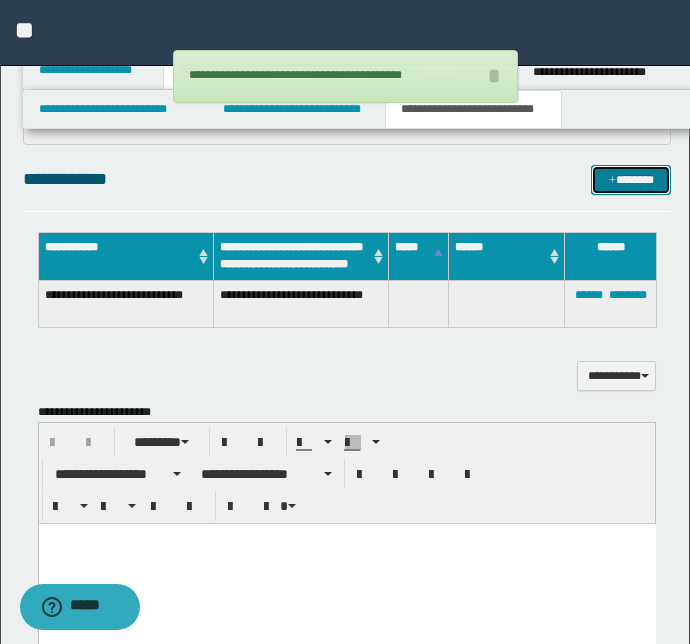 click on "*******" at bounding box center (631, 180) 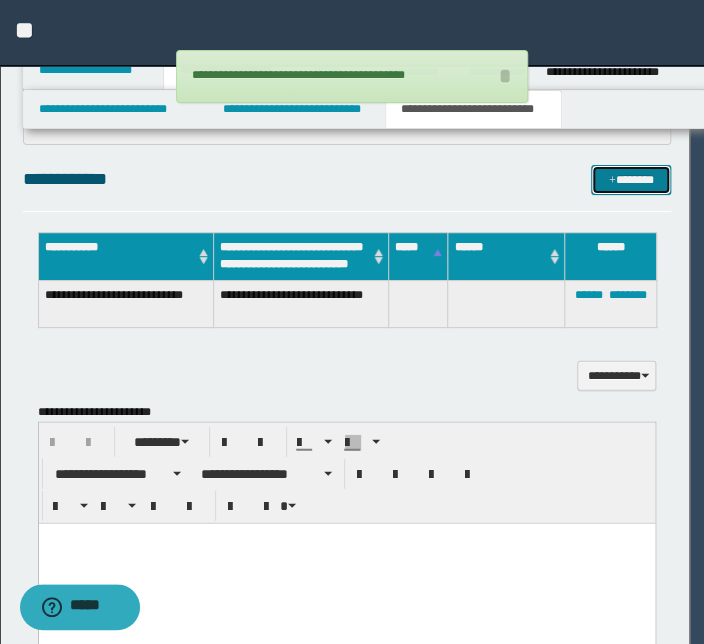 type 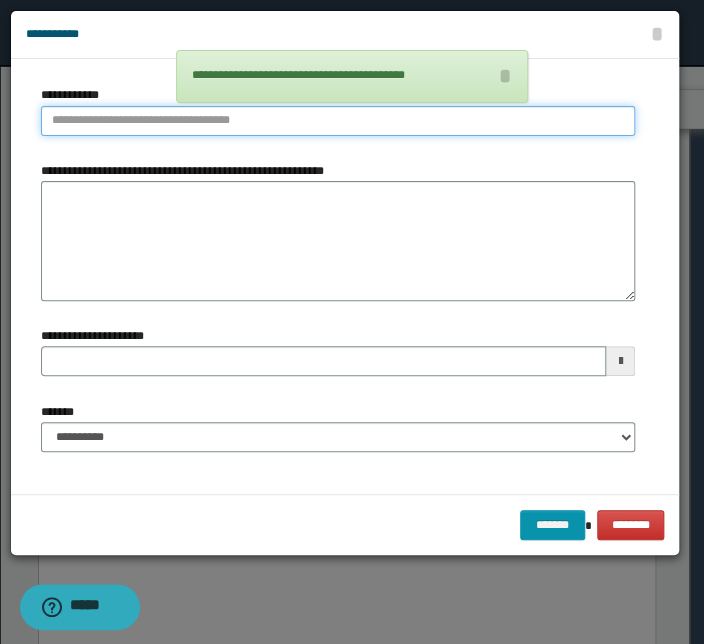 type on "**********" 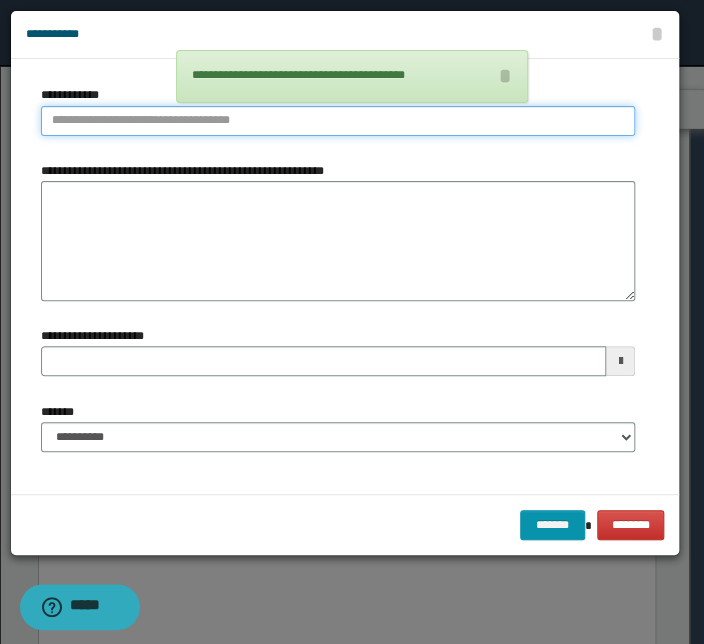 click on "**********" at bounding box center (338, 121) 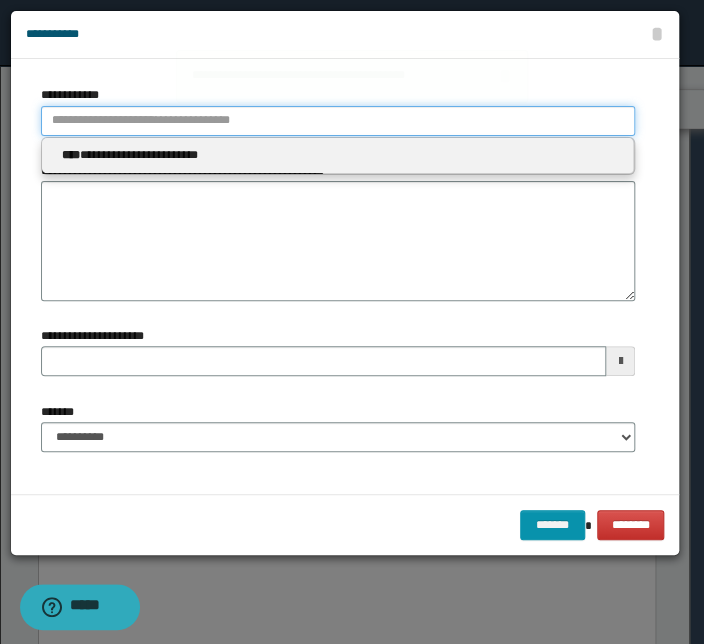 type 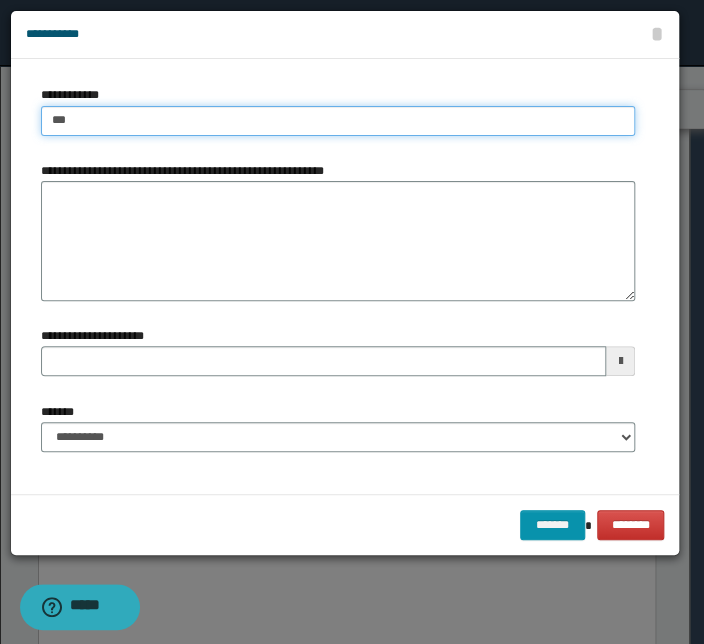 type on "****" 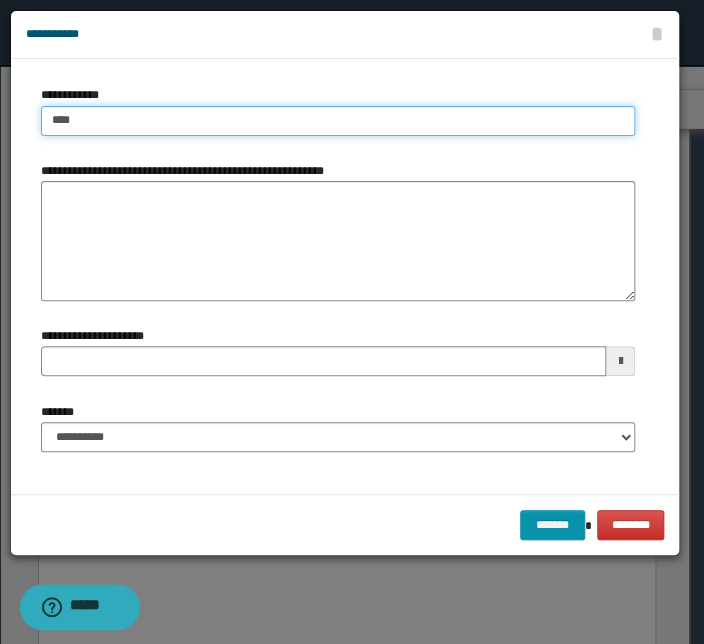 type on "****" 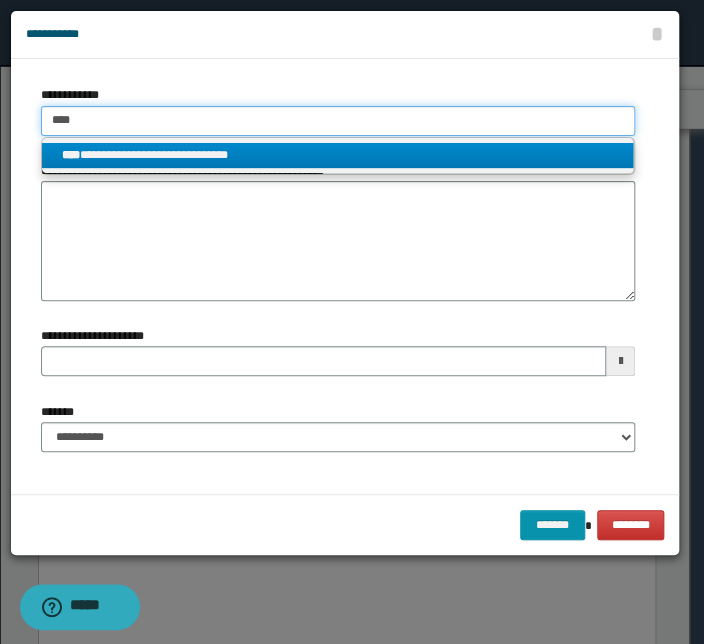 type on "****" 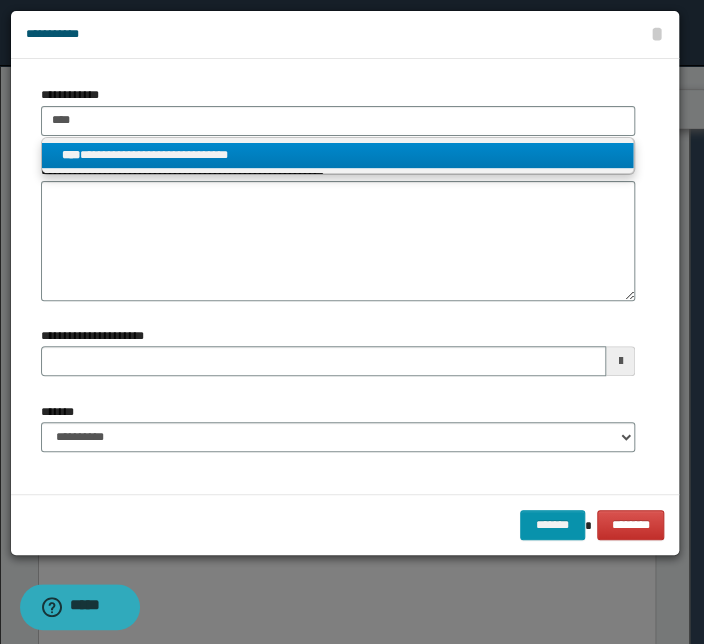 click on "**********" at bounding box center [337, 155] 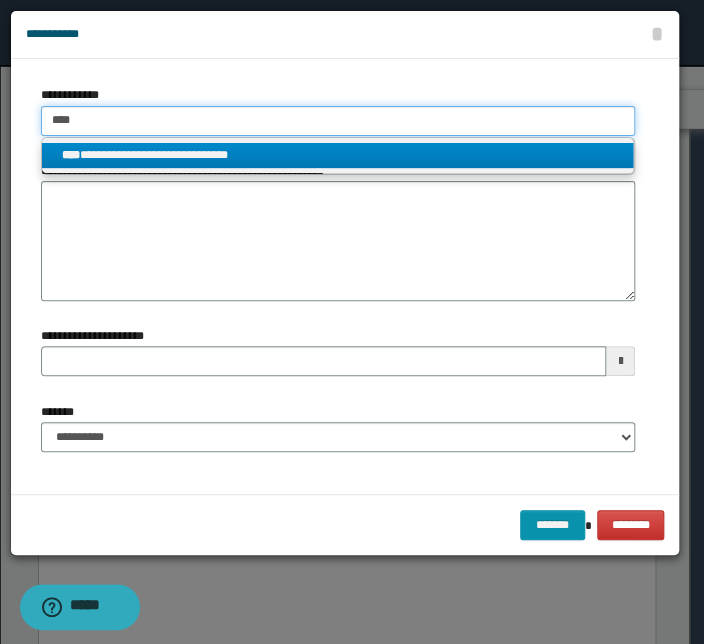 type 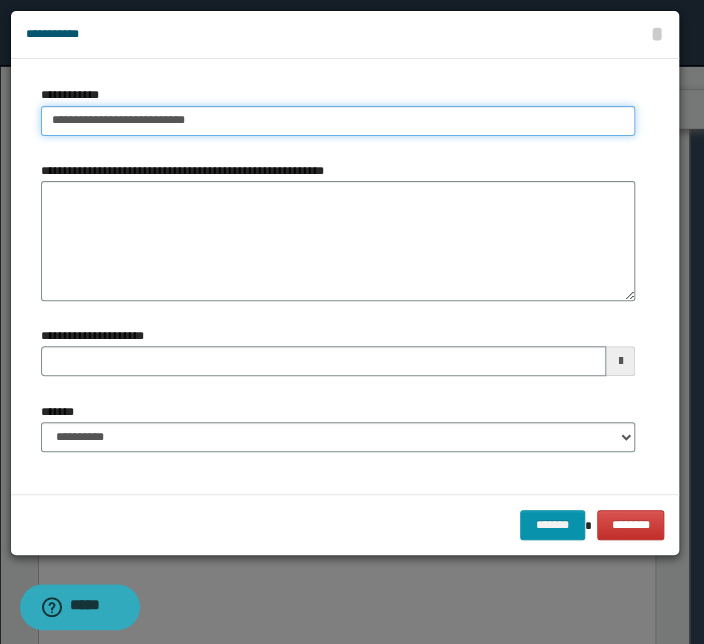 drag, startPoint x: 210, startPoint y: 120, endPoint x: -62, endPoint y: 118, distance: 272.00735 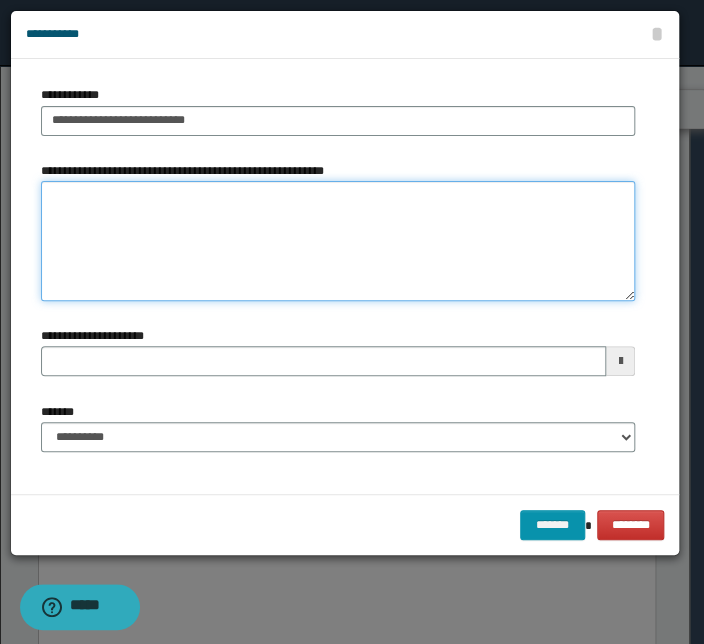 click on "**********" at bounding box center (338, 241) 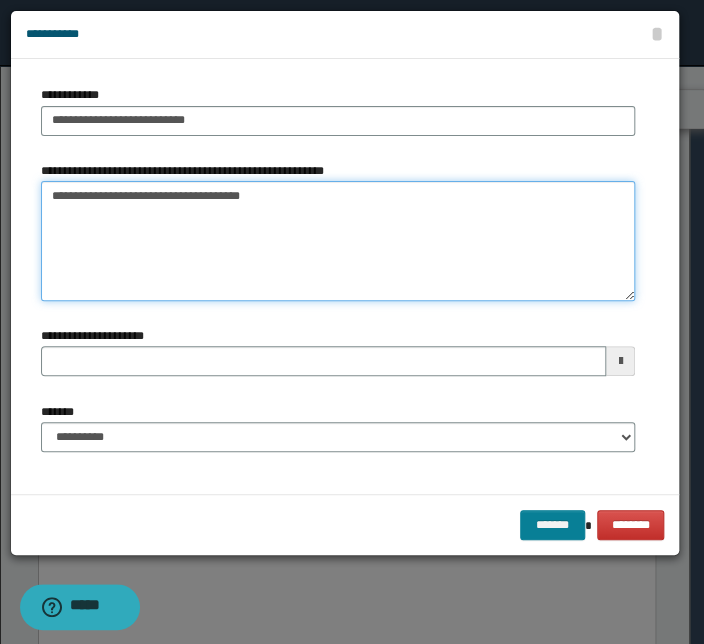 type on "**********" 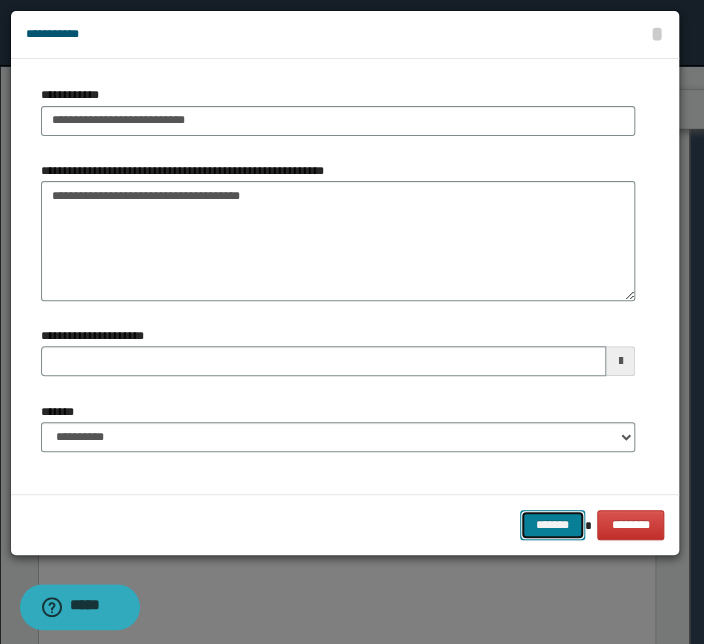 click on "*******" at bounding box center (552, 525) 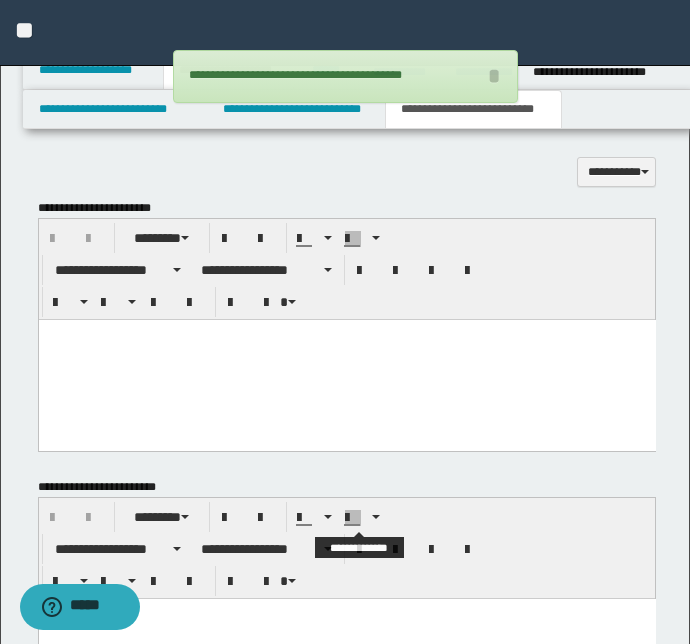scroll, scrollTop: 1243, scrollLeft: 0, axis: vertical 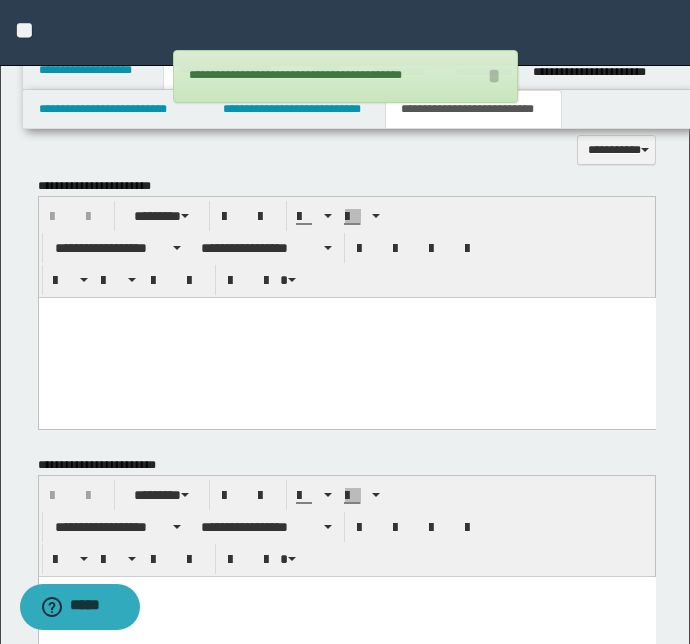 click at bounding box center [346, 337] 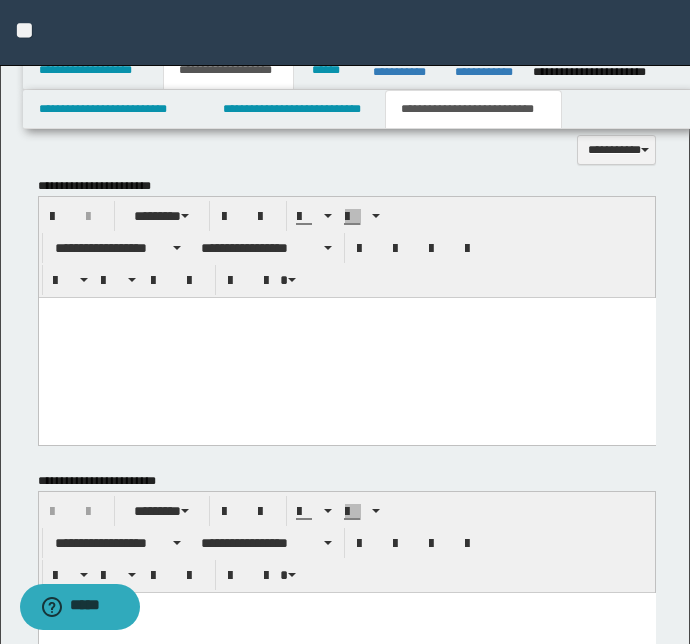 paste 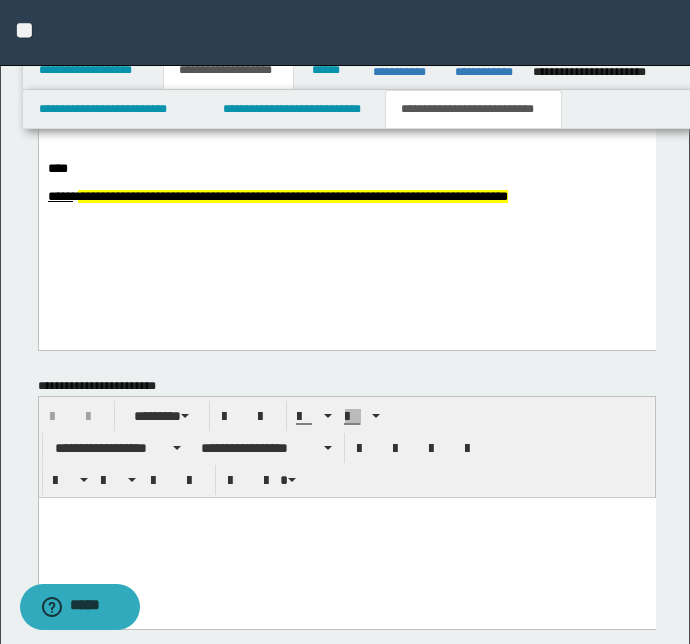 scroll, scrollTop: 1698, scrollLeft: 0, axis: vertical 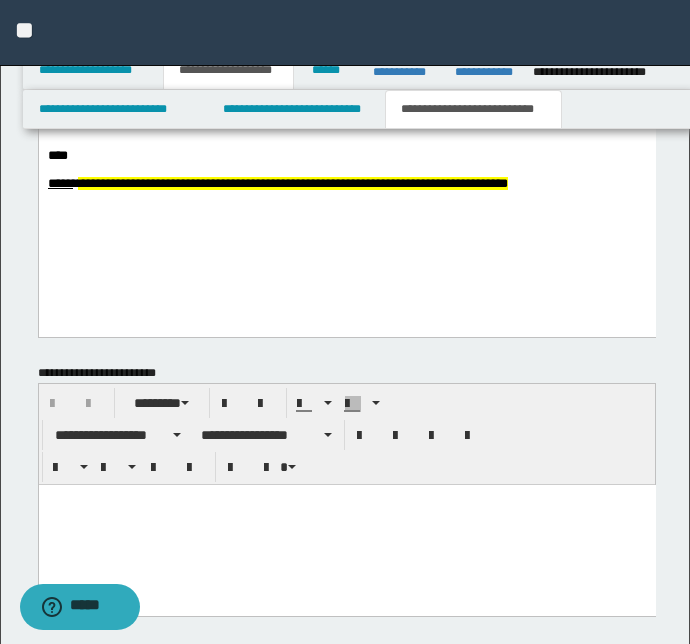 drag, startPoint x: 359, startPoint y: 221, endPoint x: 358, endPoint y: 231, distance: 10.049875 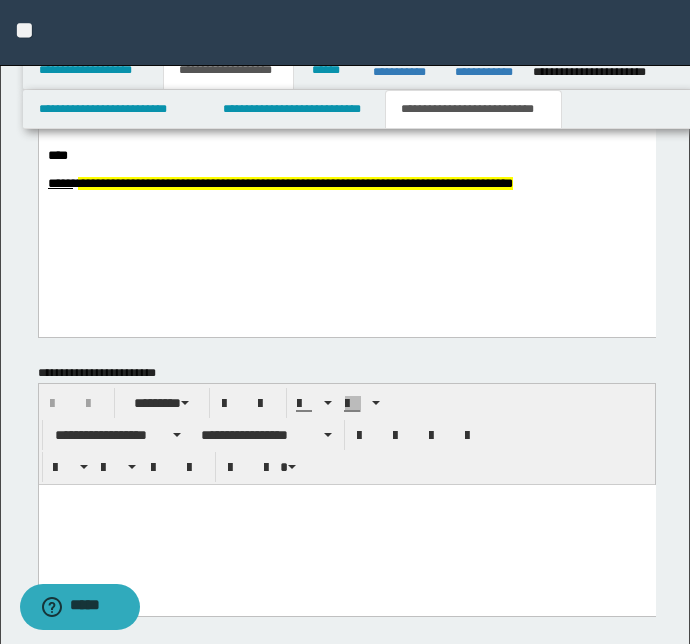 click on "**********" at bounding box center [346, 30] 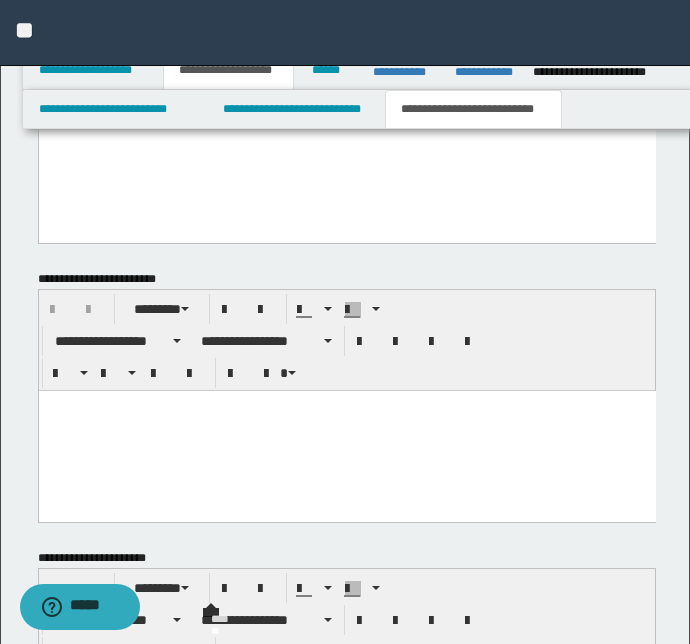 scroll, scrollTop: 2072, scrollLeft: 0, axis: vertical 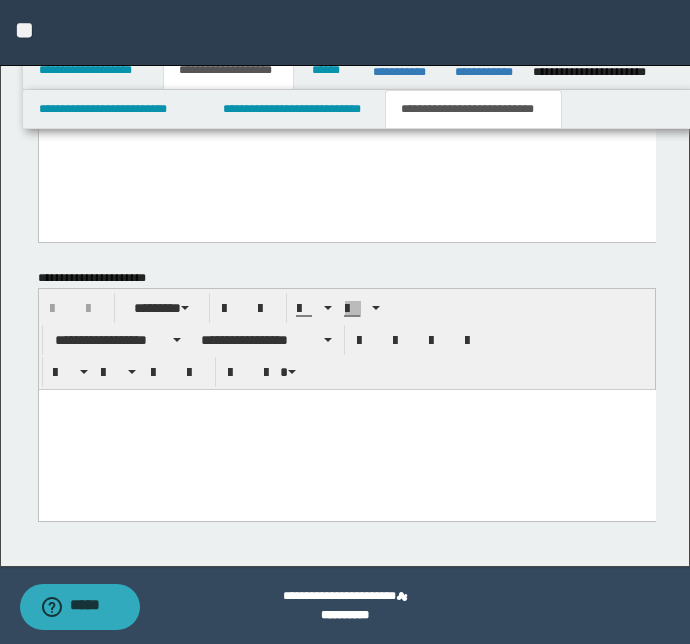 click at bounding box center [346, 430] 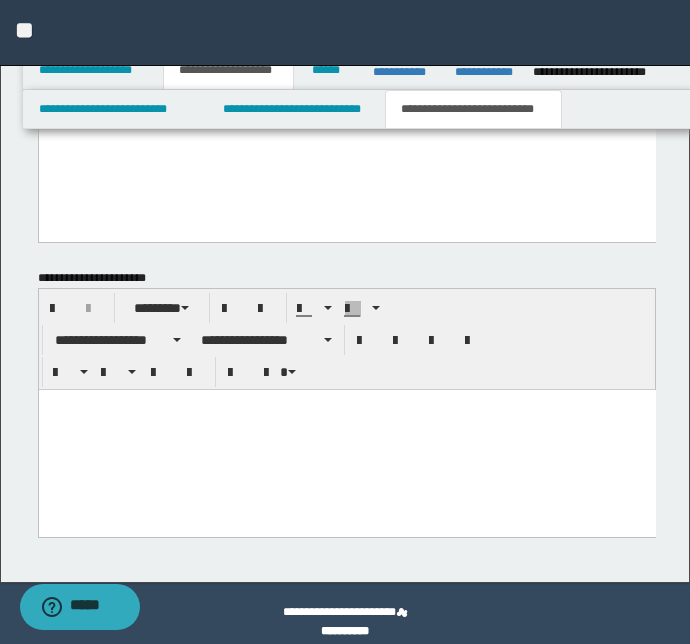 click at bounding box center [346, 437] 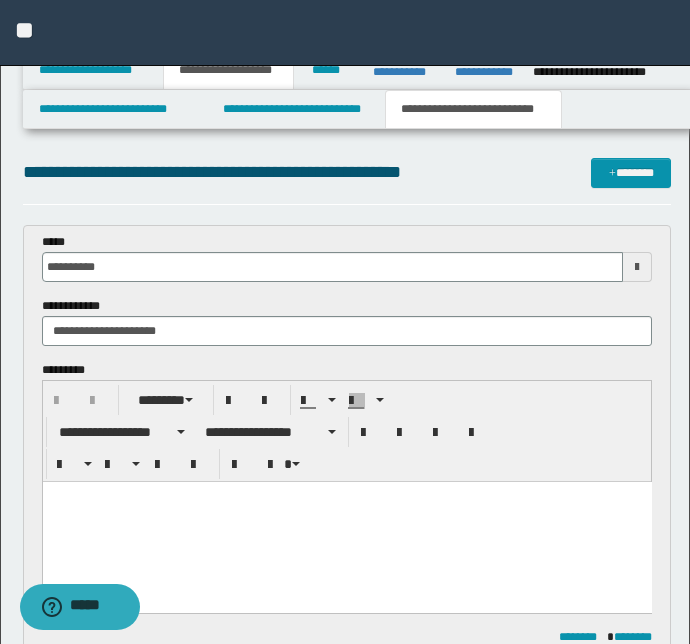 scroll, scrollTop: 0, scrollLeft: 0, axis: both 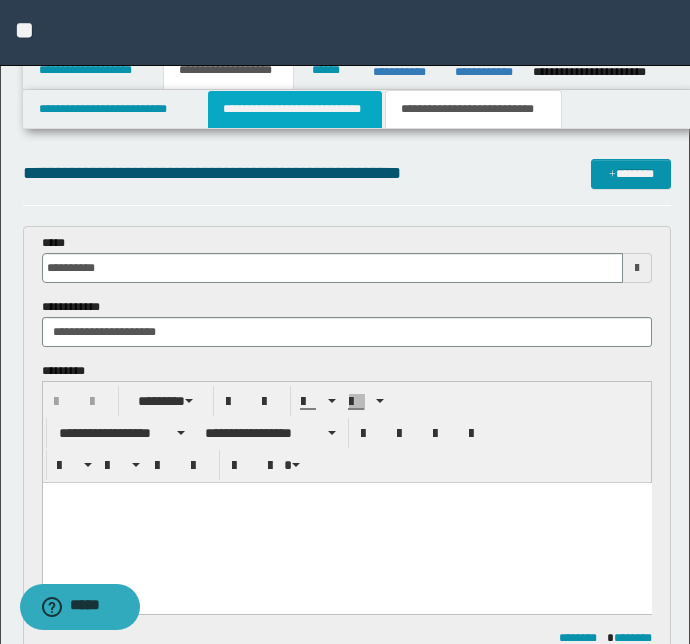 click on "**********" at bounding box center (294, 109) 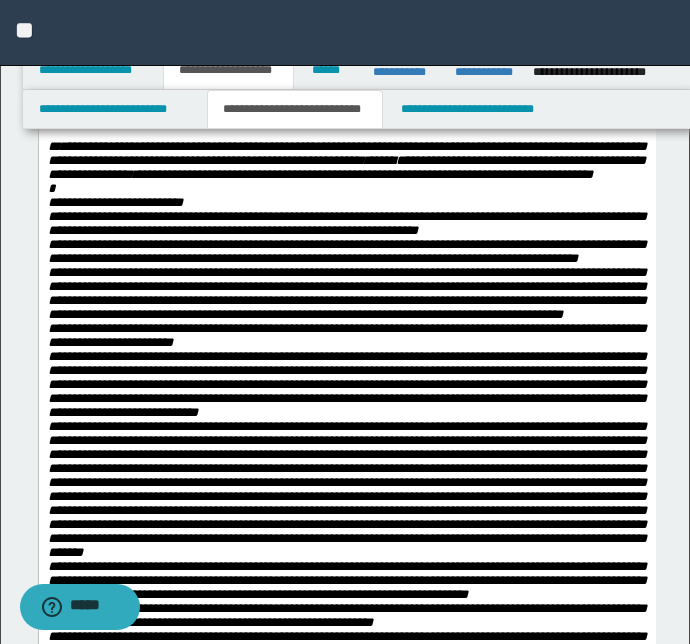 scroll, scrollTop: 2636, scrollLeft: 0, axis: vertical 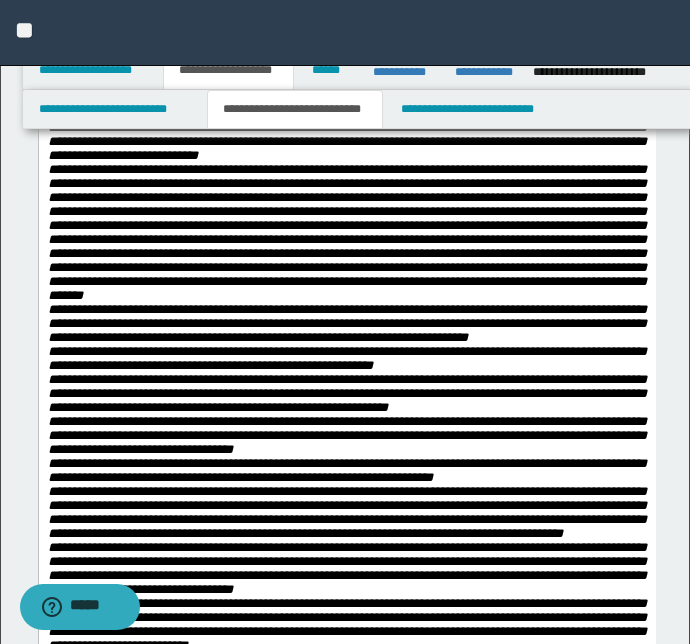 click on "**********" at bounding box center [346, -5] 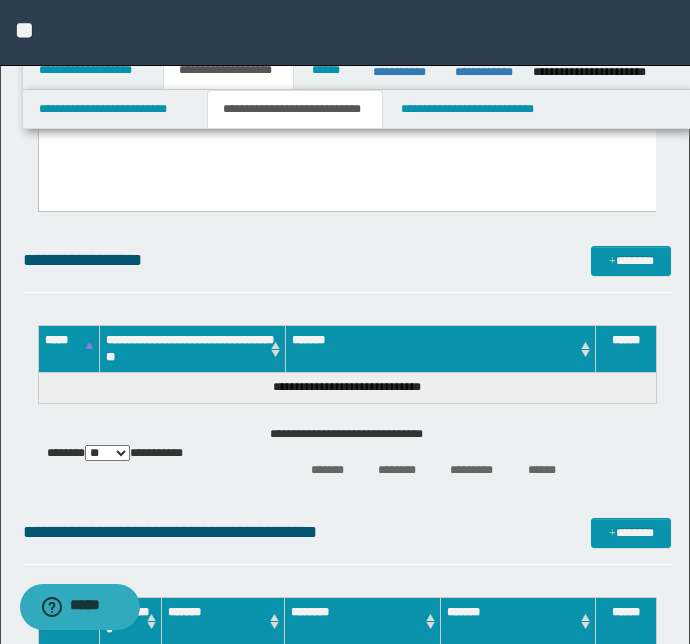 scroll, scrollTop: 5035, scrollLeft: 0, axis: vertical 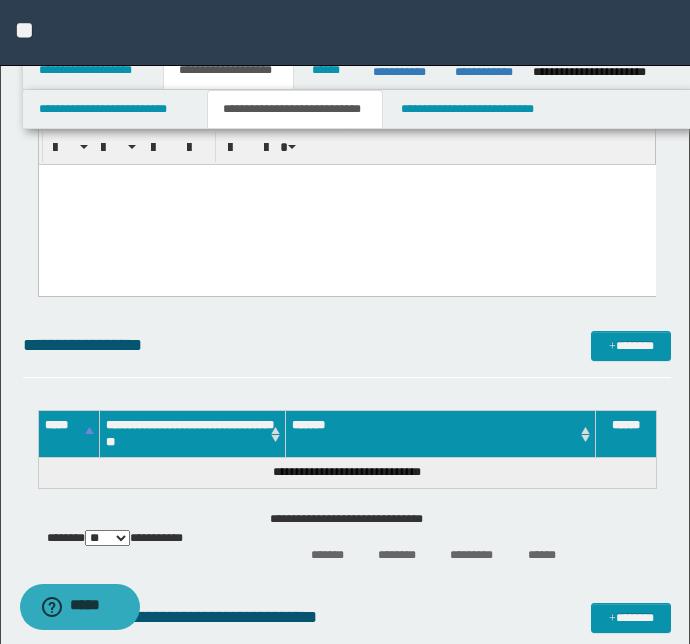 click on "**********" at bounding box center [347, 345] 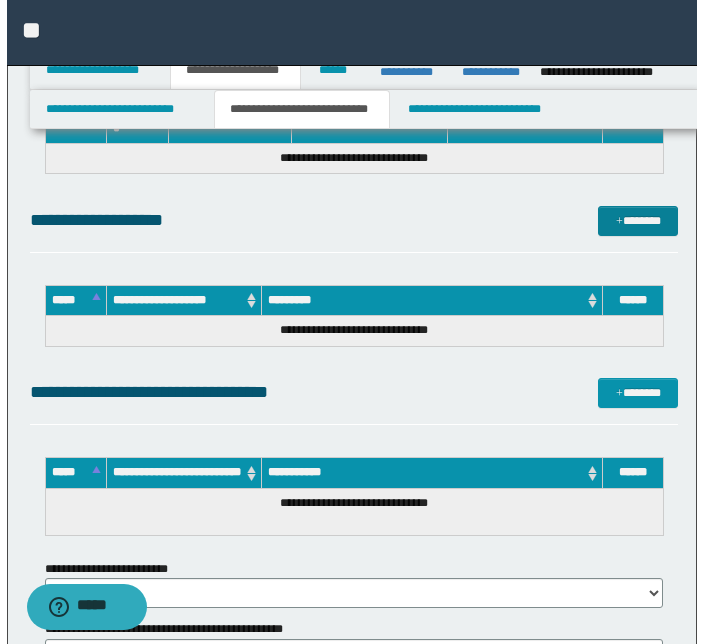 scroll, scrollTop: 5580, scrollLeft: 0, axis: vertical 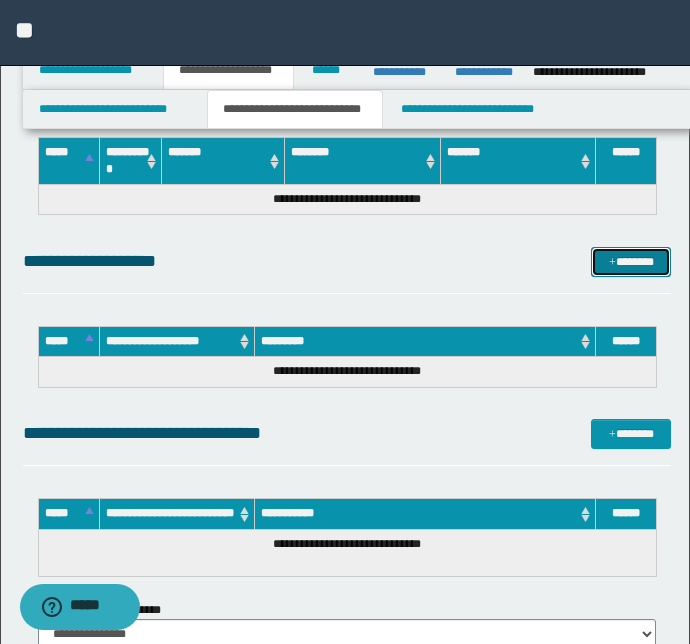 click on "*******" at bounding box center [631, 262] 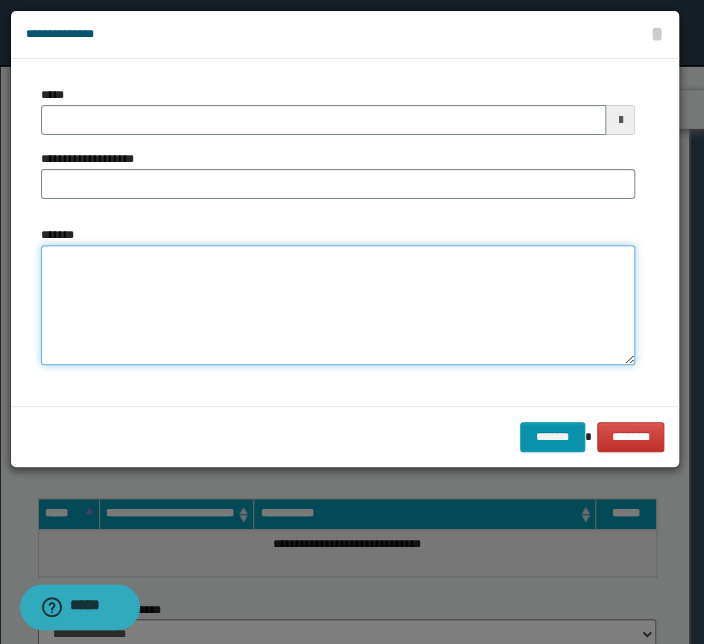 click on "*******" at bounding box center [338, 305] 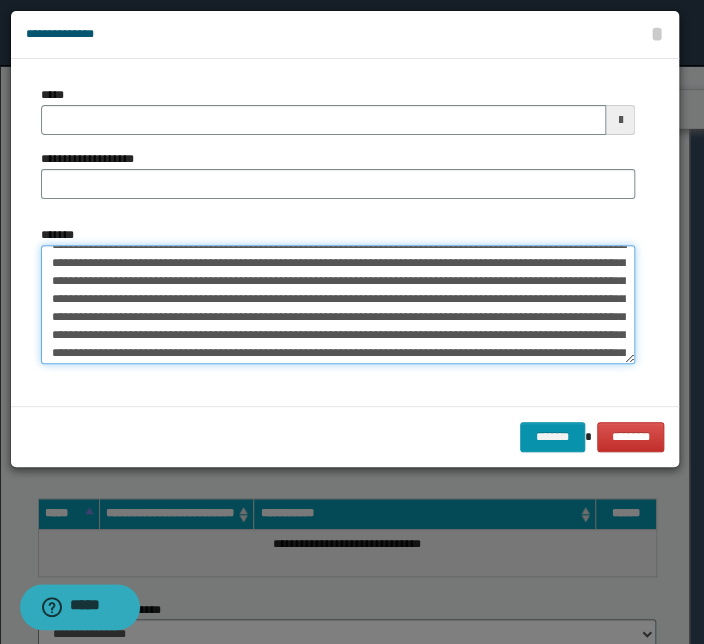 scroll, scrollTop: 0, scrollLeft: 0, axis: both 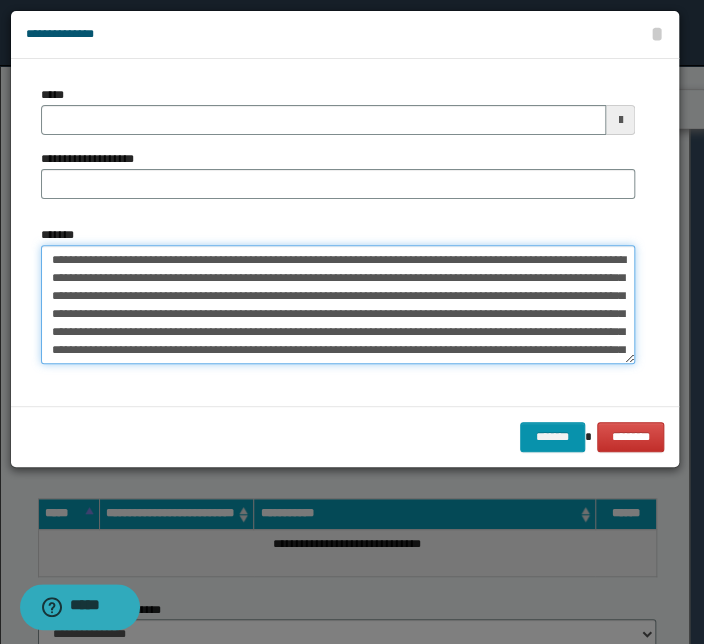 drag, startPoint x: 302, startPoint y: 260, endPoint x: -13, endPoint y: 245, distance: 315.35693 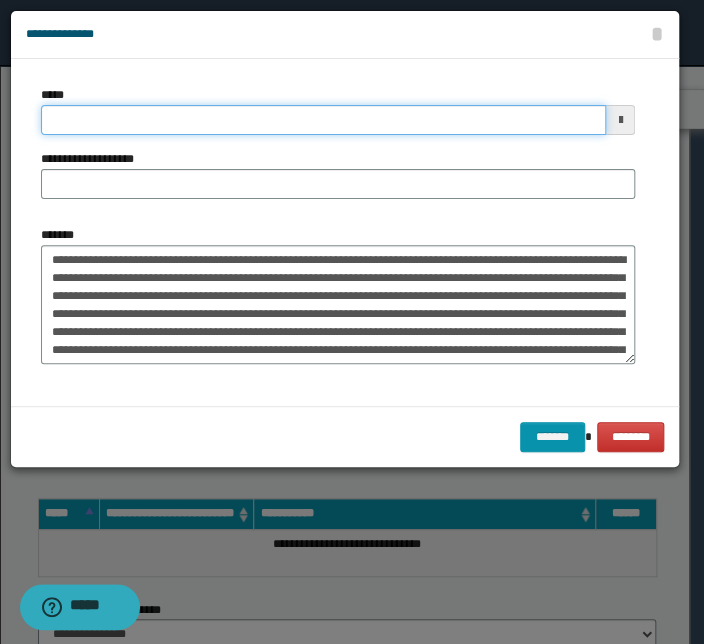 click on "*****" at bounding box center [323, 120] 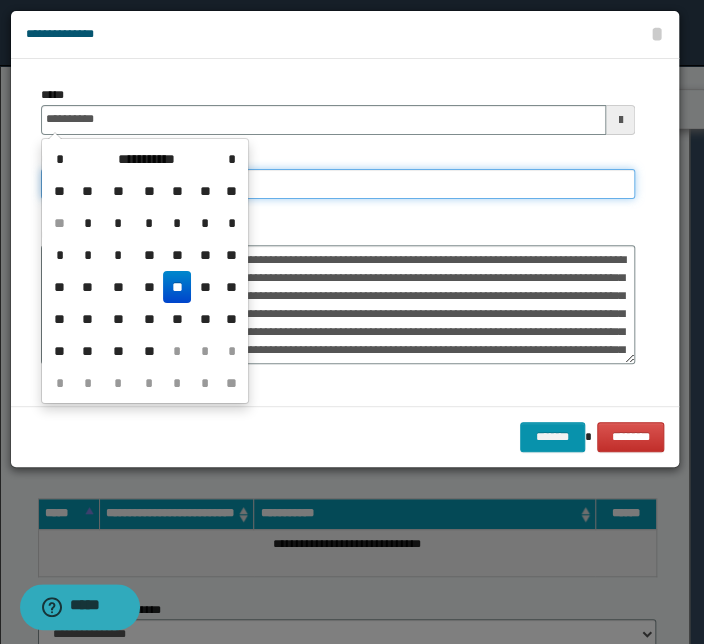 type on "**********" 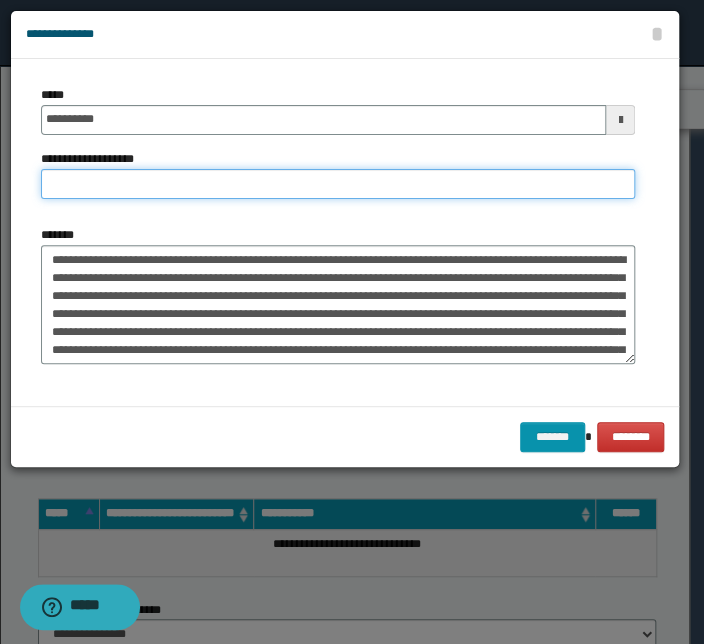 click on "**********" at bounding box center (338, 184) 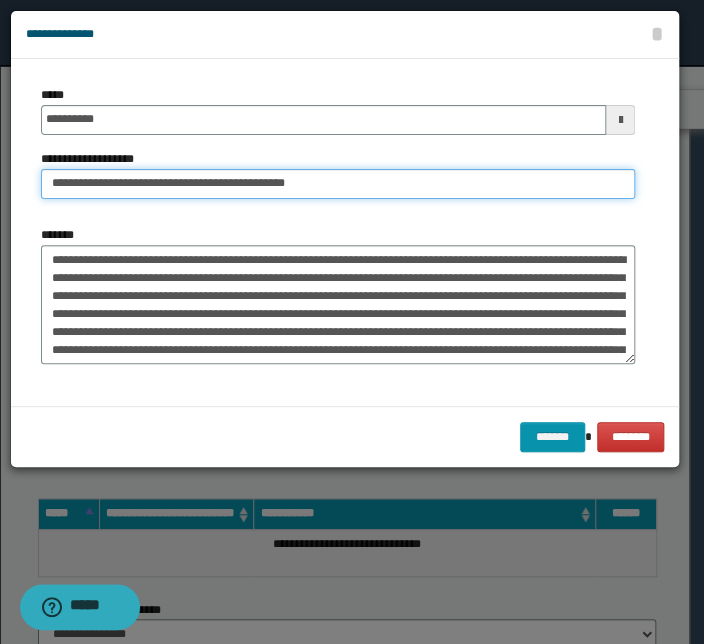 drag, startPoint x: 112, startPoint y: 185, endPoint x: -49, endPoint y: 172, distance: 161.52399 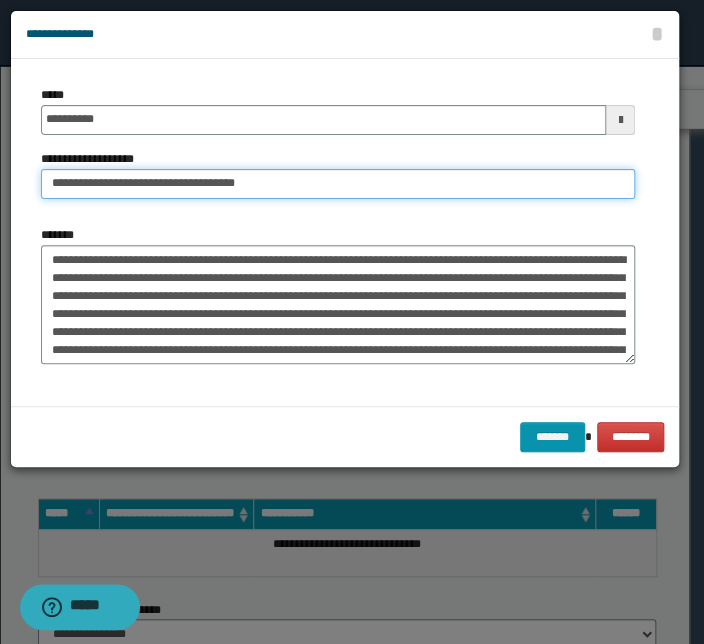 type on "**********" 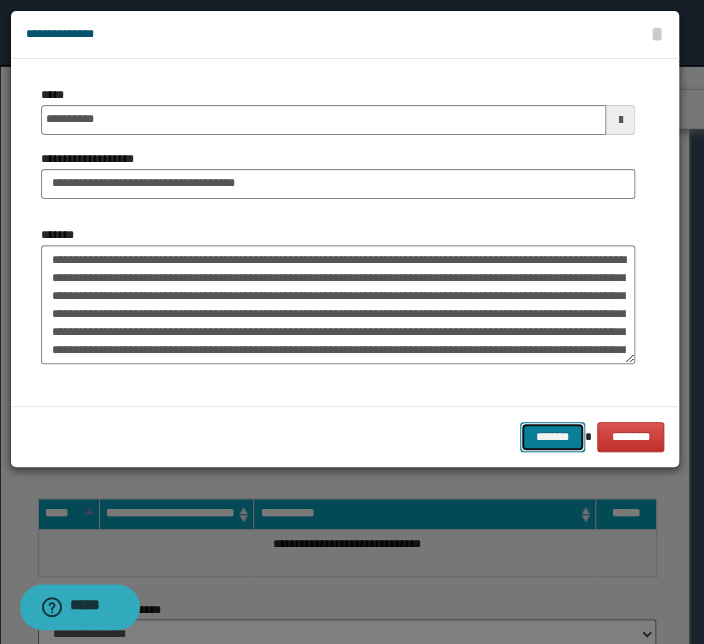click on "*******" at bounding box center [552, 437] 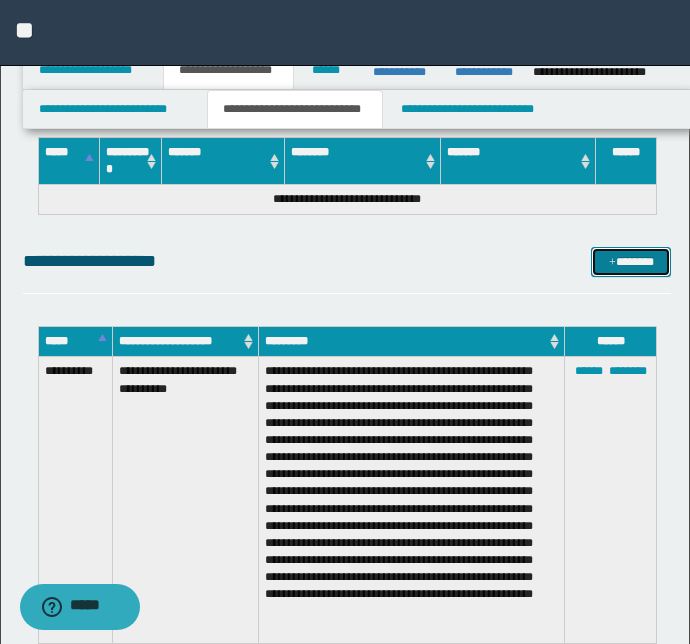 click on "*******" at bounding box center (631, 262) 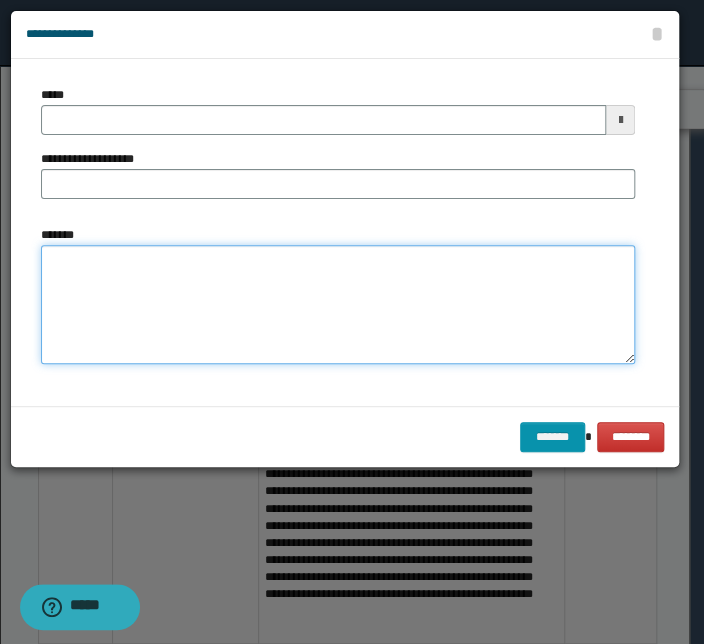 click on "*******" at bounding box center (338, 305) 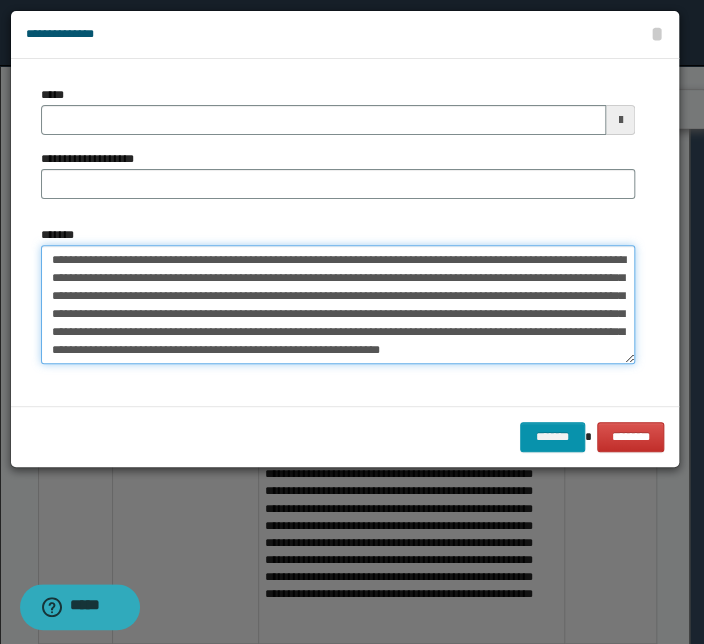 scroll, scrollTop: 0, scrollLeft: 0, axis: both 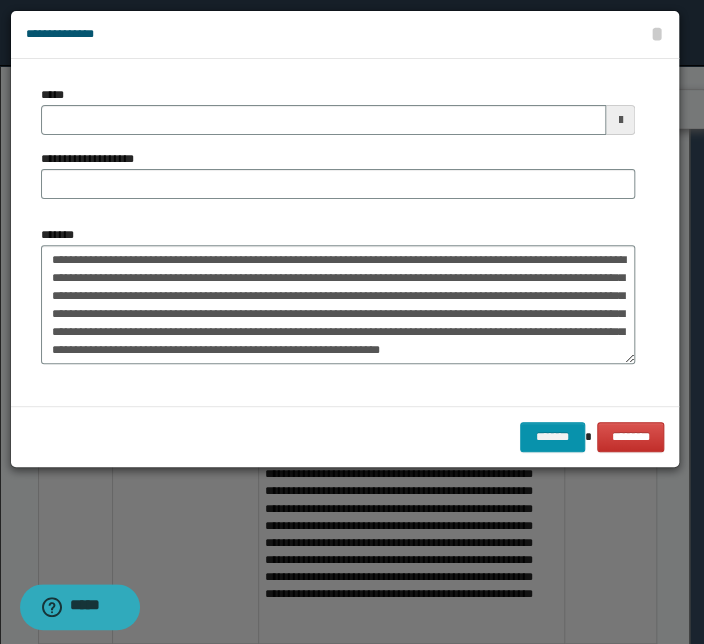 type on "**********" 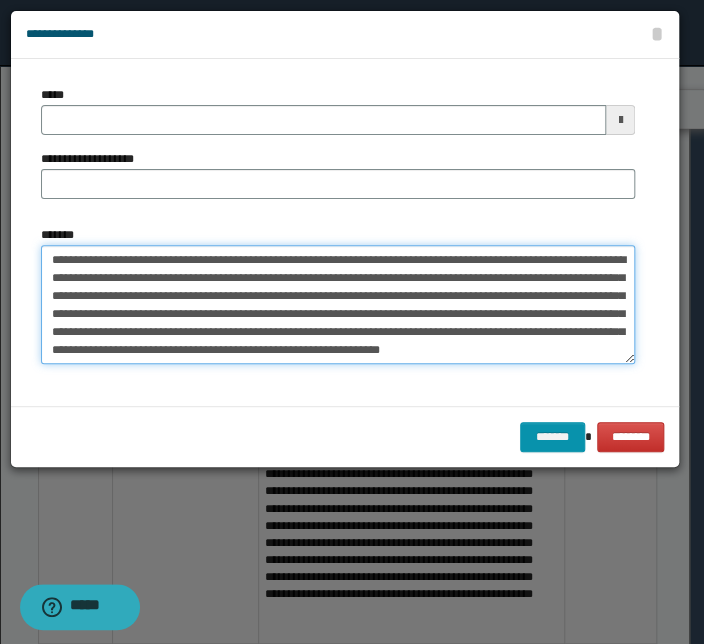 drag, startPoint x: 298, startPoint y: 260, endPoint x: -54, endPoint y: 270, distance: 352.14203 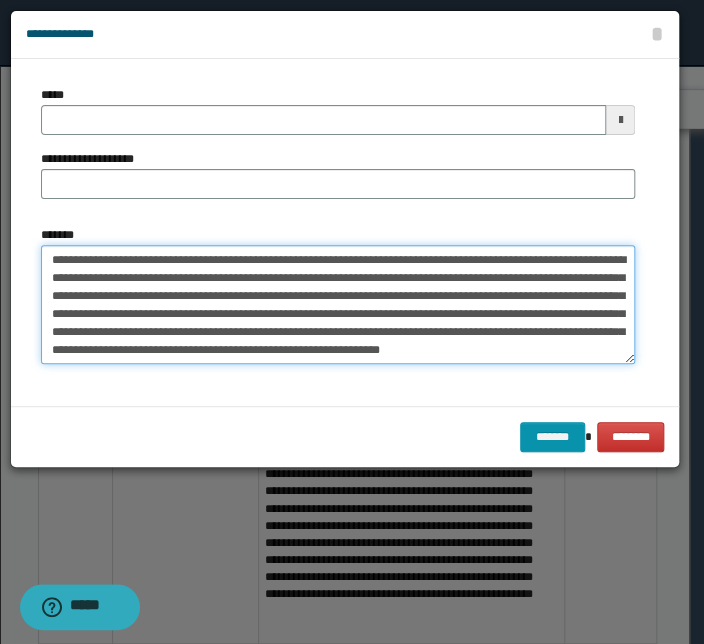 click on "**********" at bounding box center (352, -5258) 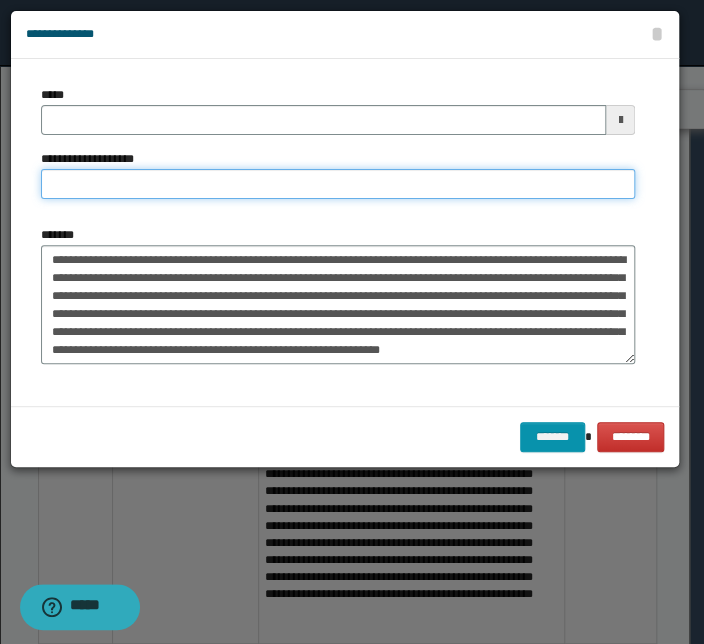 click on "**********" at bounding box center [338, 184] 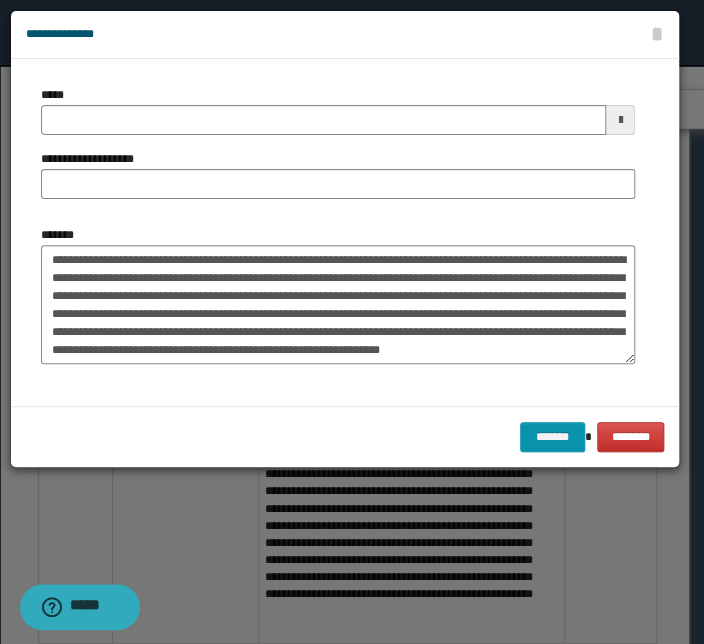 click on "**********" at bounding box center (345, 232) 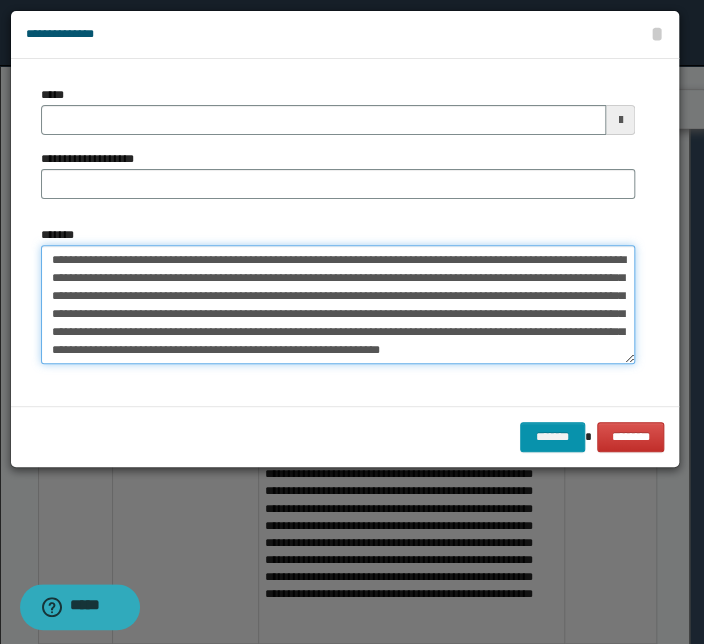 drag, startPoint x: 300, startPoint y: 259, endPoint x: -88, endPoint y: 254, distance: 388.03223 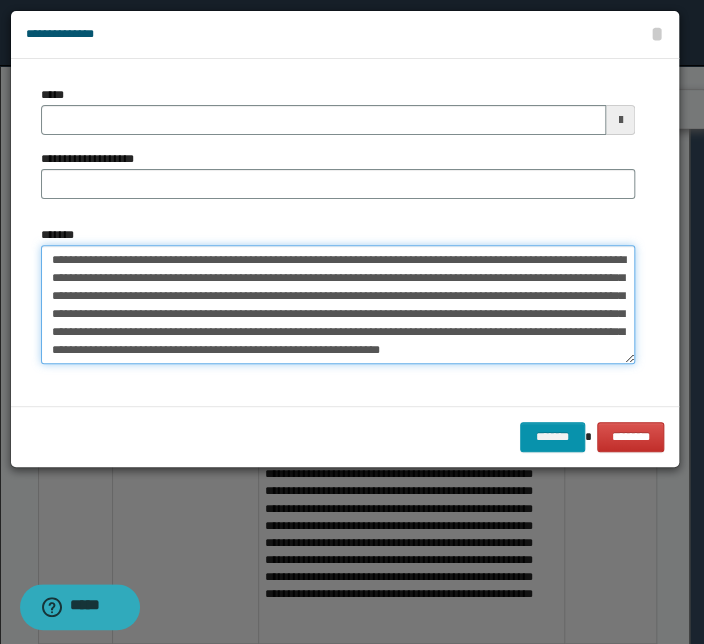 type on "**********" 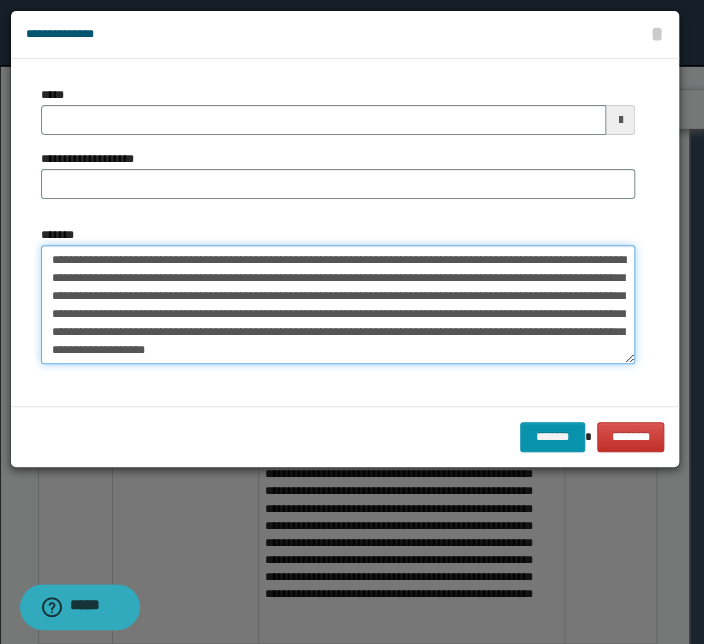 type 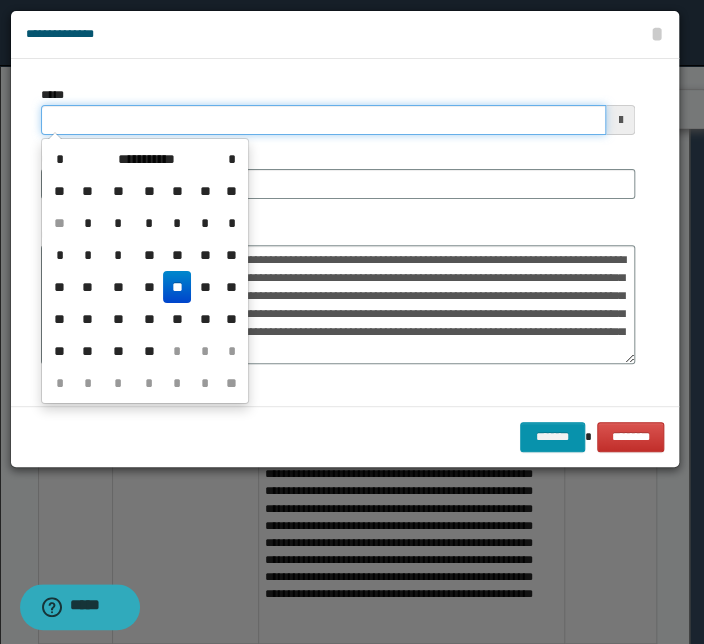 click on "*****" at bounding box center [323, 120] 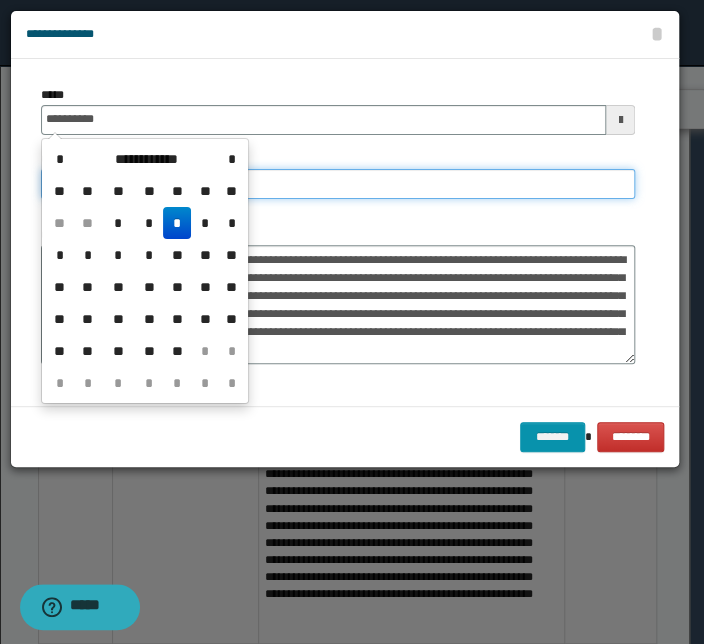 type on "**********" 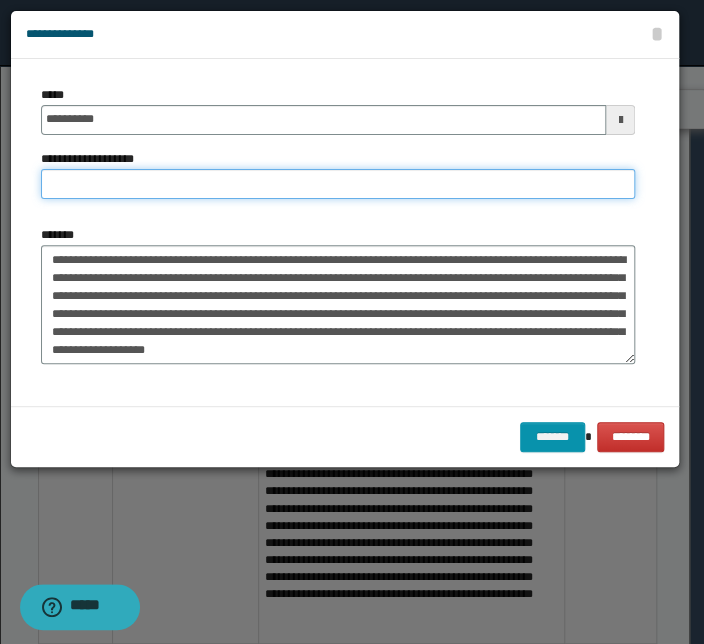 click on "**********" at bounding box center (338, 184) 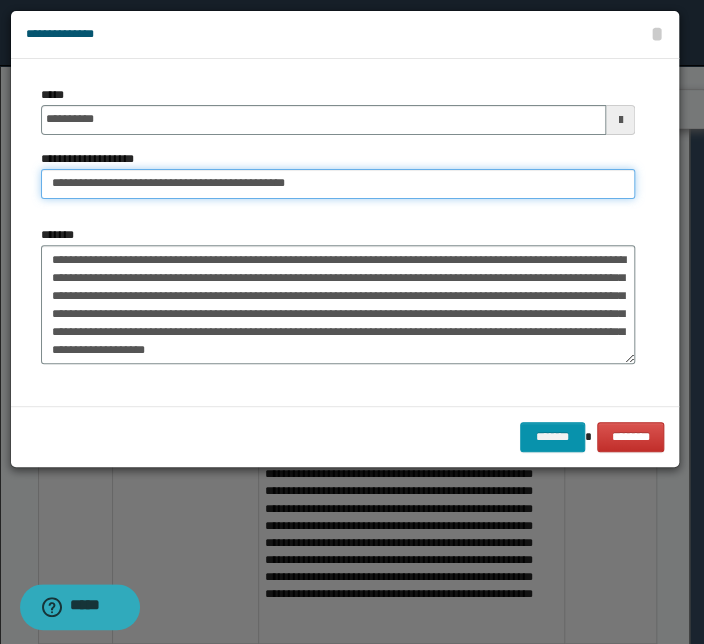 drag, startPoint x: 114, startPoint y: 184, endPoint x: -122, endPoint y: 202, distance: 236.68544 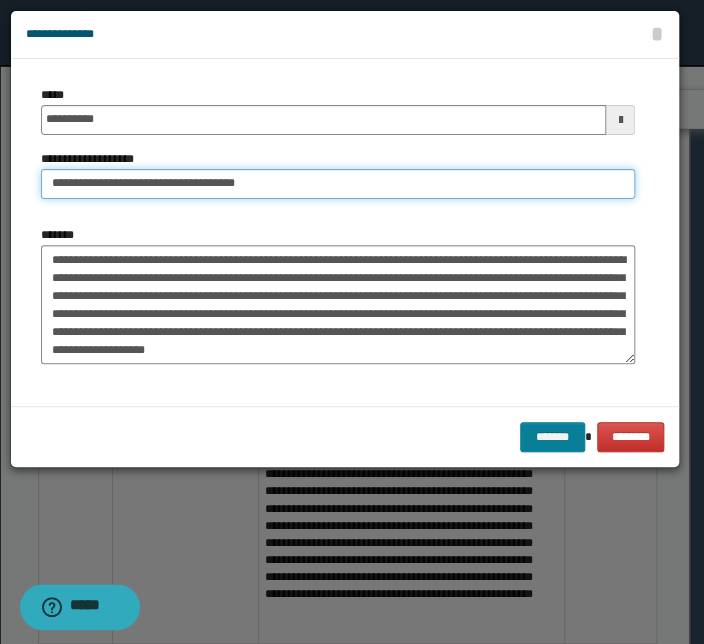 type on "**********" 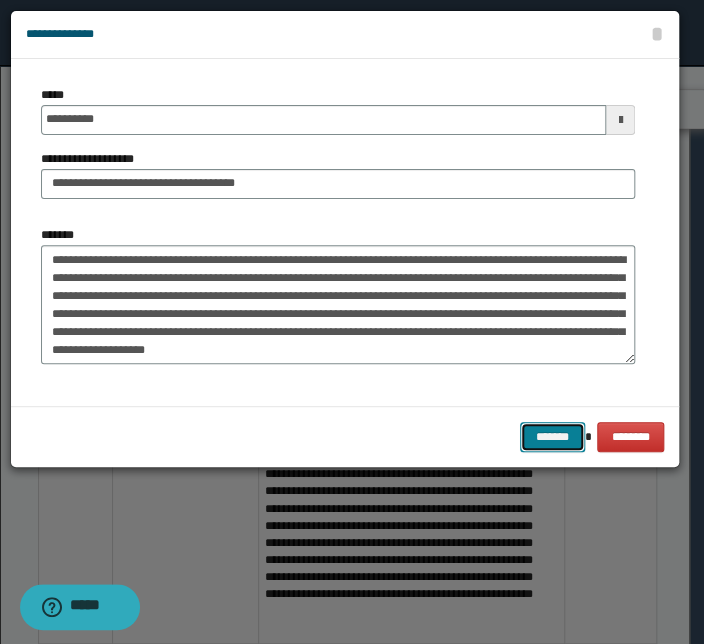 click on "*******" at bounding box center (552, 437) 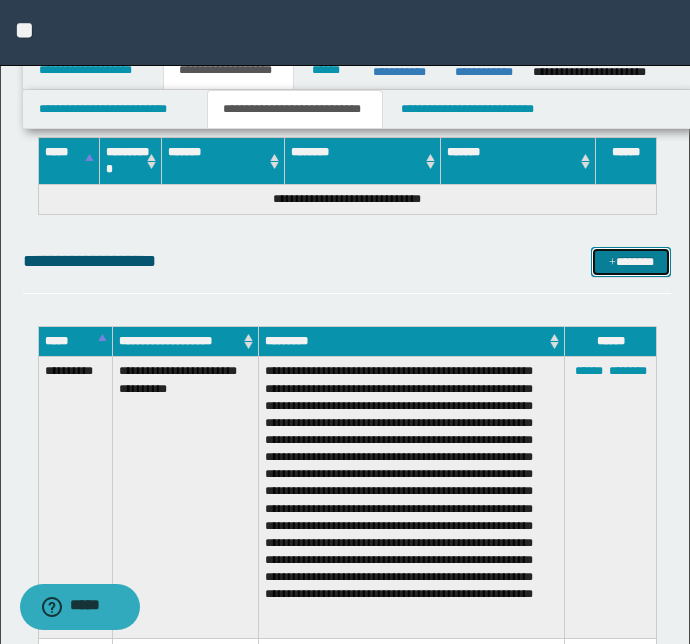click on "*******" at bounding box center [631, 262] 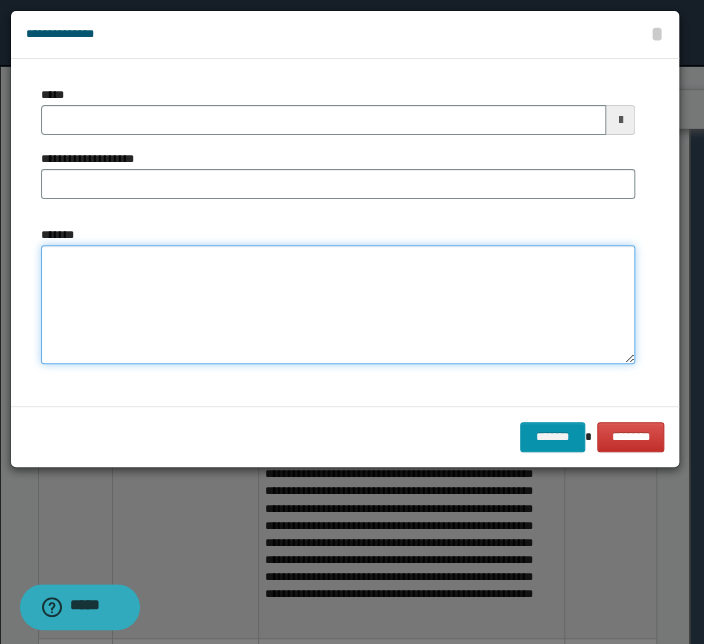 click on "*******" at bounding box center [338, 305] 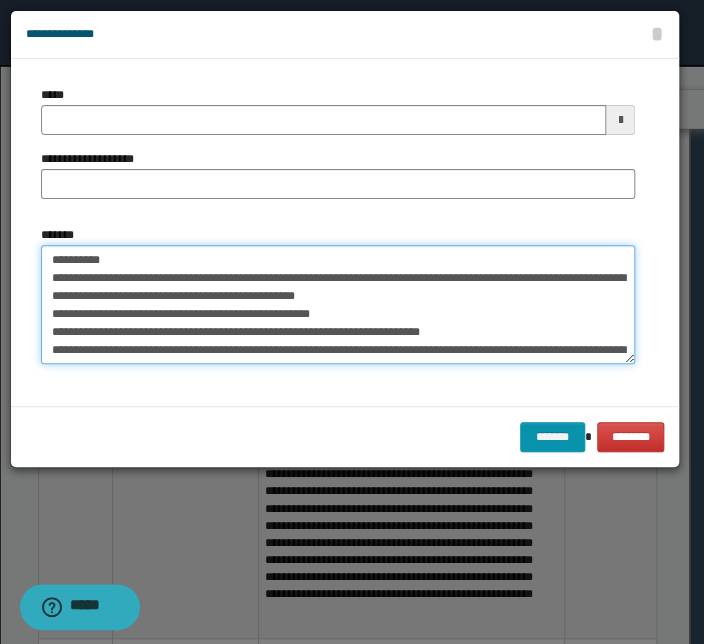 scroll, scrollTop: 245, scrollLeft: 0, axis: vertical 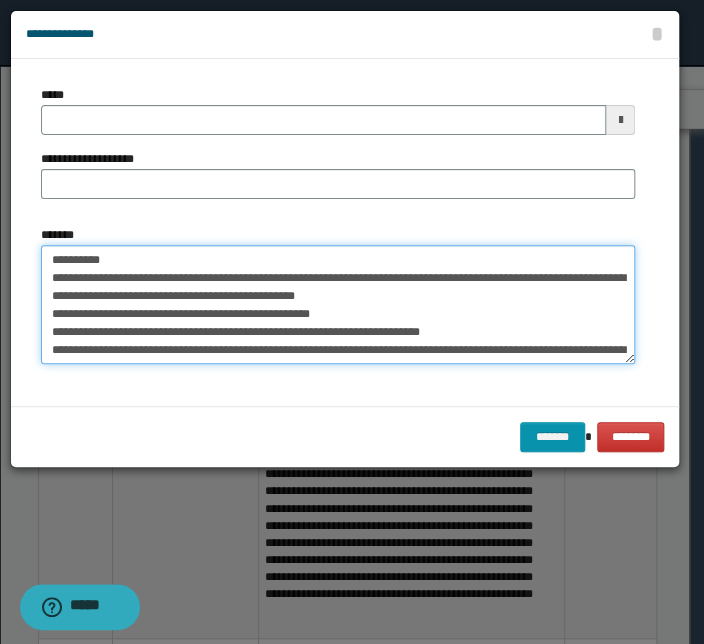 drag, startPoint x: 320, startPoint y: 325, endPoint x: 30, endPoint y: 162, distance: 332.6695 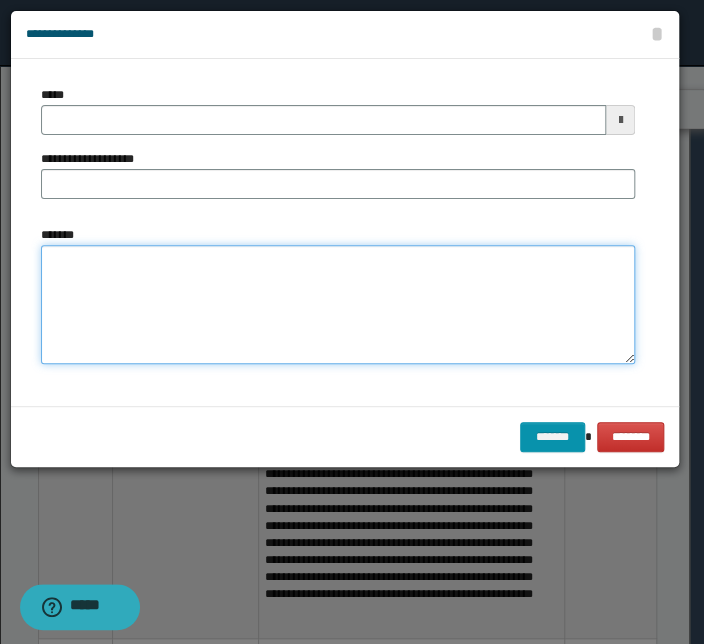 click on "*******" at bounding box center [338, 305] 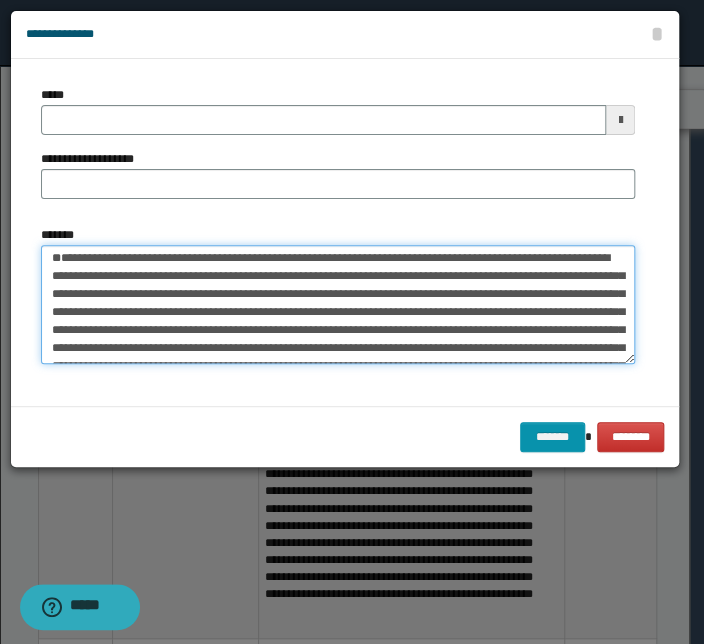 scroll, scrollTop: 0, scrollLeft: 0, axis: both 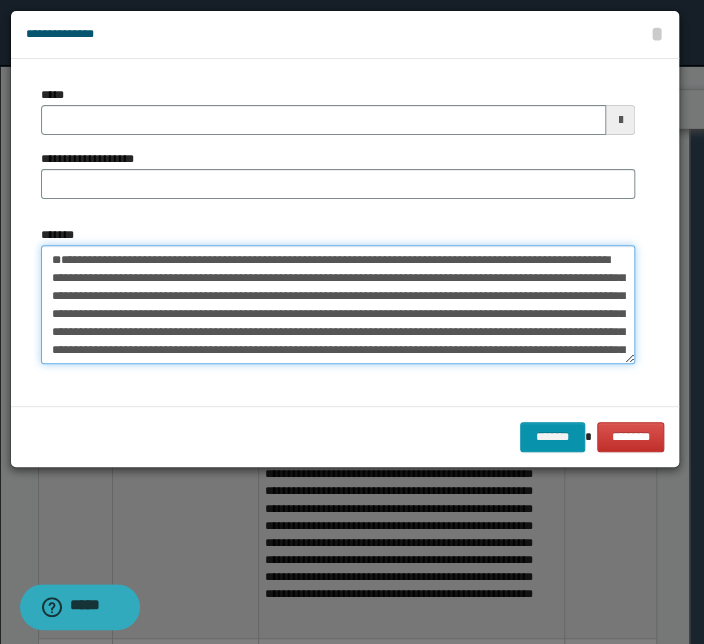 click on "*******" at bounding box center (338, 305) 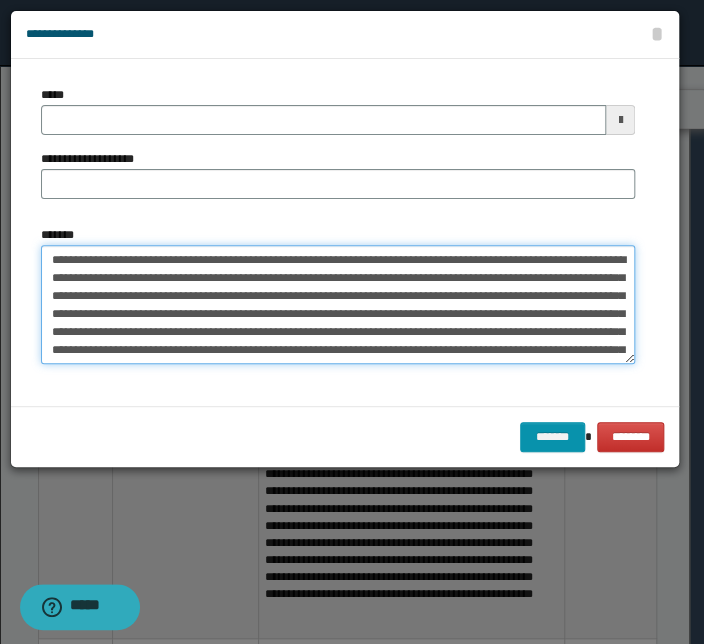 drag, startPoint x: 310, startPoint y: 261, endPoint x: -31, endPoint y: 256, distance: 341.03665 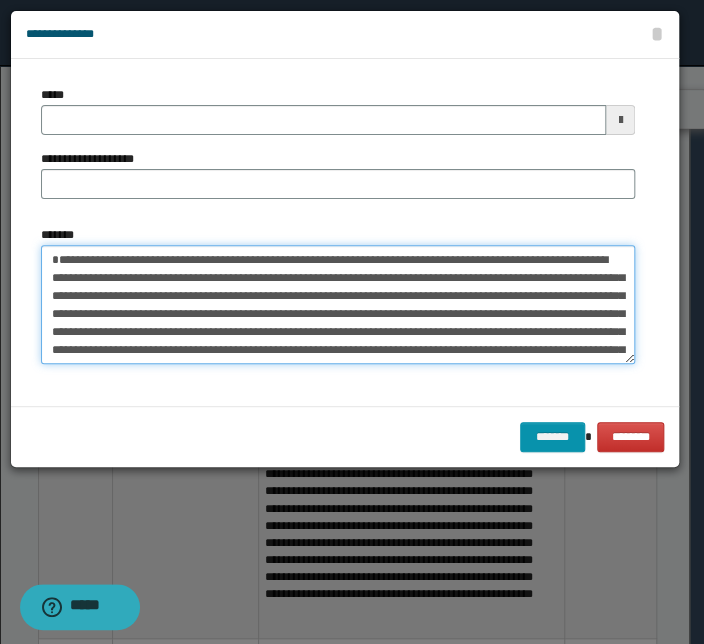 type 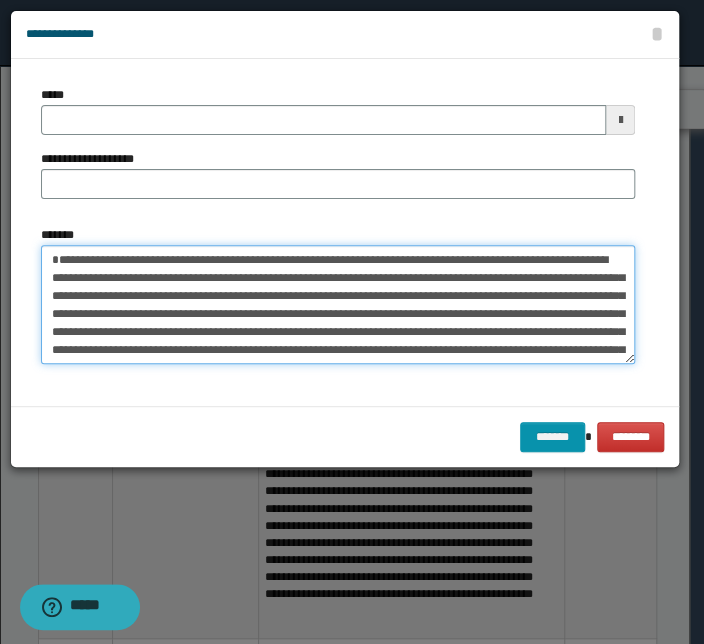 type on "**********" 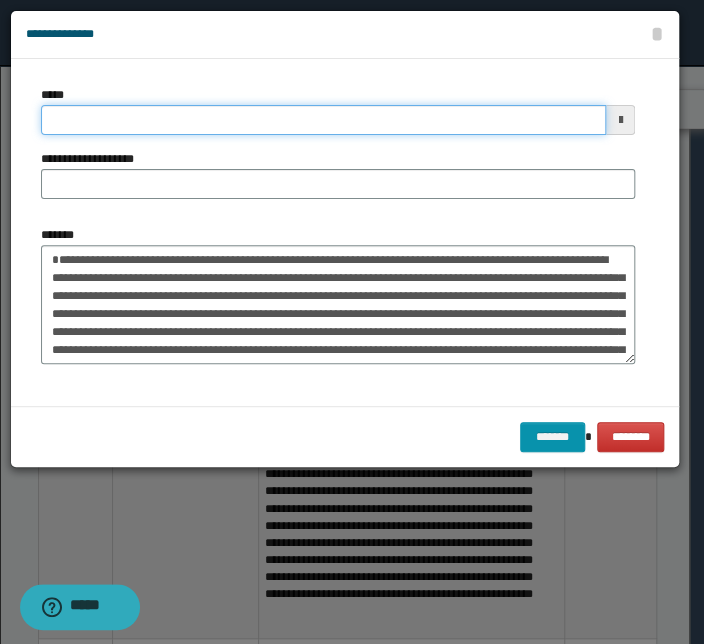 click on "*****" at bounding box center [323, 120] 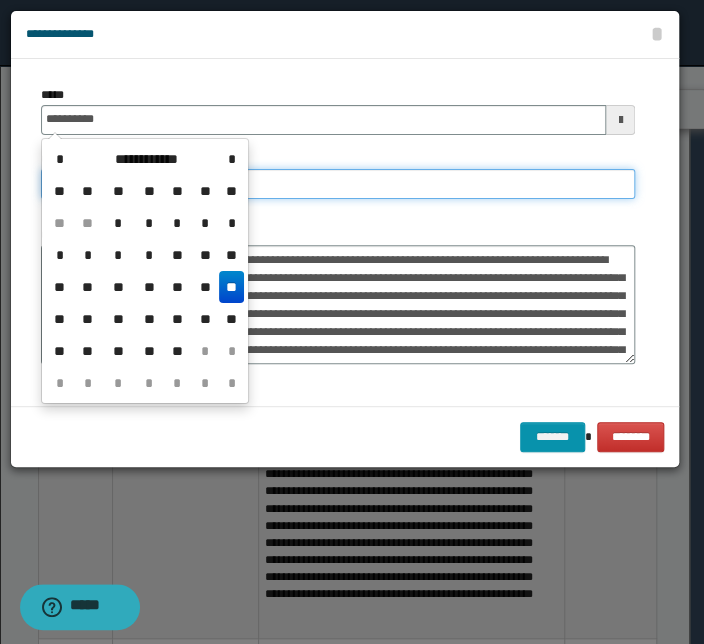 type on "**********" 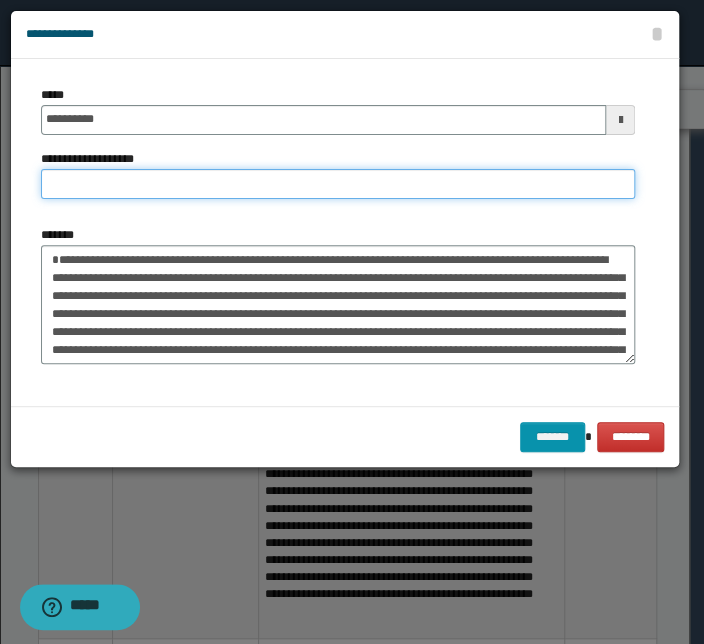 click on "**********" at bounding box center [338, 184] 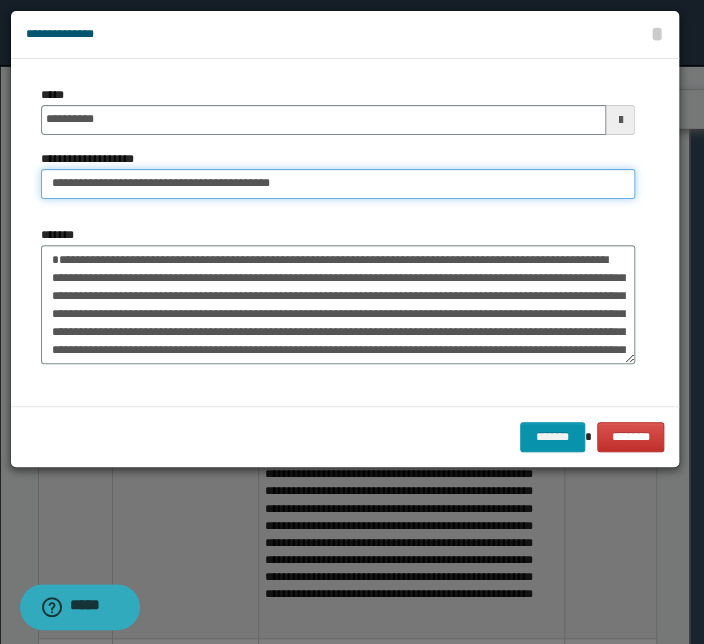 drag, startPoint x: 112, startPoint y: 183, endPoint x: -240, endPoint y: 177, distance: 352.05115 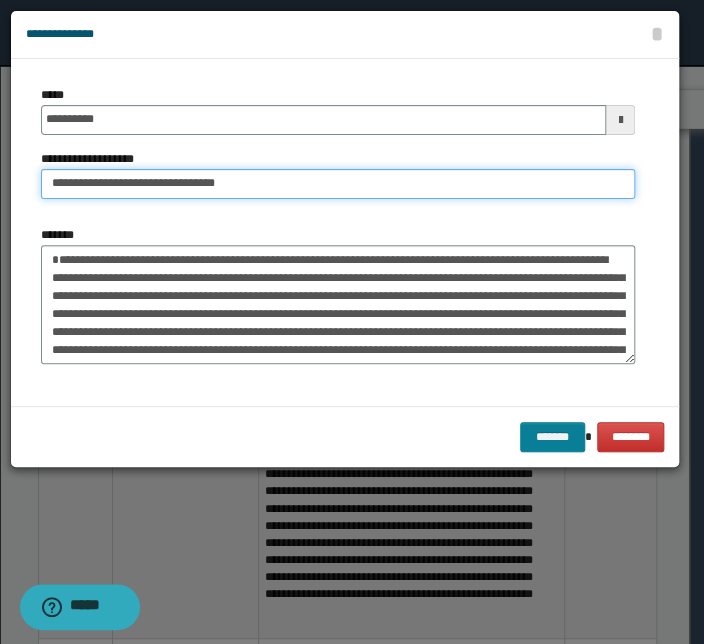 type on "**********" 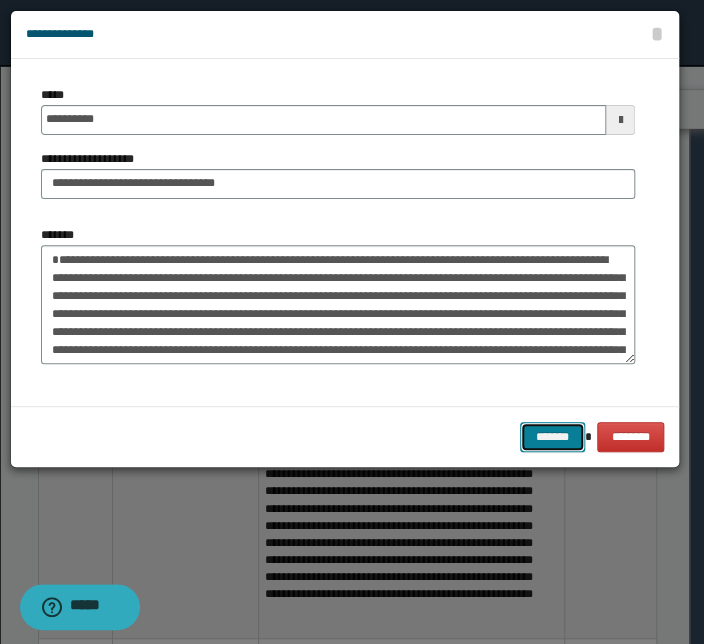 click on "*******" at bounding box center [552, 437] 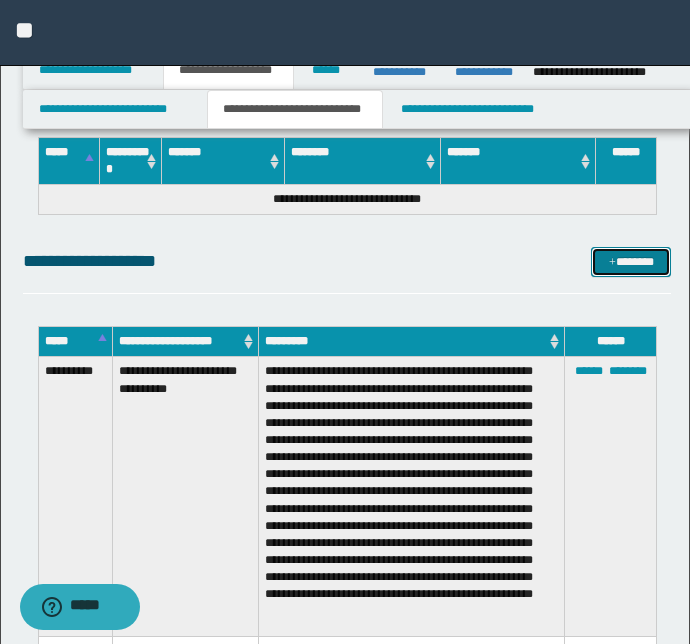 click on "*******" at bounding box center [631, 262] 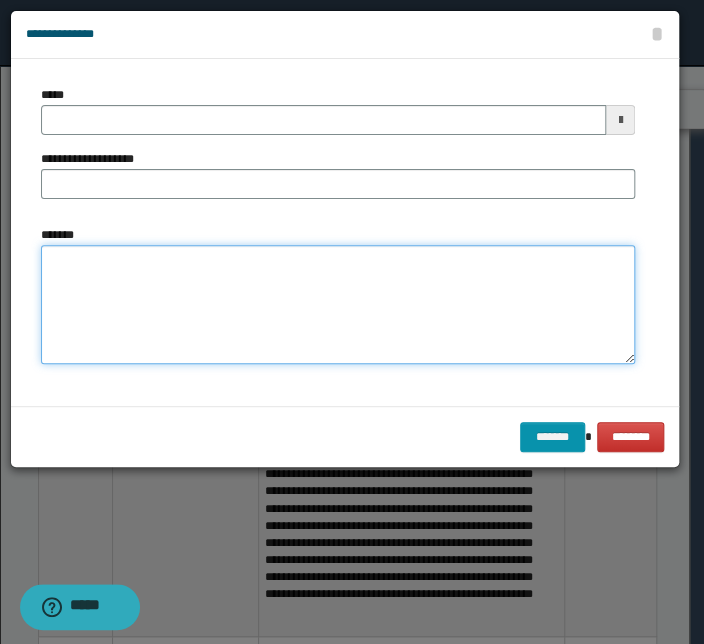 click on "*******" at bounding box center (338, 305) 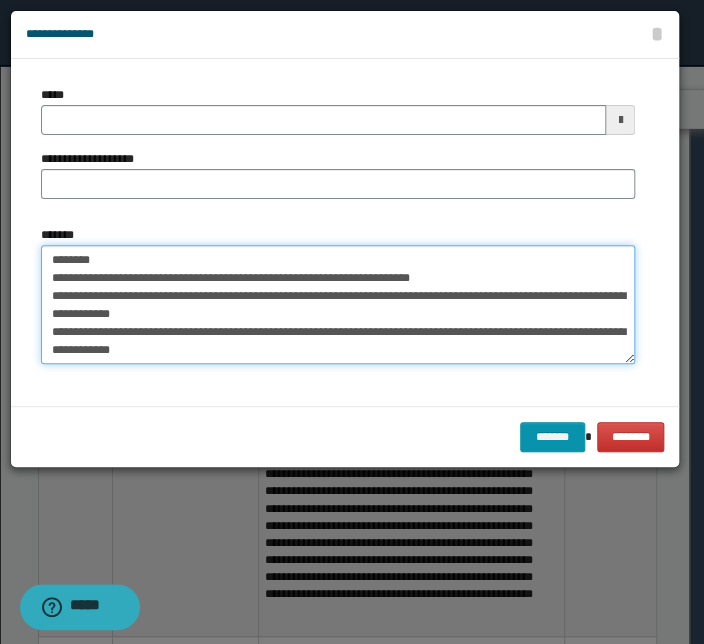 scroll, scrollTop: 83, scrollLeft: 0, axis: vertical 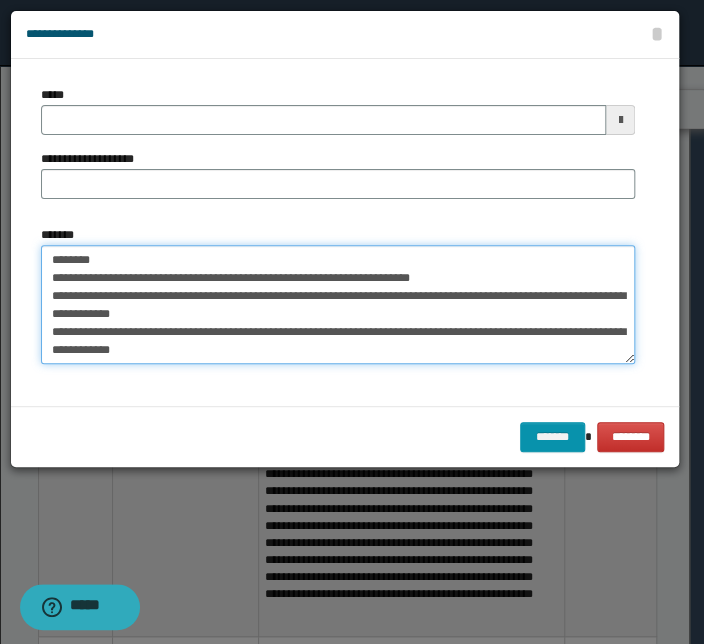 drag, startPoint x: 458, startPoint y: 340, endPoint x: -44, endPoint y: 186, distance: 525.09045 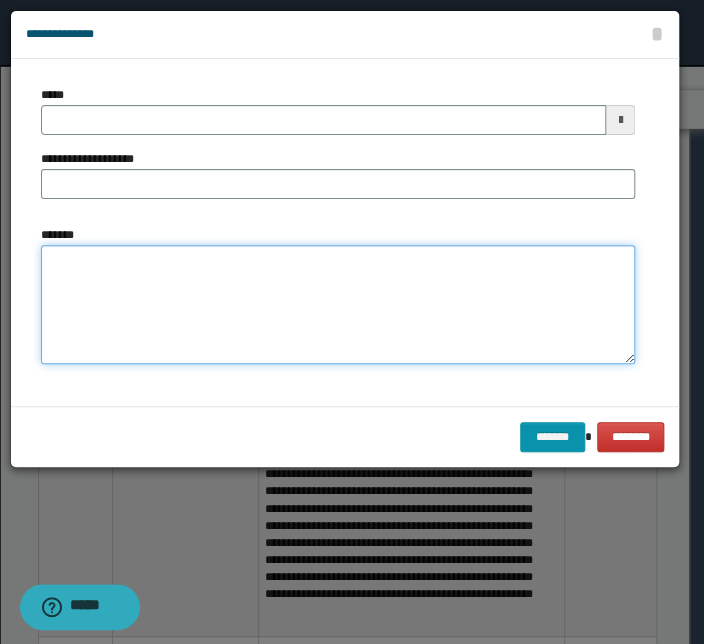 click on "*******" at bounding box center (338, 305) 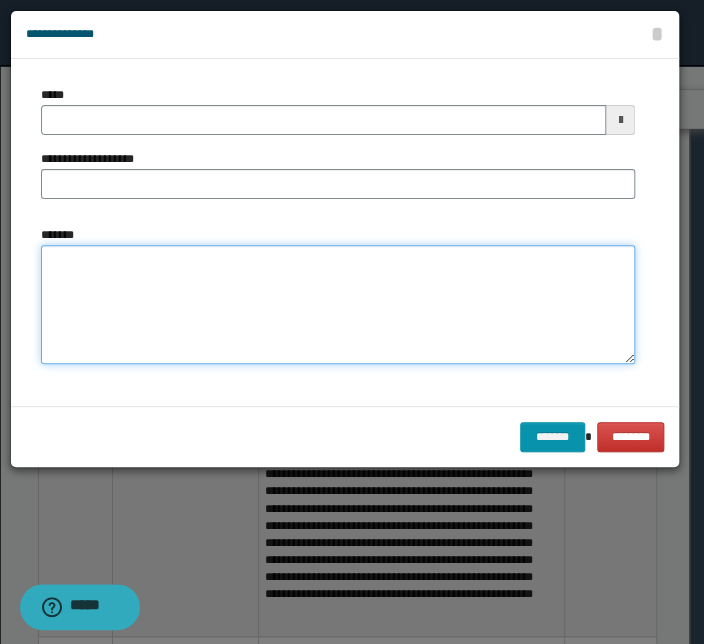 paste on "**********" 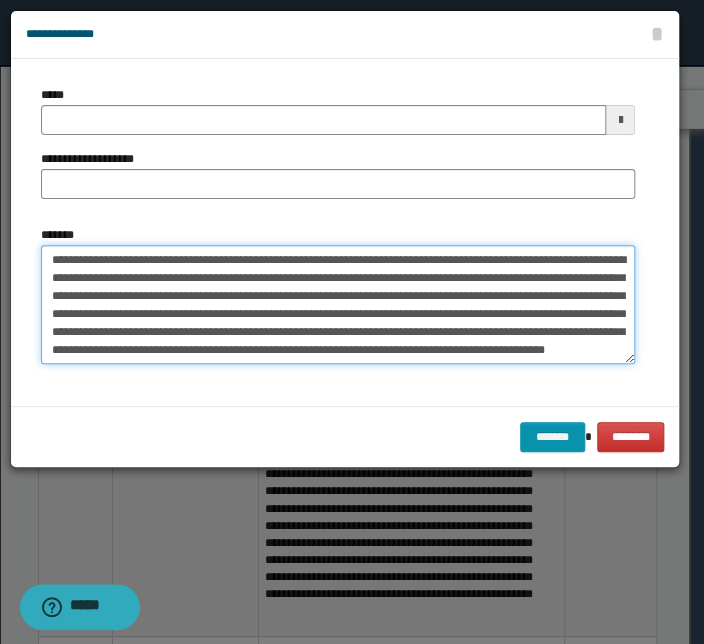 scroll, scrollTop: 0, scrollLeft: 0, axis: both 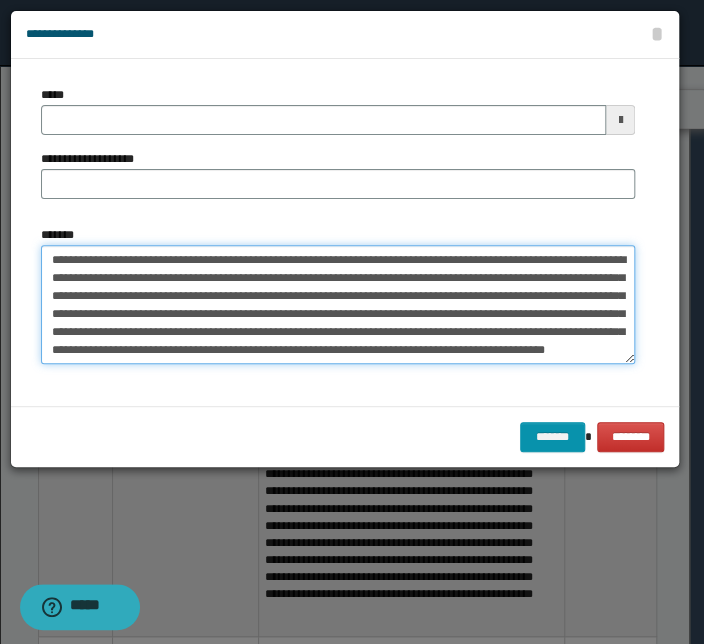 drag, startPoint x: 487, startPoint y: 258, endPoint x: -40, endPoint y: 273, distance: 527.21344 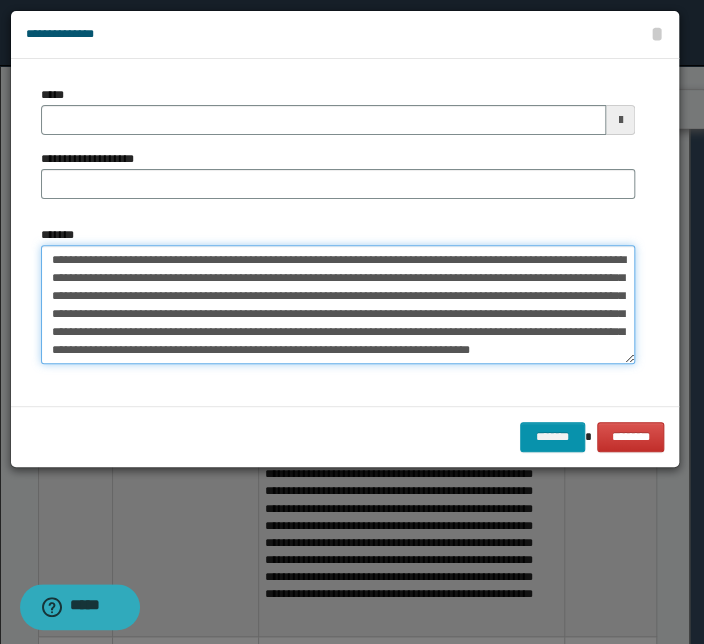 type 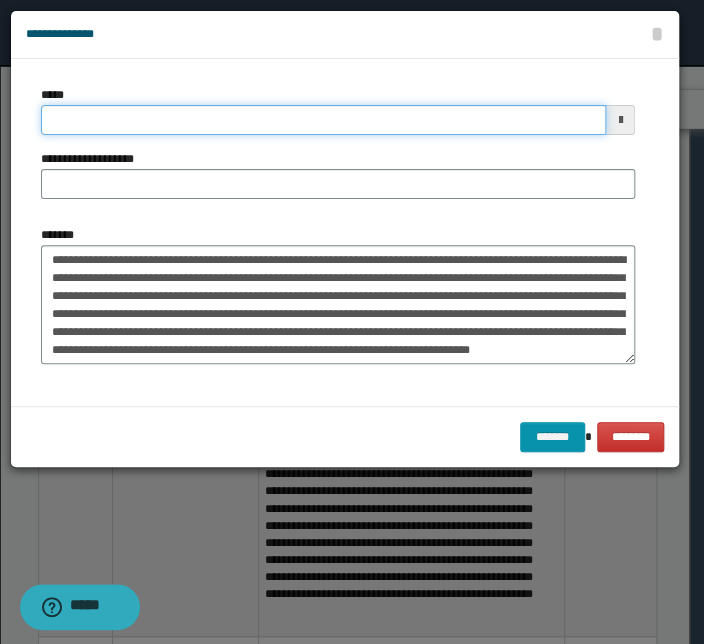 click on "*****" at bounding box center [323, 120] 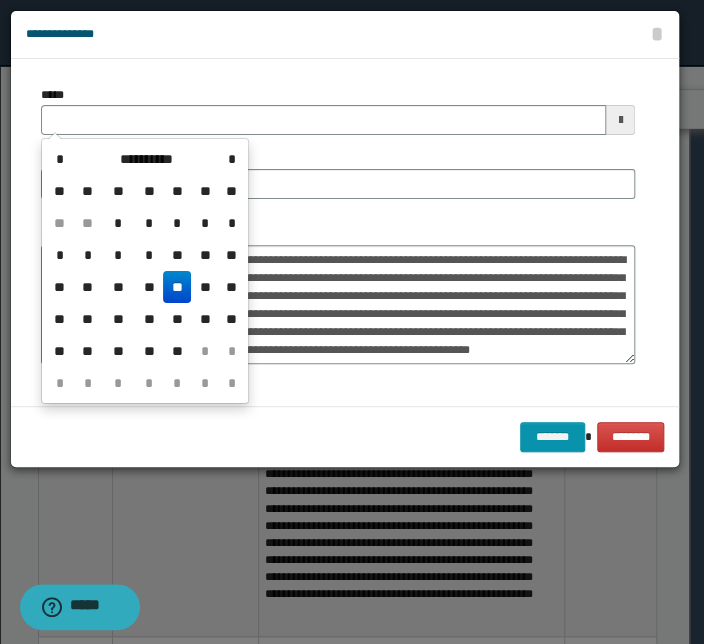 type 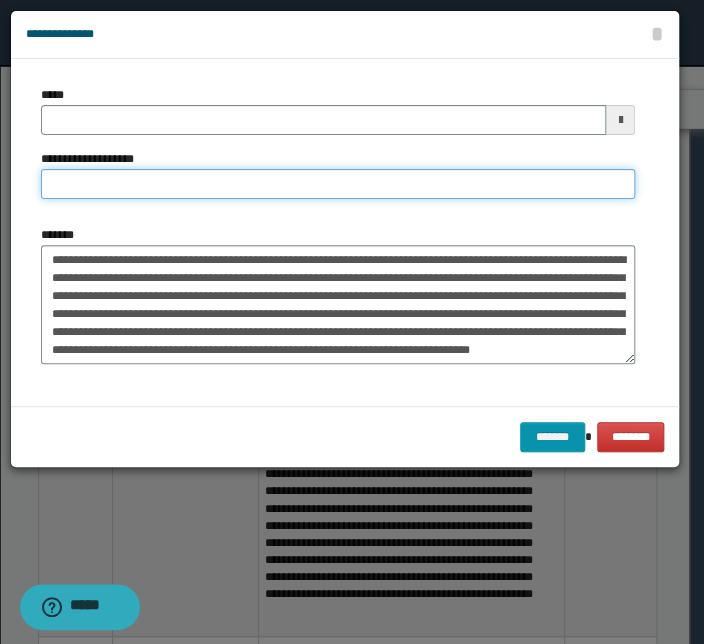 click on "**********" at bounding box center (338, 184) 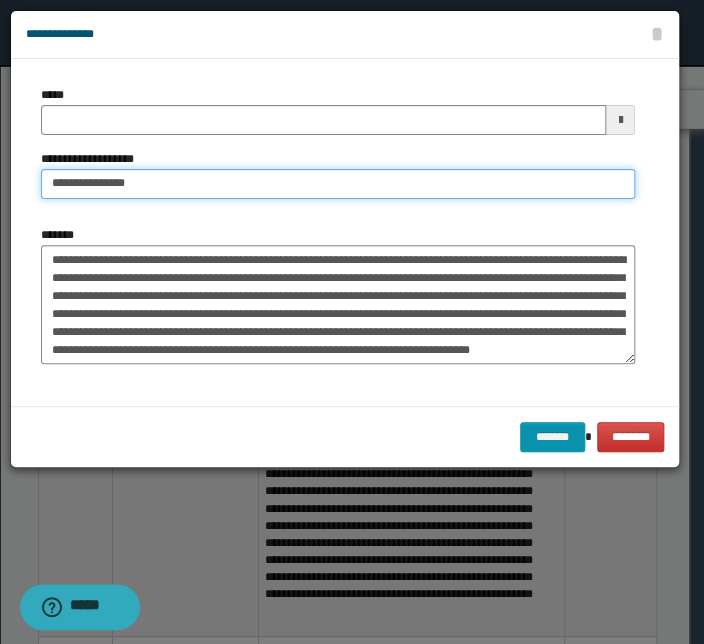 type 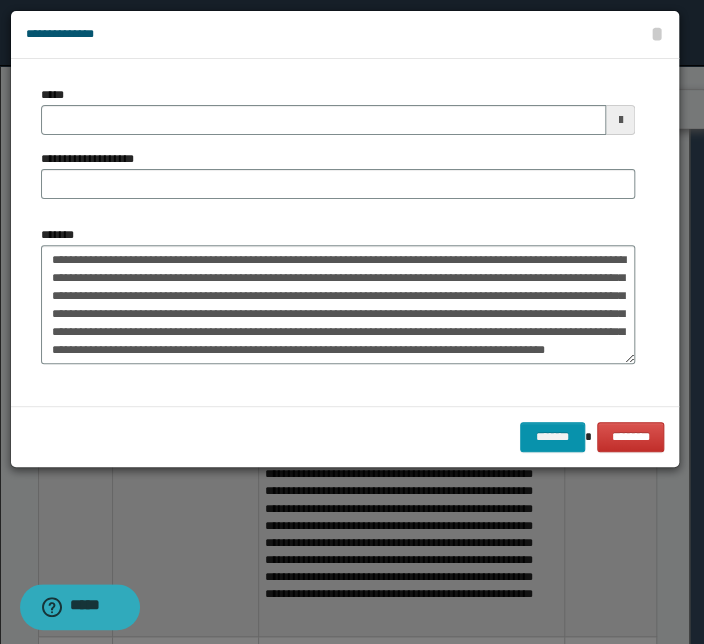 click on "*******
********" at bounding box center [345, 436] 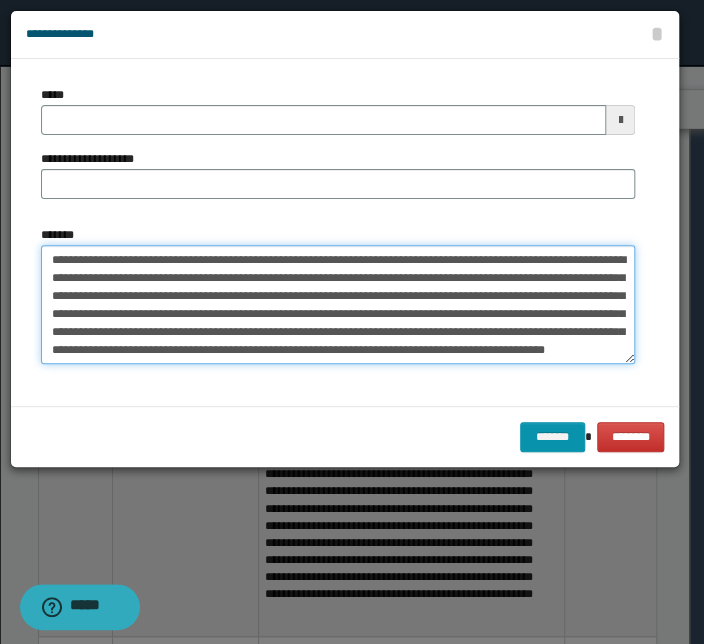 drag, startPoint x: 486, startPoint y: 260, endPoint x: -40, endPoint y: 262, distance: 526.0038 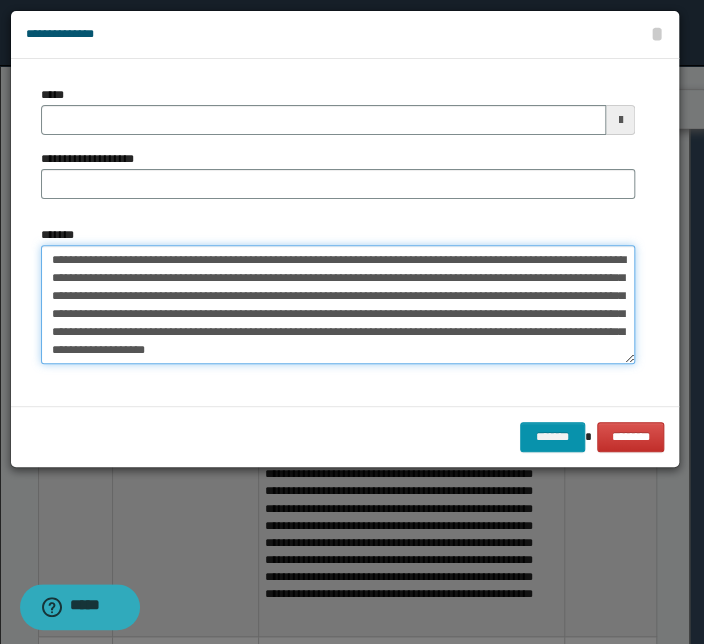 type 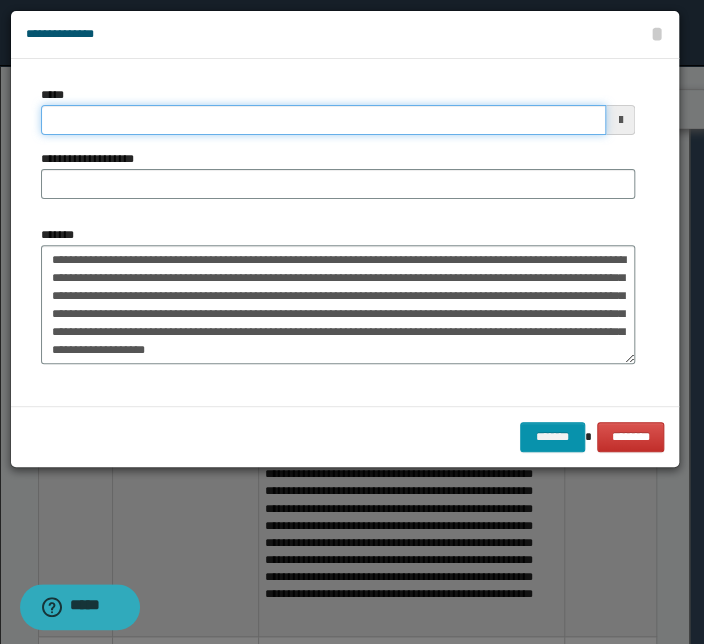 click on "*****" at bounding box center [323, 120] 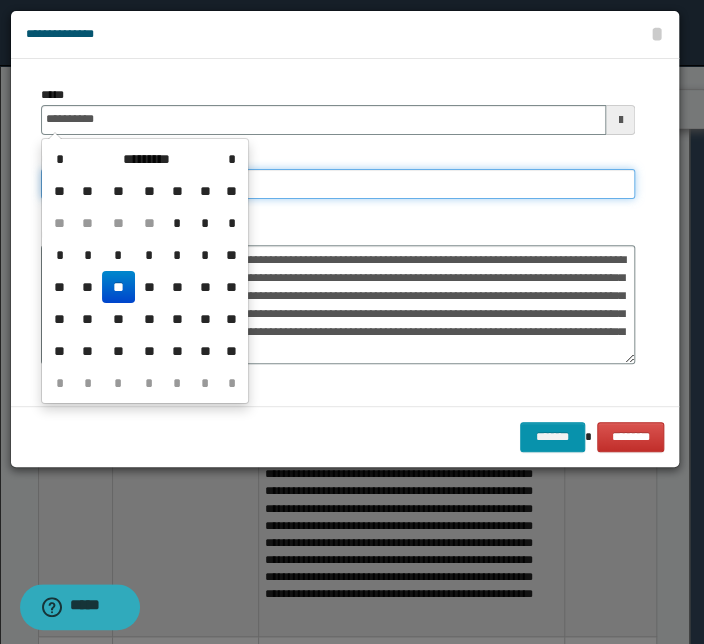 type on "**********" 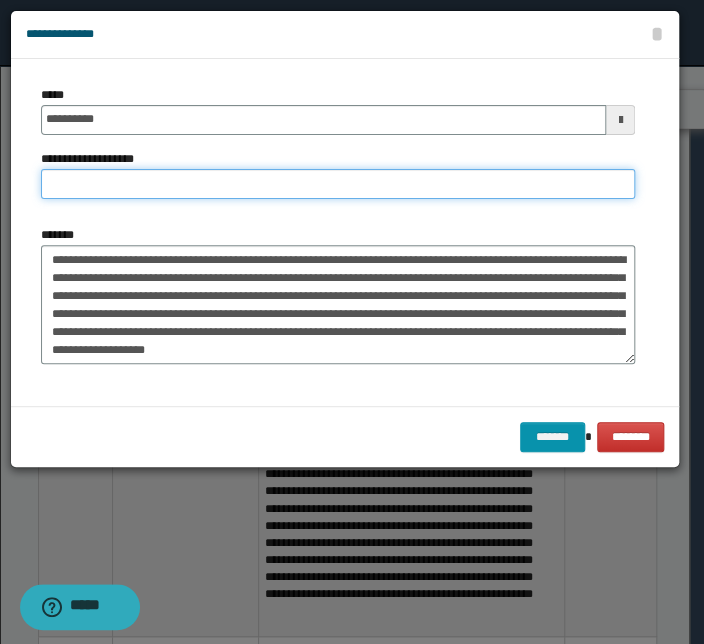 paste on "**********" 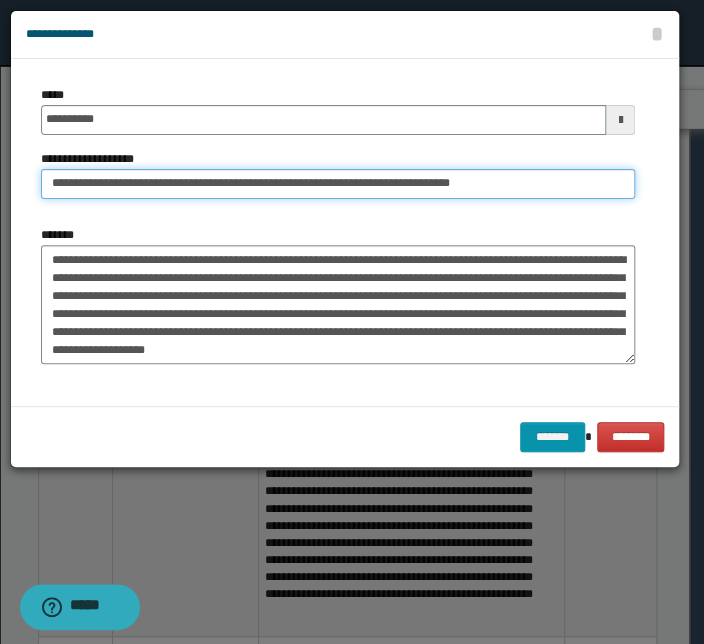 drag, startPoint x: 117, startPoint y: 185, endPoint x: -58, endPoint y: 184, distance: 175.00285 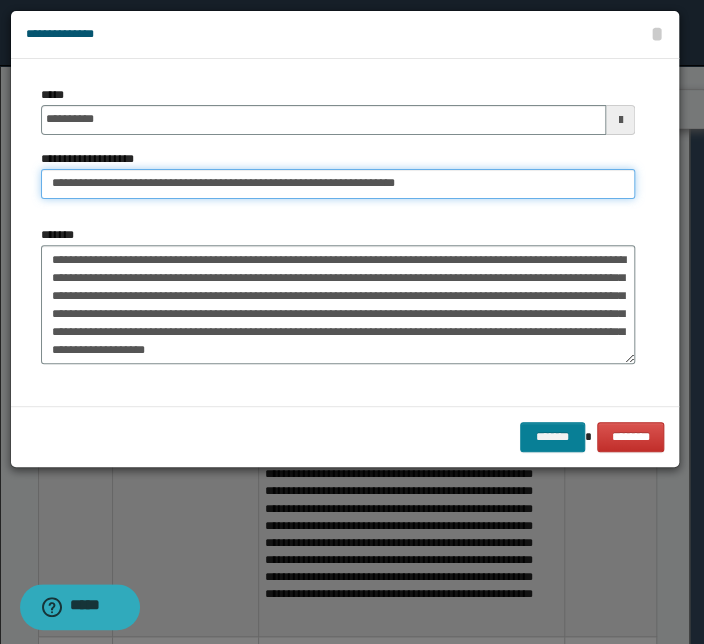 type on "**********" 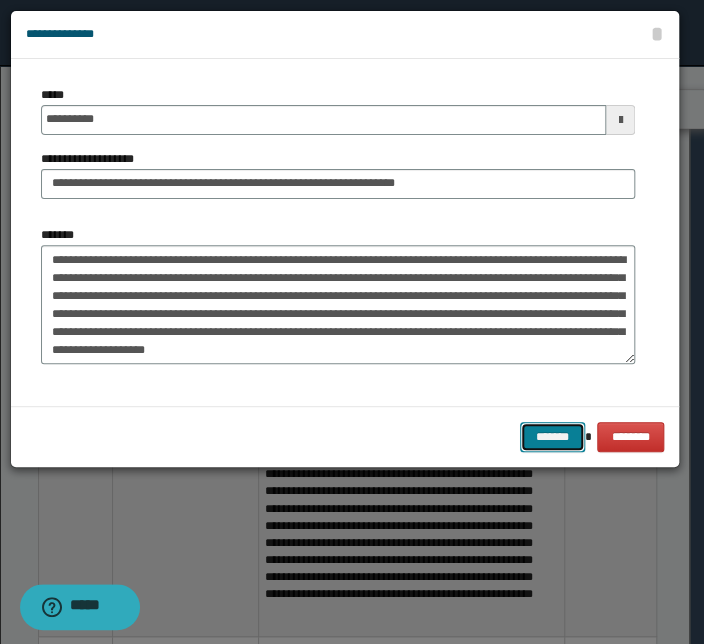 click on "*******" at bounding box center [552, 437] 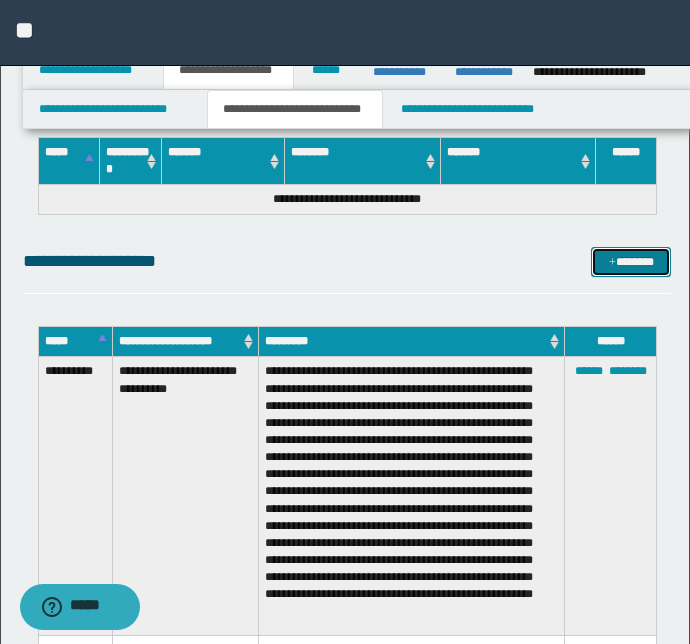drag, startPoint x: 608, startPoint y: 263, endPoint x: 448, endPoint y: 273, distance: 160.3122 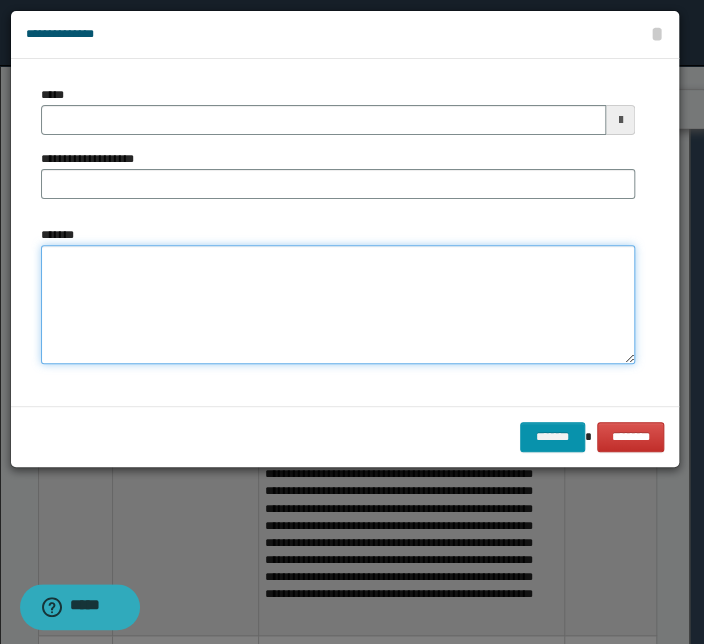 click on "*******" at bounding box center [338, 305] 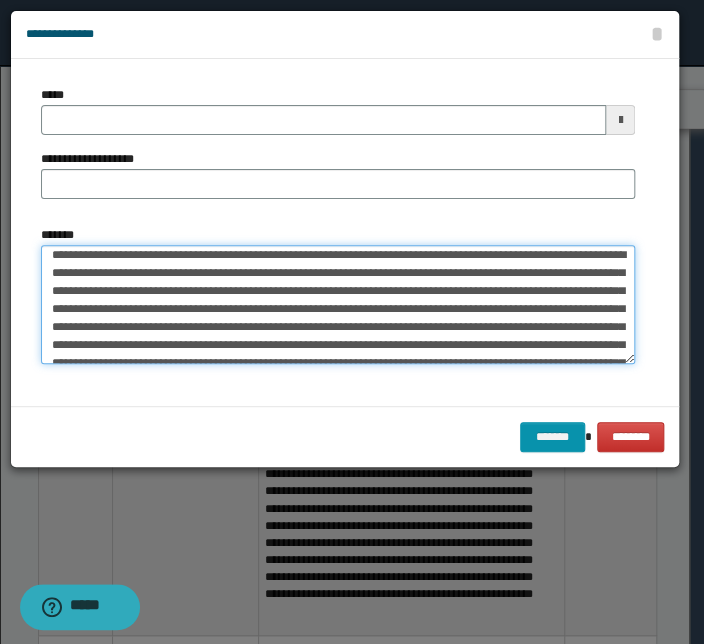 scroll, scrollTop: 0, scrollLeft: 0, axis: both 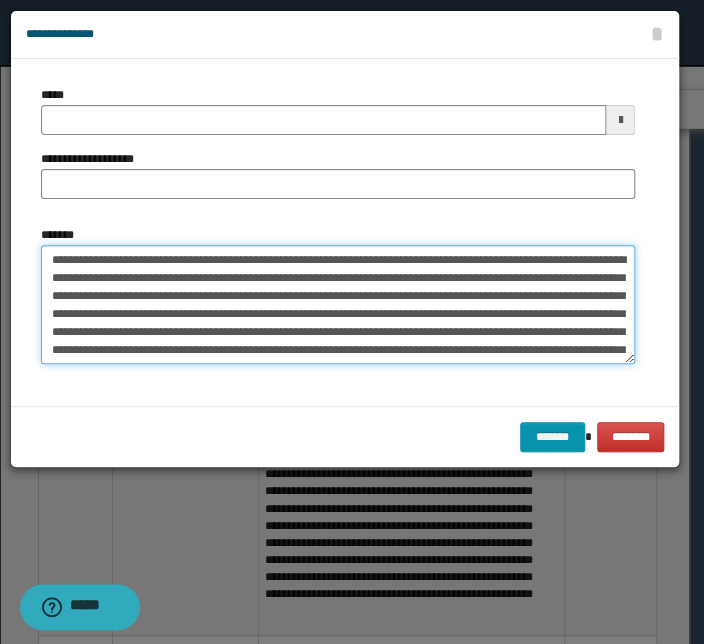 drag, startPoint x: 260, startPoint y: 260, endPoint x: -364, endPoint y: 249, distance: 624.0969 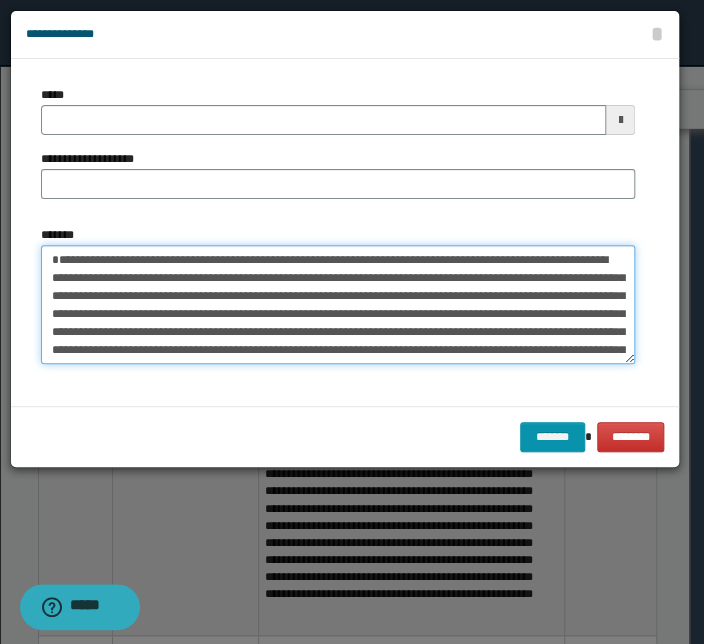 type 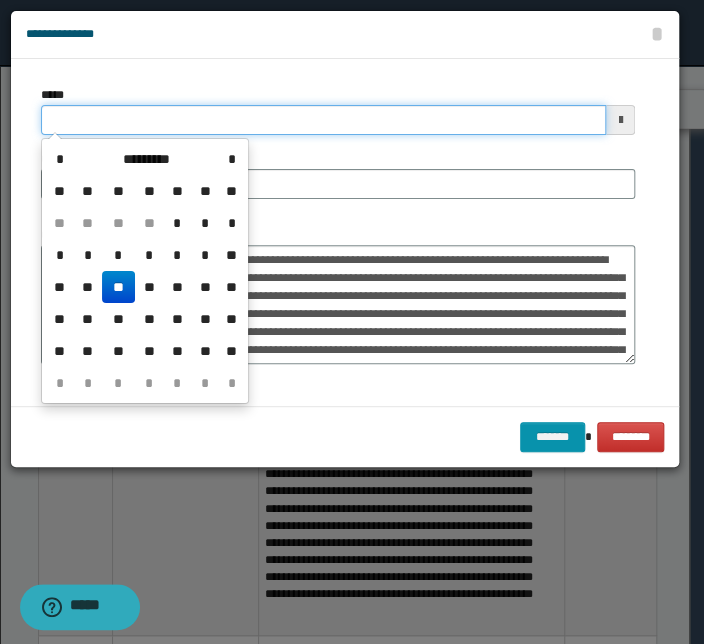 click on "*****" at bounding box center (323, 120) 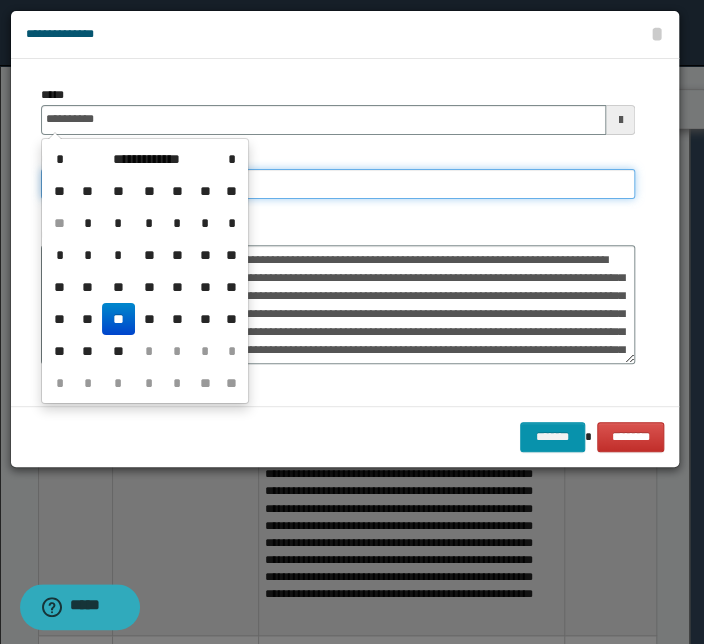type on "**********" 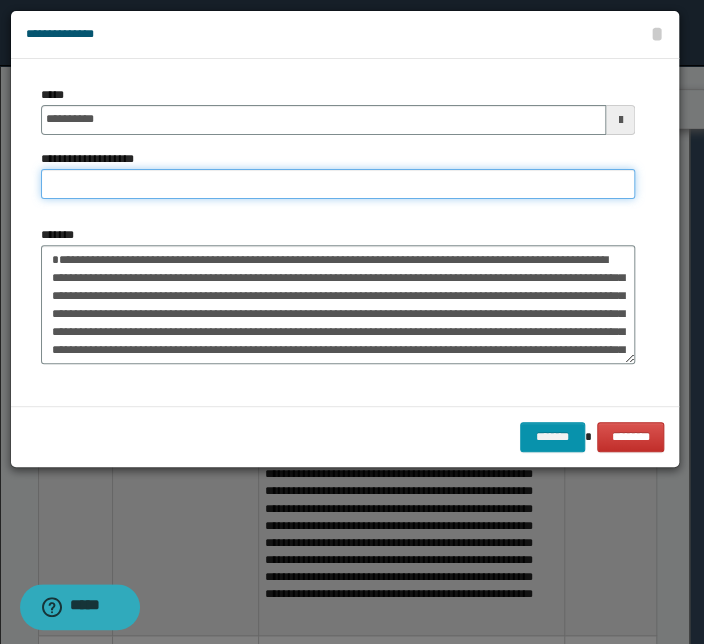 paste on "**********" 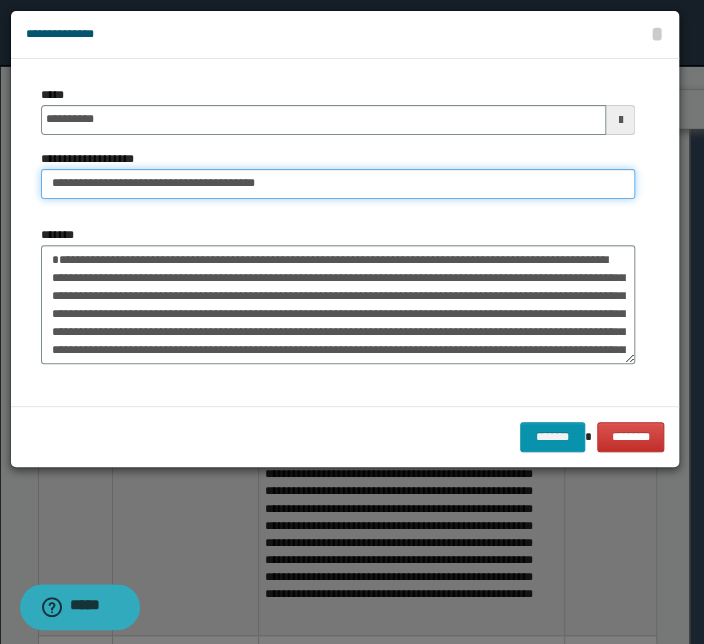 drag, startPoint x: 110, startPoint y: 185, endPoint x: -219, endPoint y: 182, distance: 329.01367 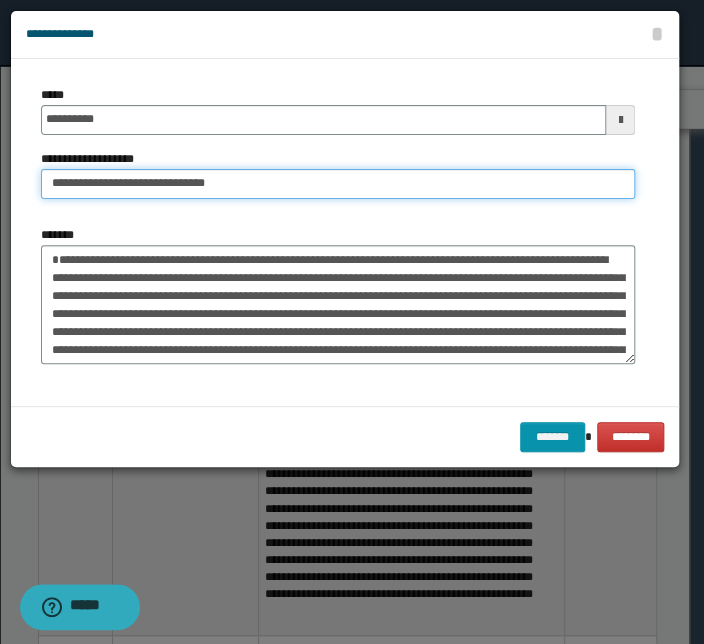 type on "**********" 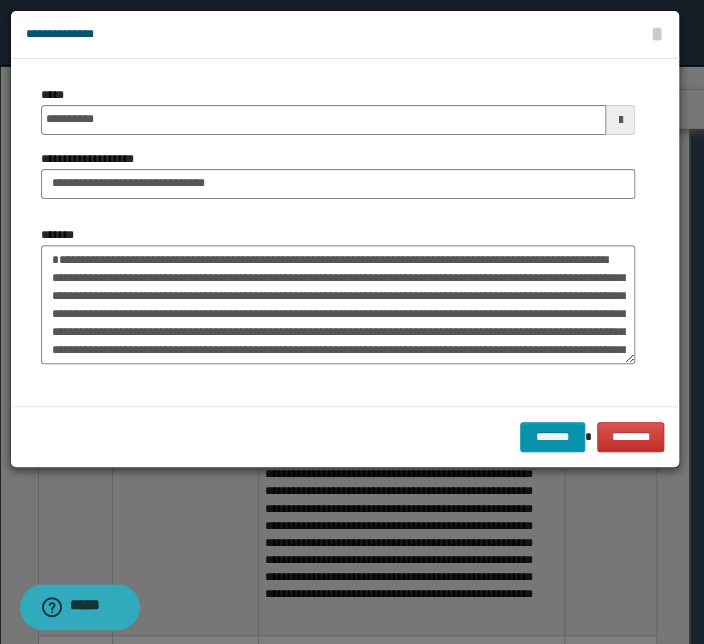 click on "**********" at bounding box center [338, 232] 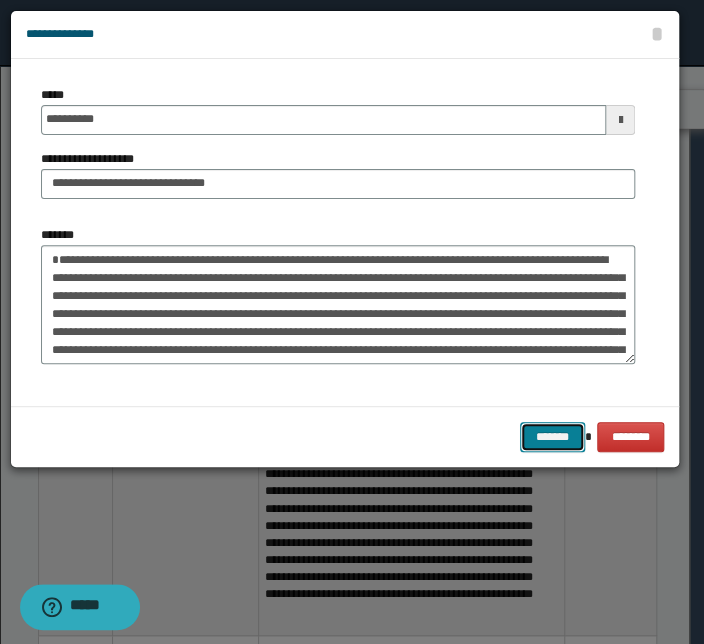 click on "*******" at bounding box center [552, 437] 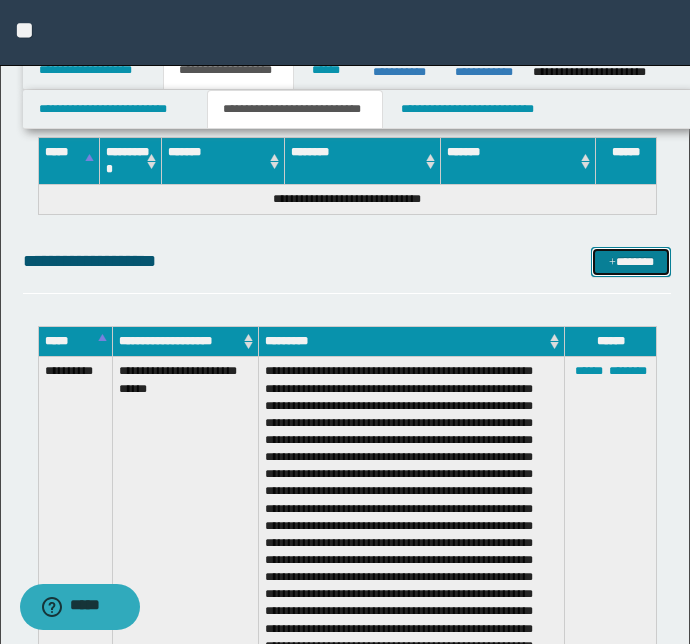 click on "*******" at bounding box center (631, 262) 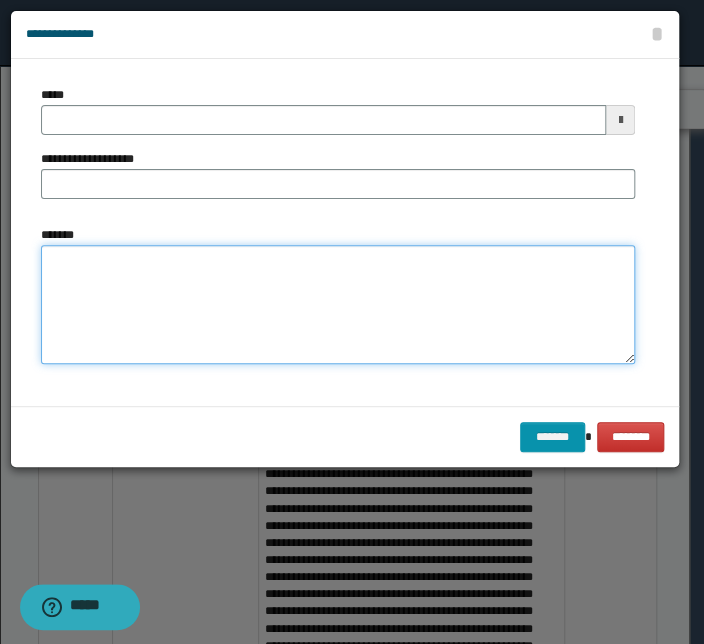 click on "*******" at bounding box center [338, 305] 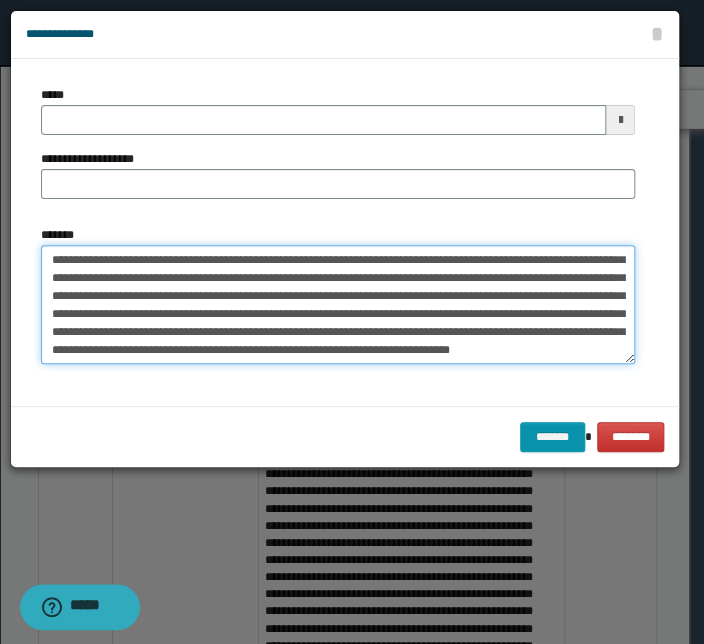 scroll, scrollTop: 0, scrollLeft: 0, axis: both 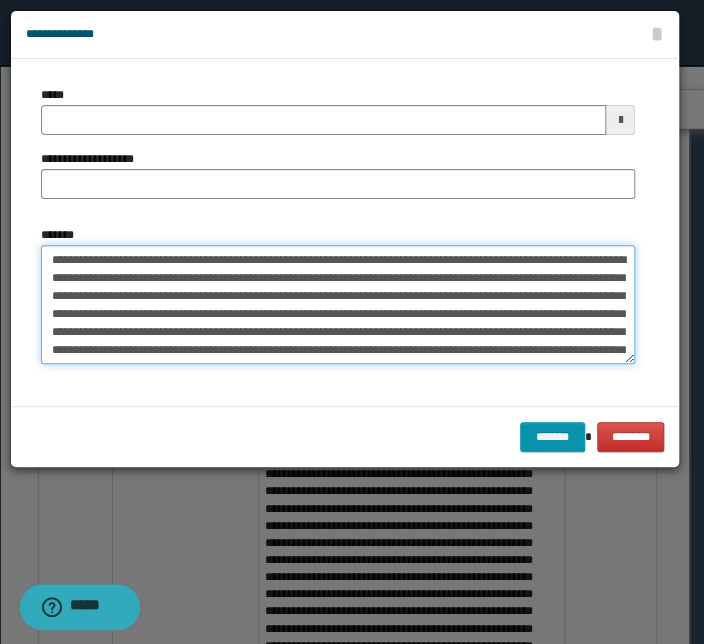 drag, startPoint x: 372, startPoint y: 260, endPoint x: 0, endPoint y: 246, distance: 372.26334 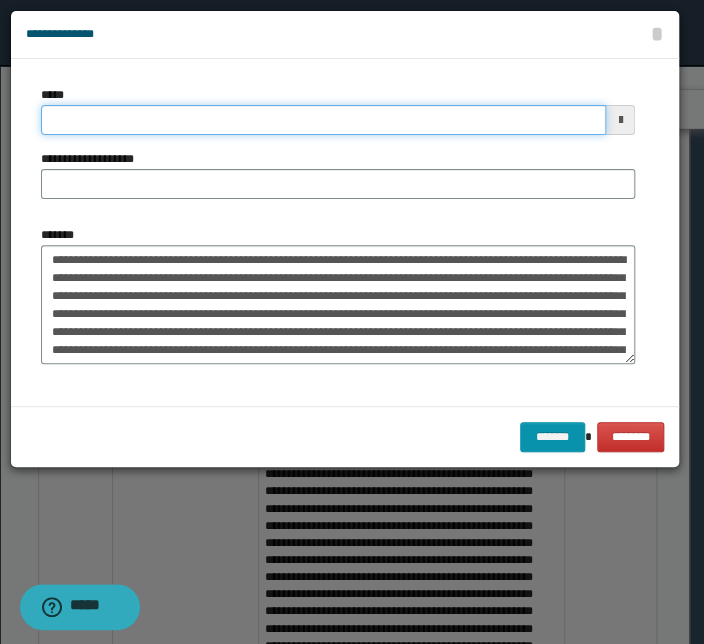 click on "*****" at bounding box center [323, 120] 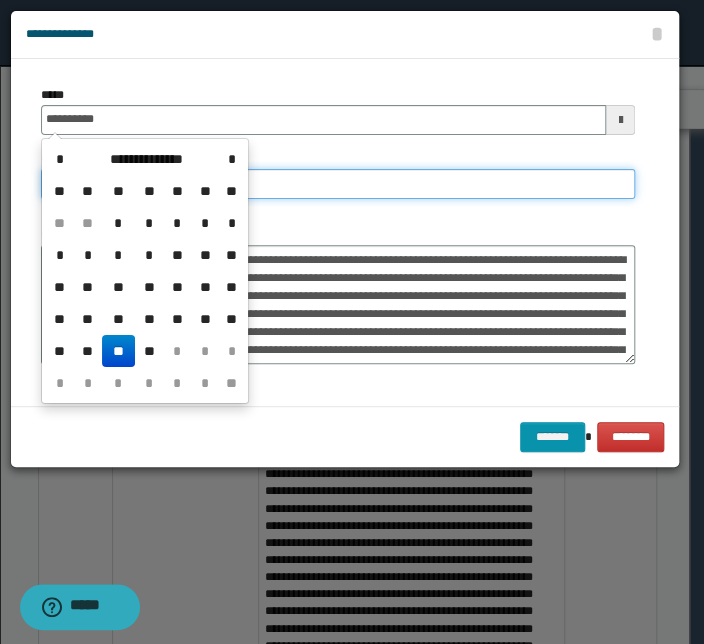 type on "**********" 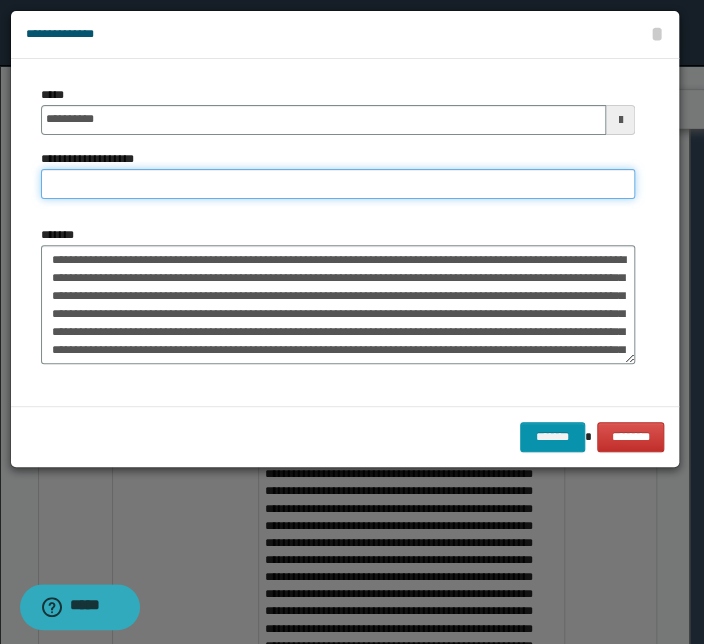 paste on "**********" 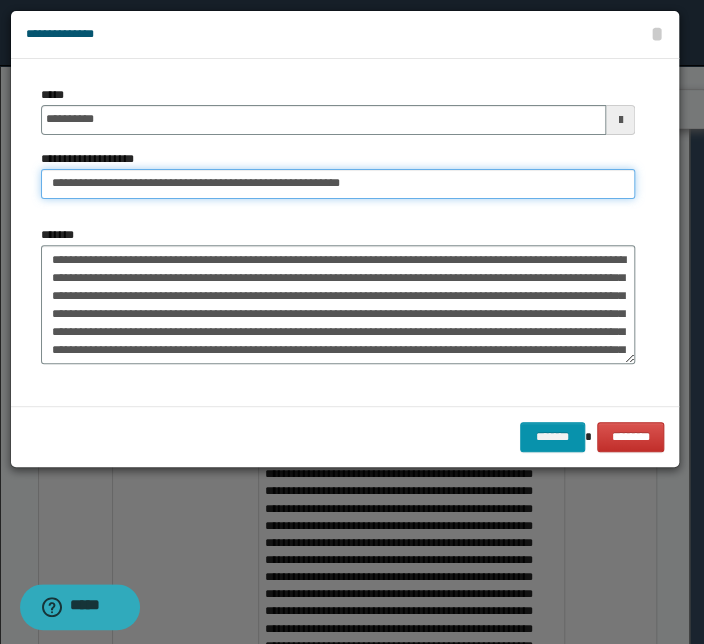 drag, startPoint x: 118, startPoint y: 184, endPoint x: -164, endPoint y: 170, distance: 282.3473 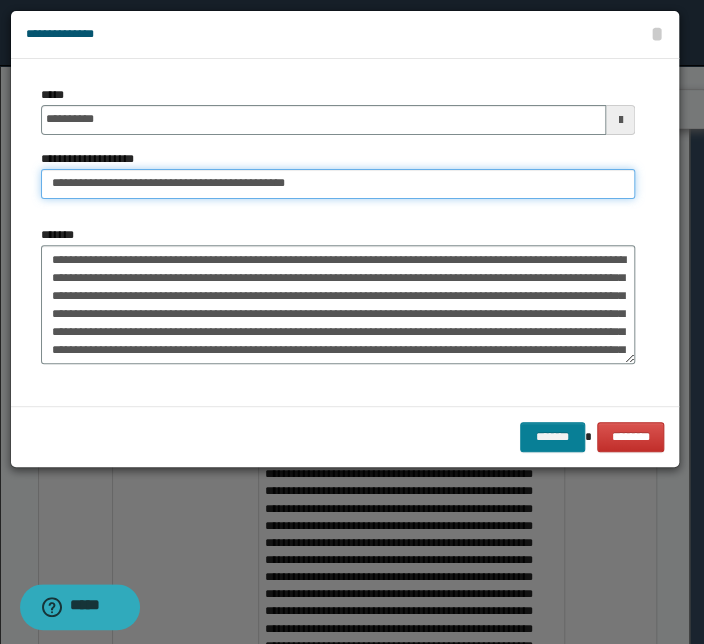 type on "**********" 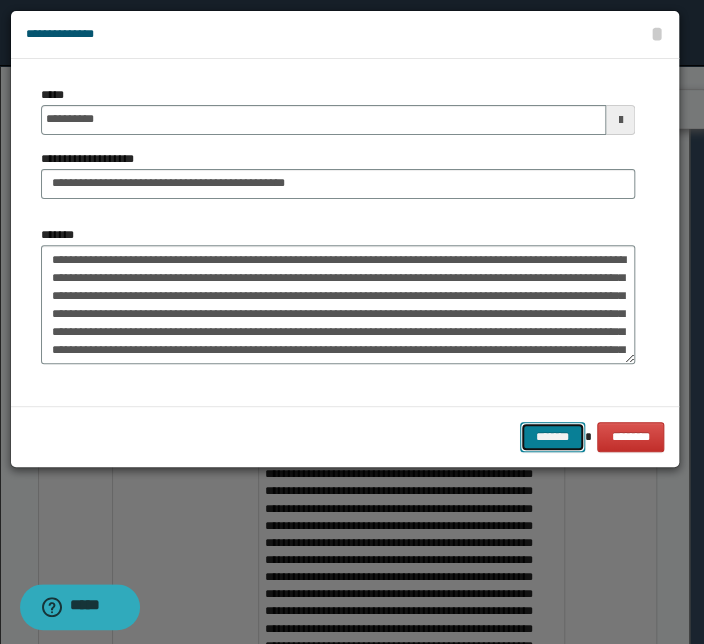 click on "*******" at bounding box center [552, 437] 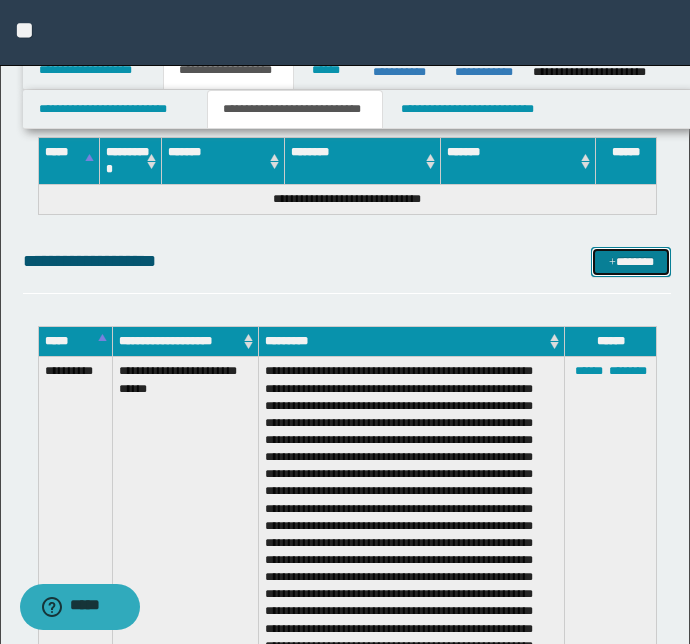 click on "*******" at bounding box center [631, 262] 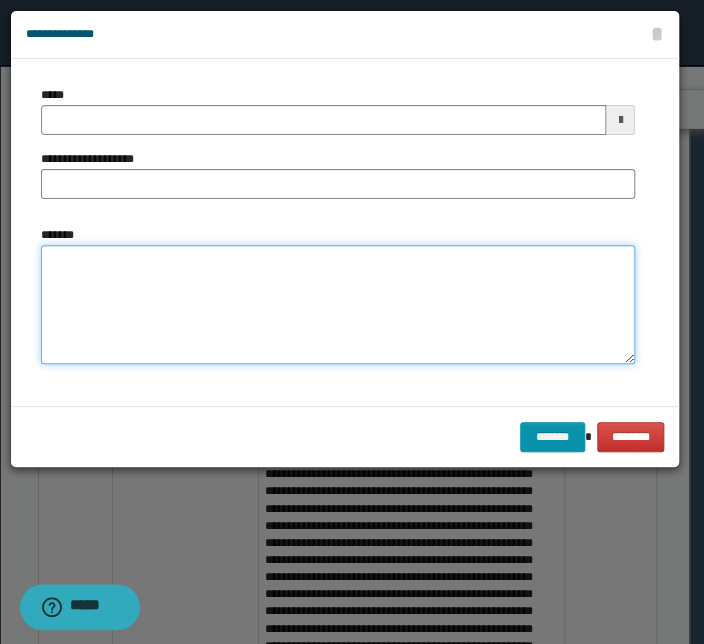 click on "*******" at bounding box center (338, 305) 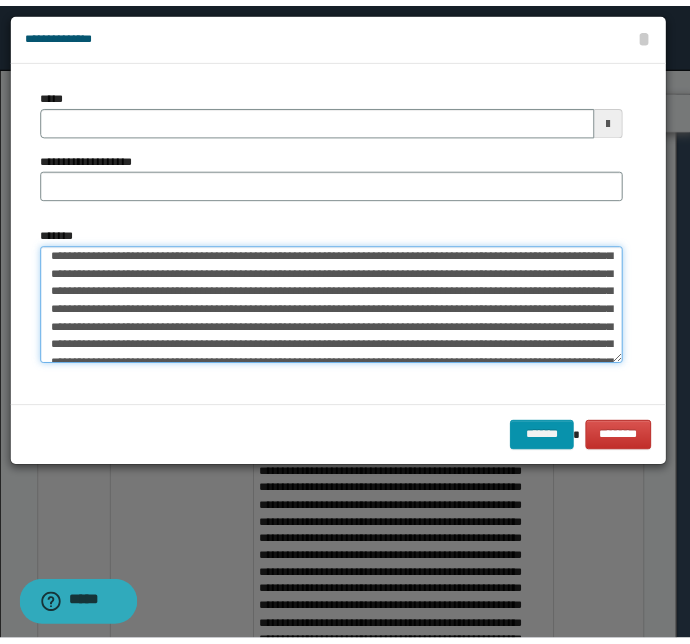 scroll, scrollTop: 0, scrollLeft: 0, axis: both 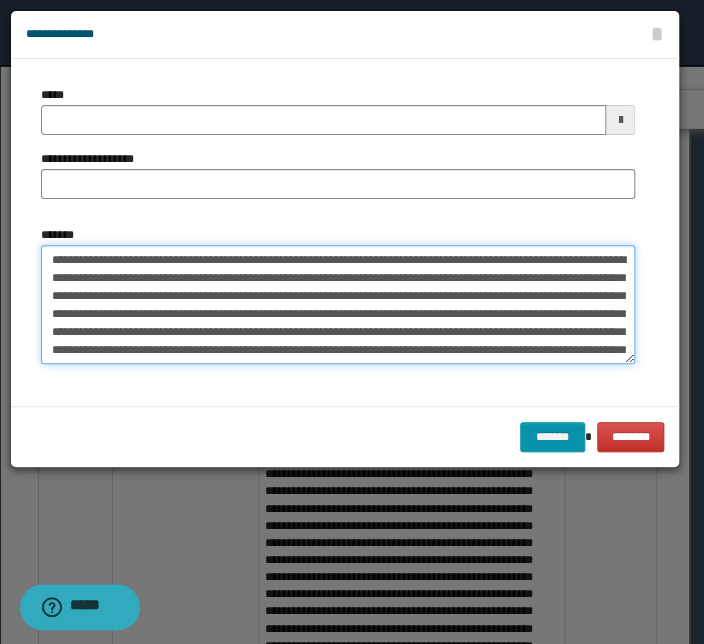 drag, startPoint x: 319, startPoint y: 260, endPoint x: -90, endPoint y: 262, distance: 409.00488 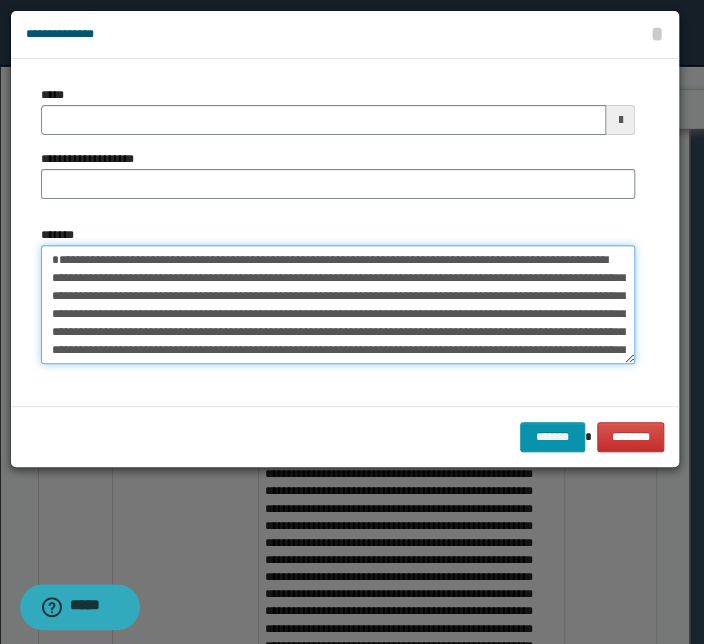 type 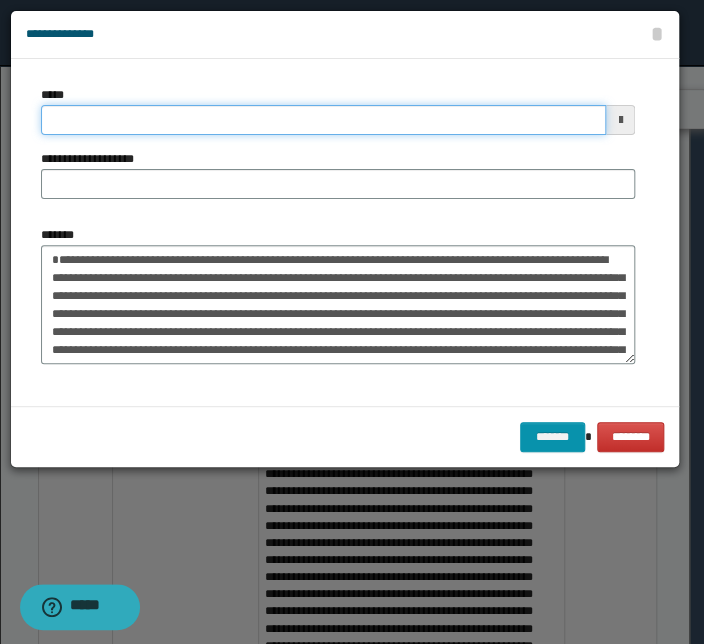 click on "*****" at bounding box center [323, 120] 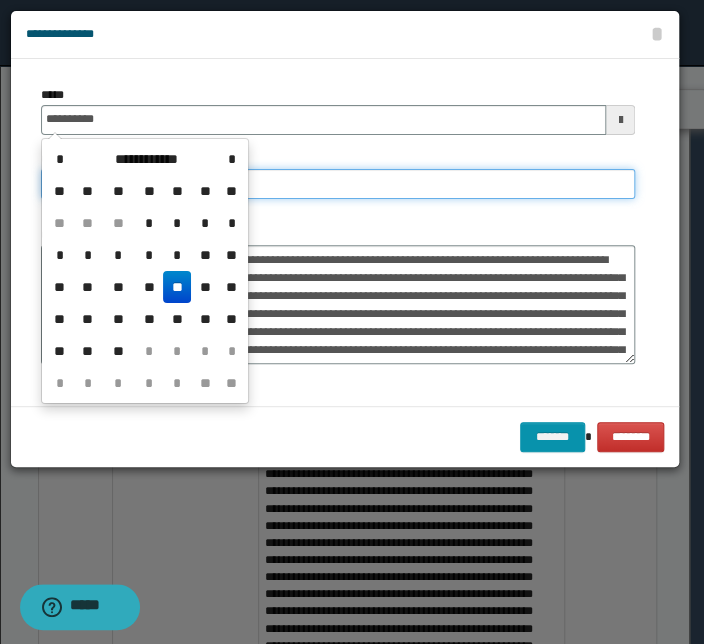 type on "**********" 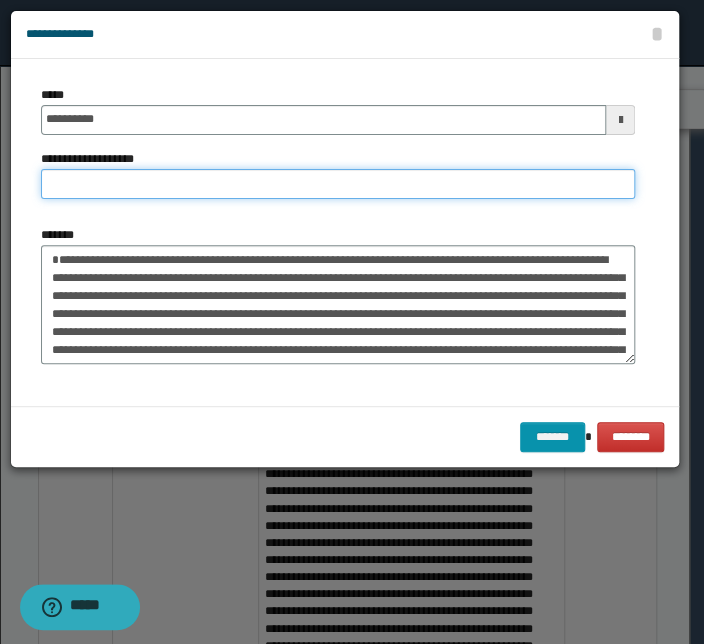 click on "**********" at bounding box center [338, 184] 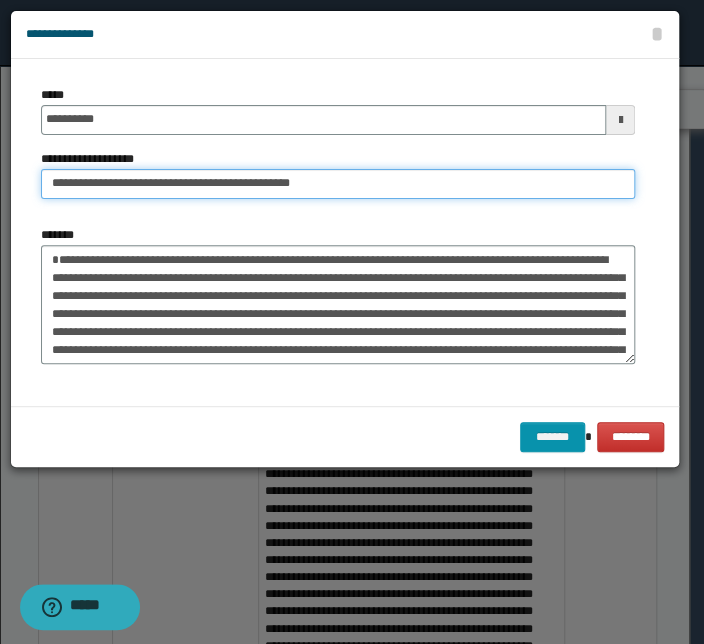 drag, startPoint x: 99, startPoint y: 182, endPoint x: -144, endPoint y: 200, distance: 243.66576 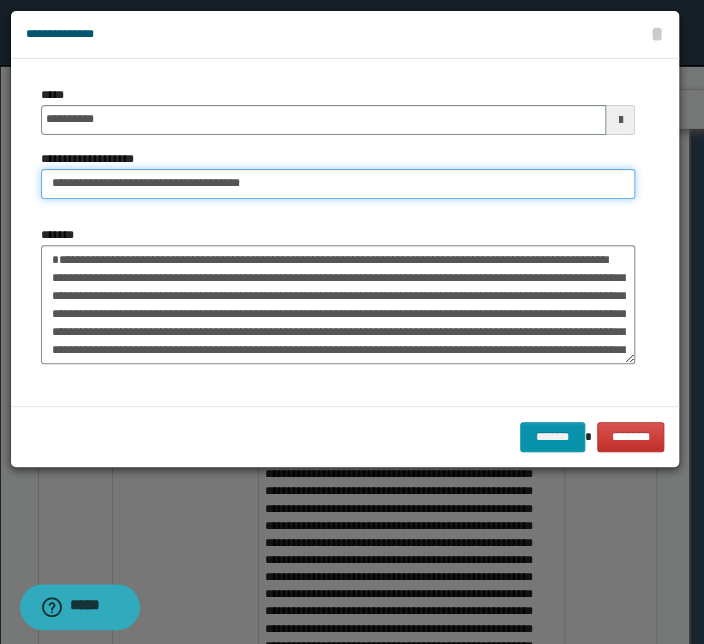 type on "**********" 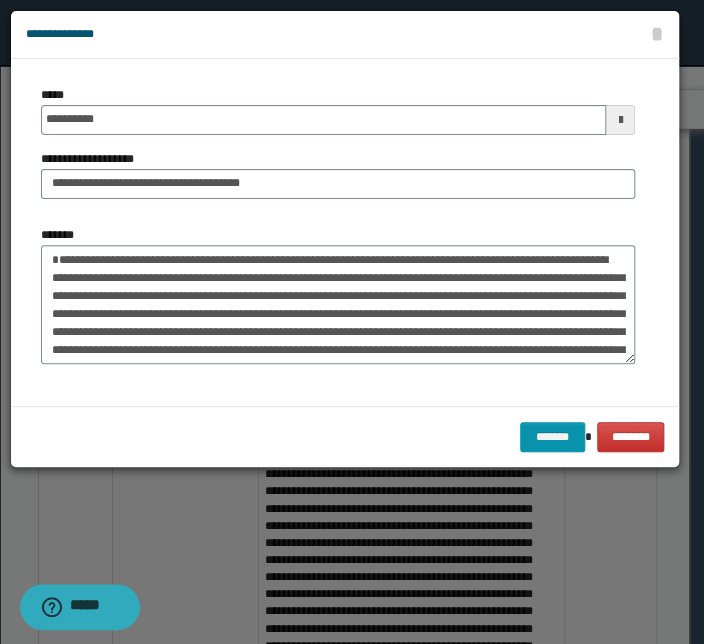 click on "**********" at bounding box center [338, 232] 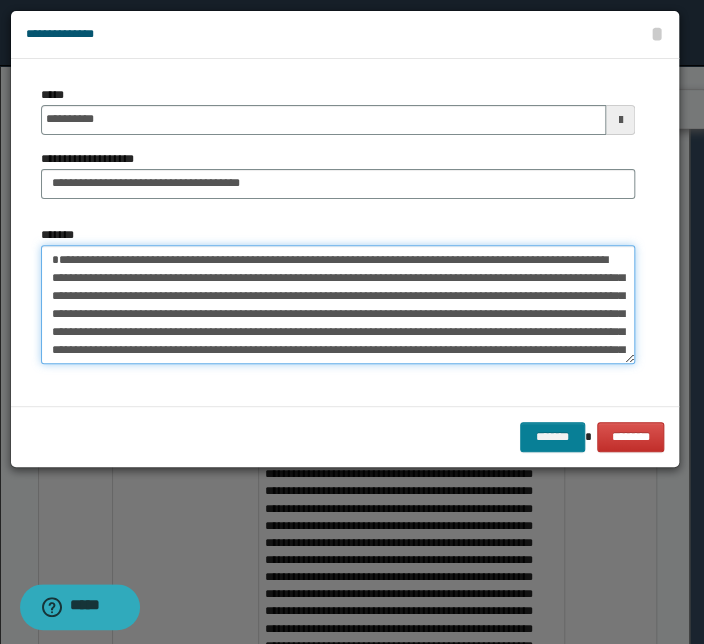 type on "**********" 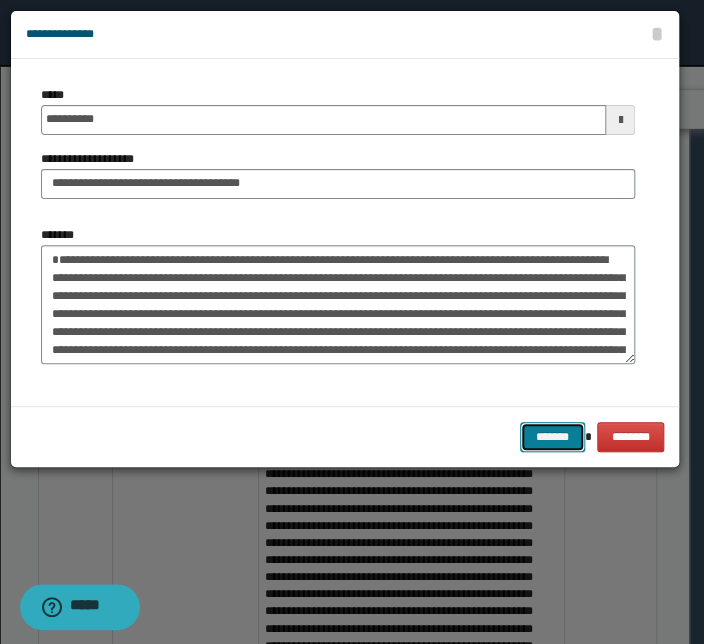 click on "*******" at bounding box center (552, 437) 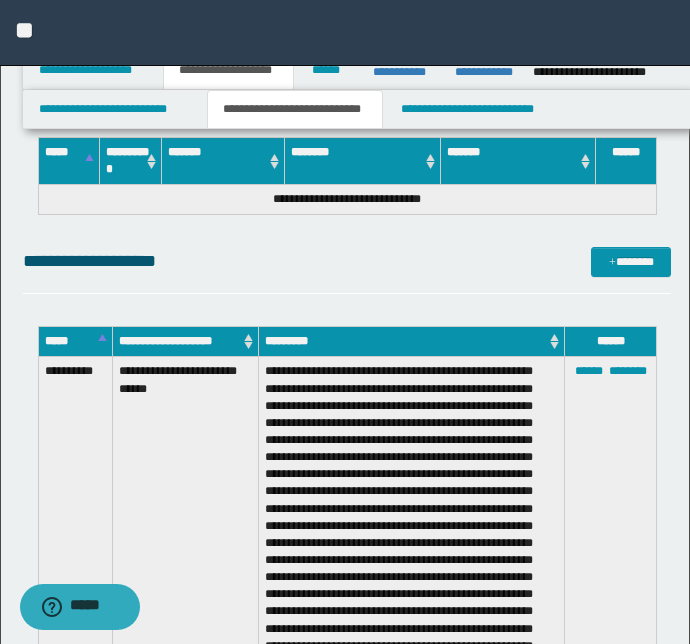 click on "**********" at bounding box center [347, 261] 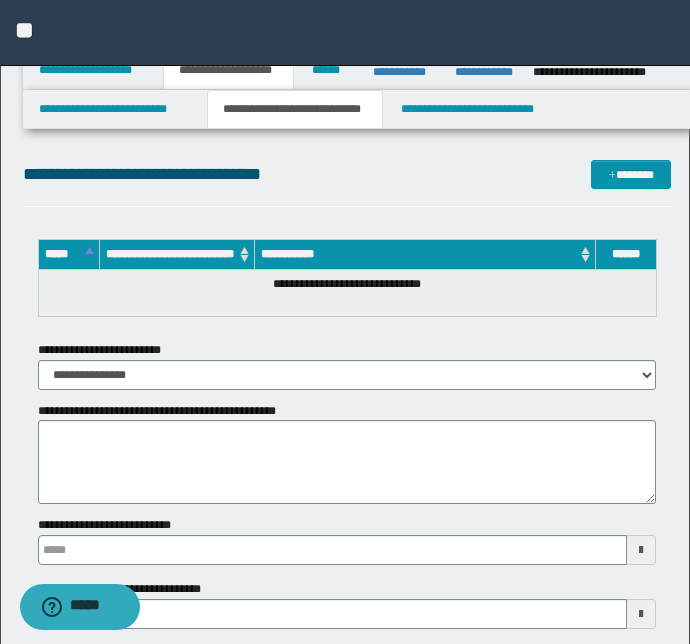 scroll, scrollTop: 8121, scrollLeft: 0, axis: vertical 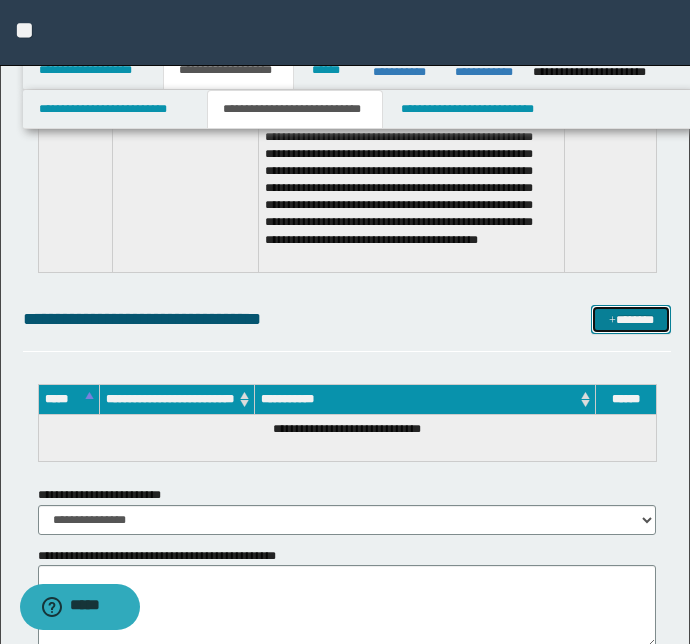 click on "*******" at bounding box center [631, 320] 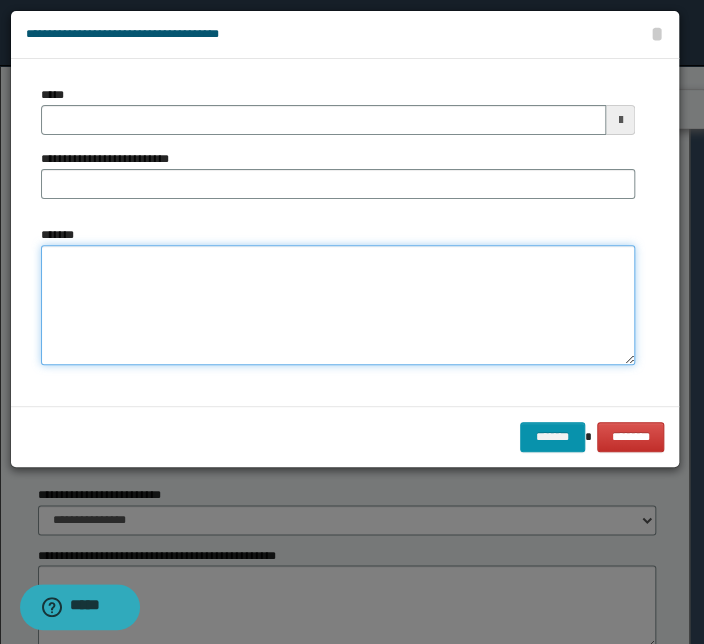 click on "*******" at bounding box center [338, 305] 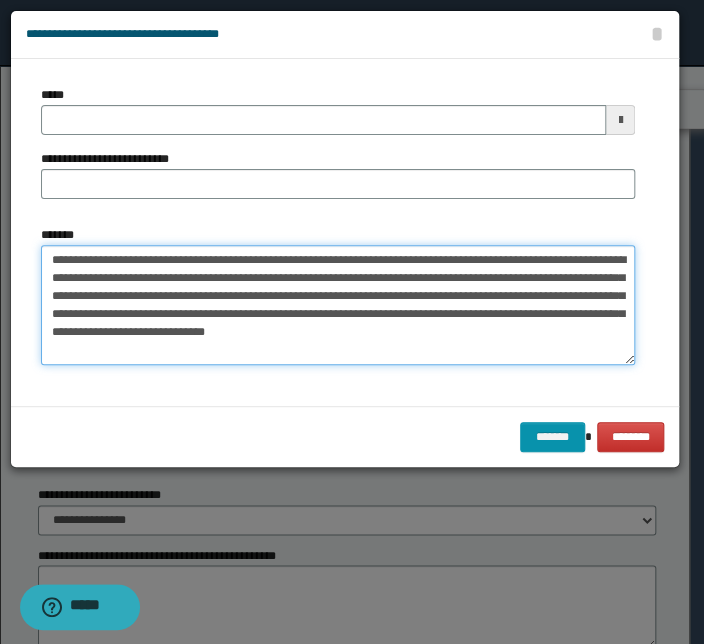 click on "**********" at bounding box center (338, 305) 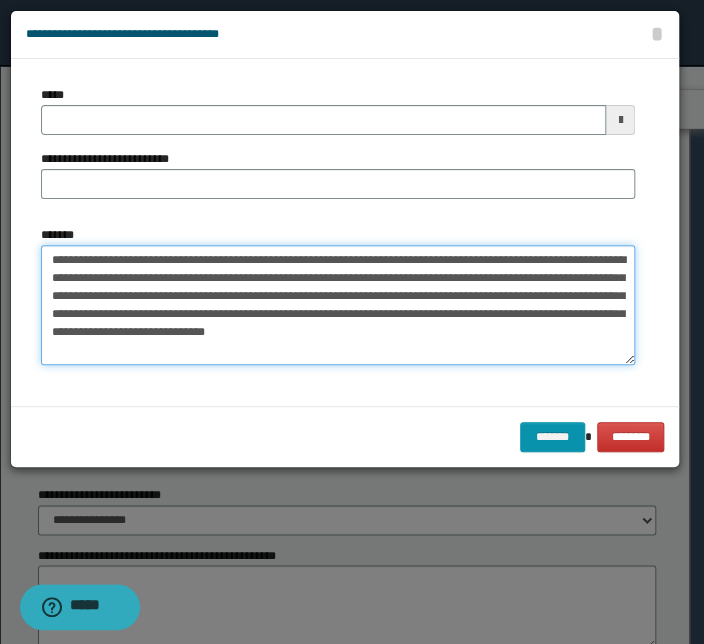 drag, startPoint x: 274, startPoint y: 257, endPoint x: 3, endPoint y: 259, distance: 271.0074 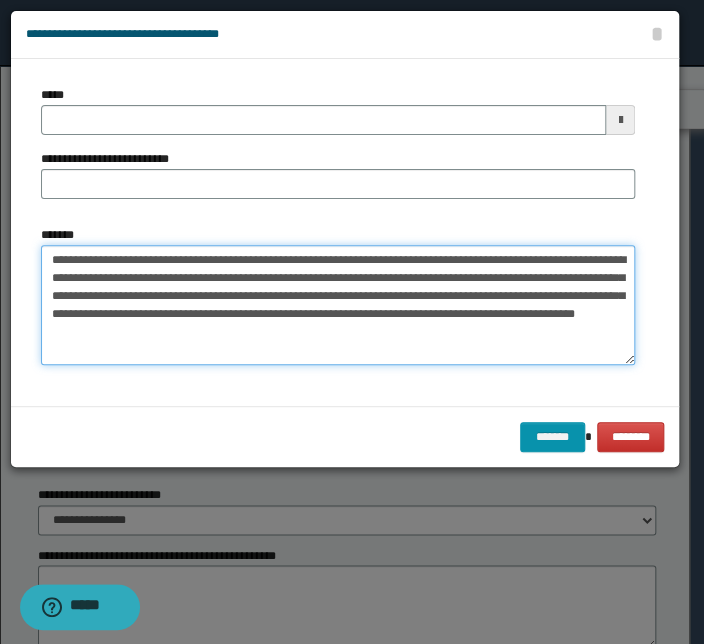 type 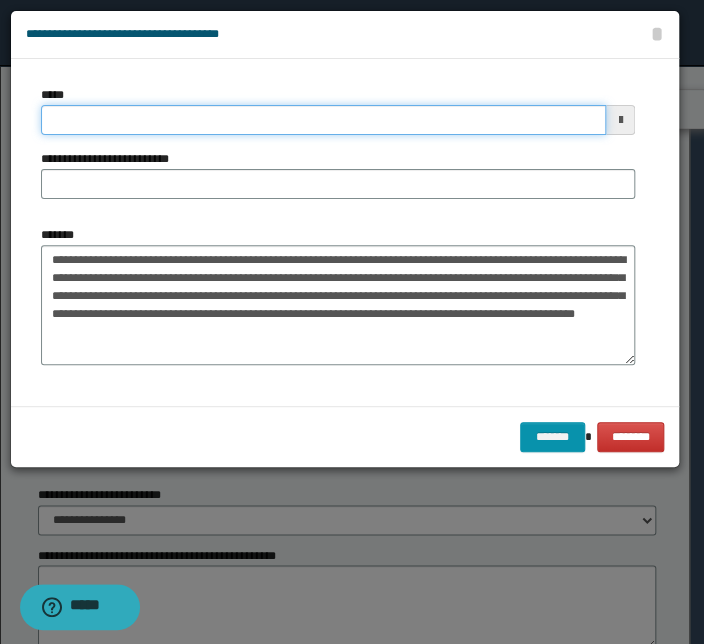 click on "*****" at bounding box center (323, 120) 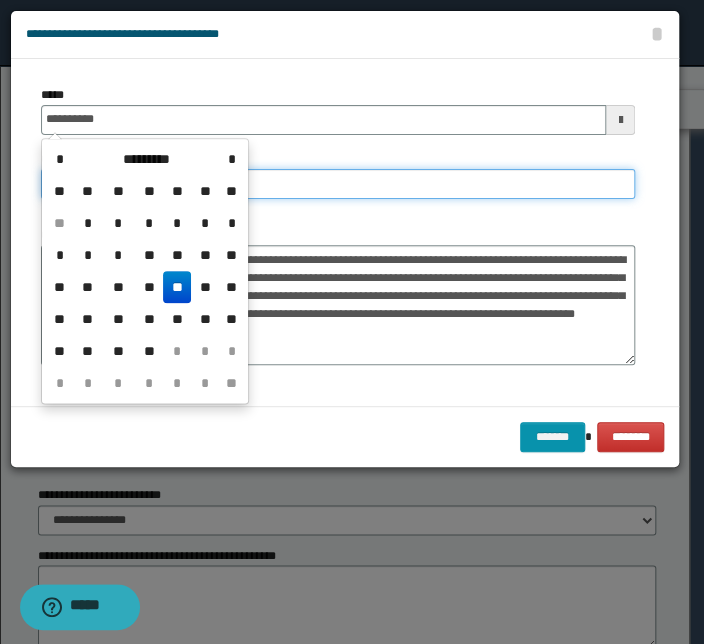 type on "**********" 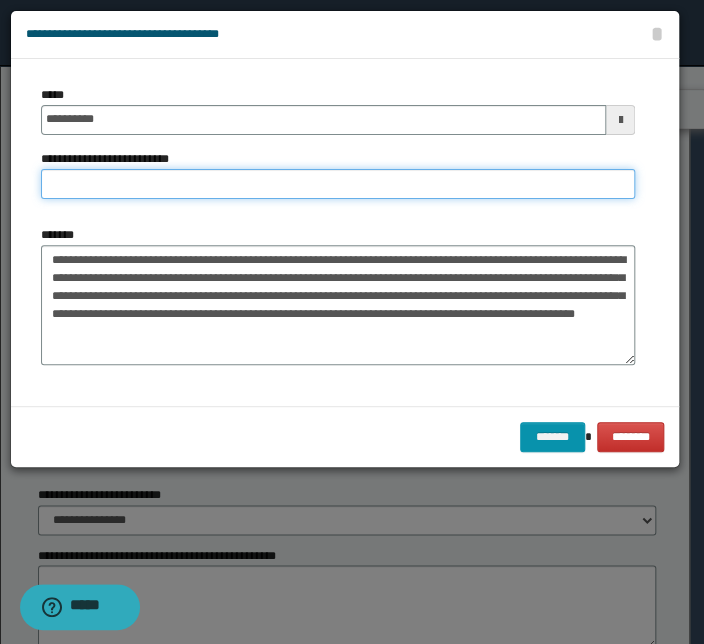 click on "**********" at bounding box center [338, 184] 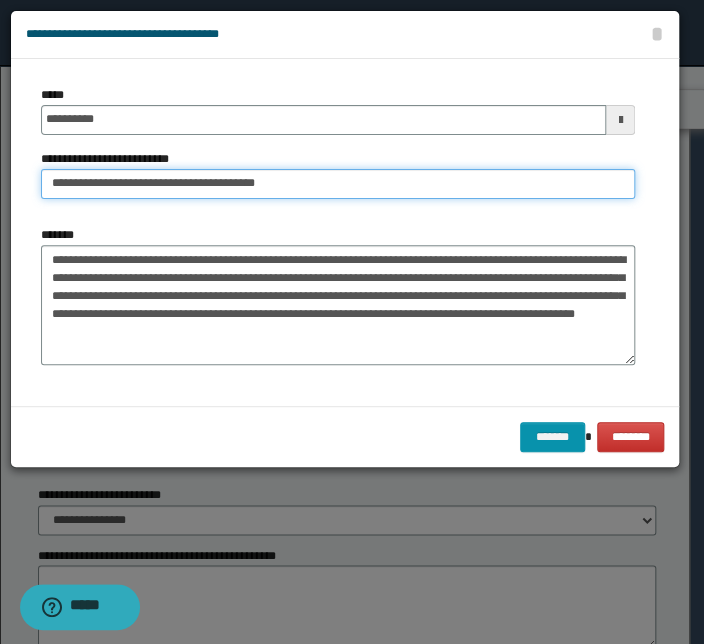 drag, startPoint x: 113, startPoint y: 186, endPoint x: -101, endPoint y: 188, distance: 214.00934 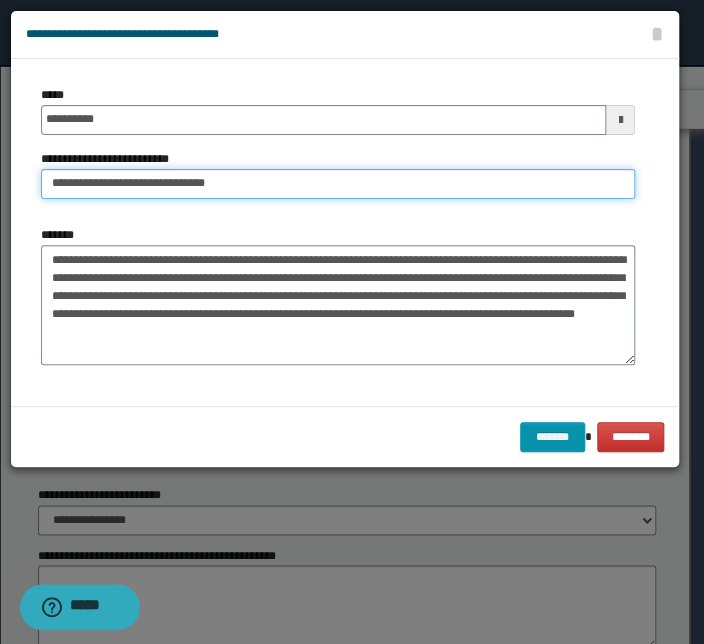 type on "**********" 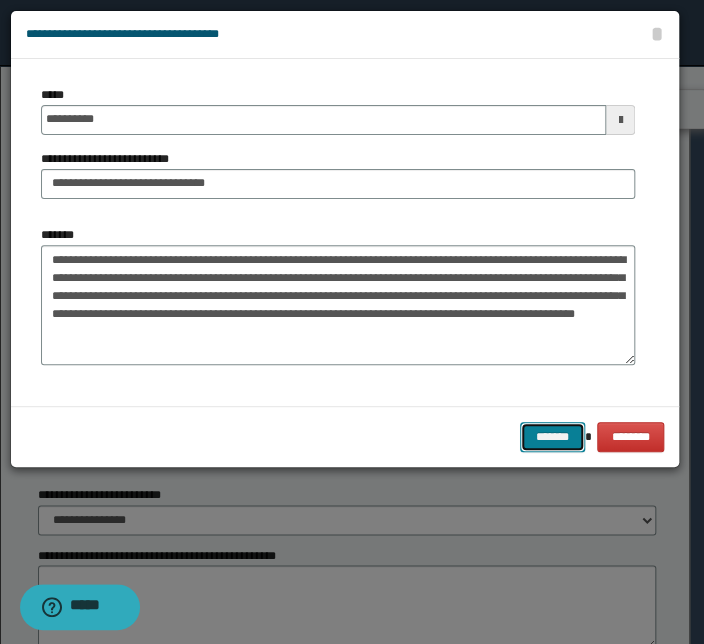 click on "*******" at bounding box center [552, 437] 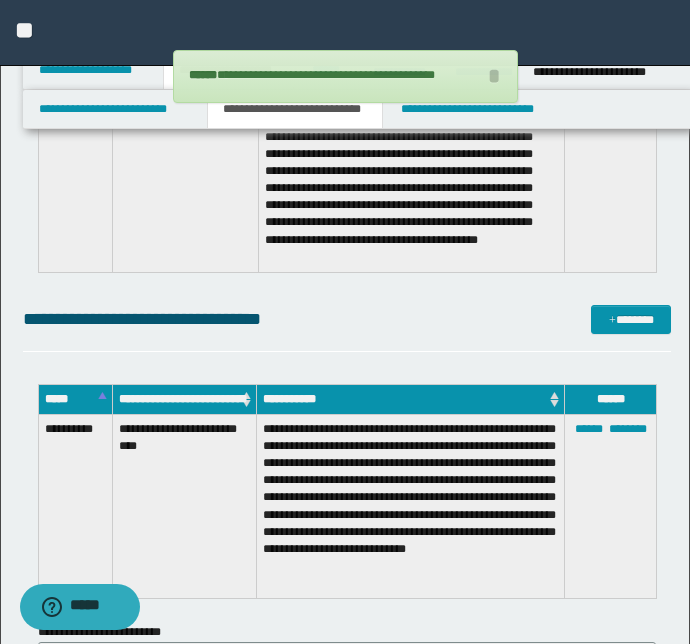 click on "**********" at bounding box center [347, 328] 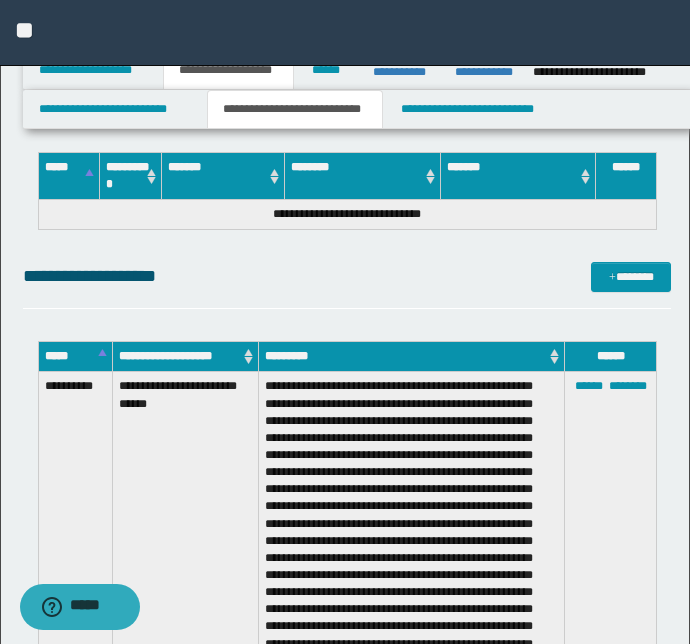 scroll, scrollTop: 5490, scrollLeft: 0, axis: vertical 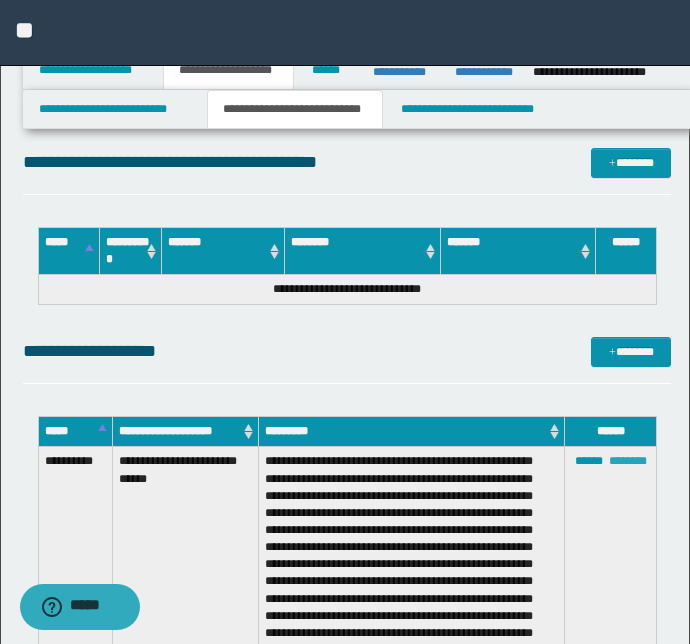 click on "********" at bounding box center [628, 461] 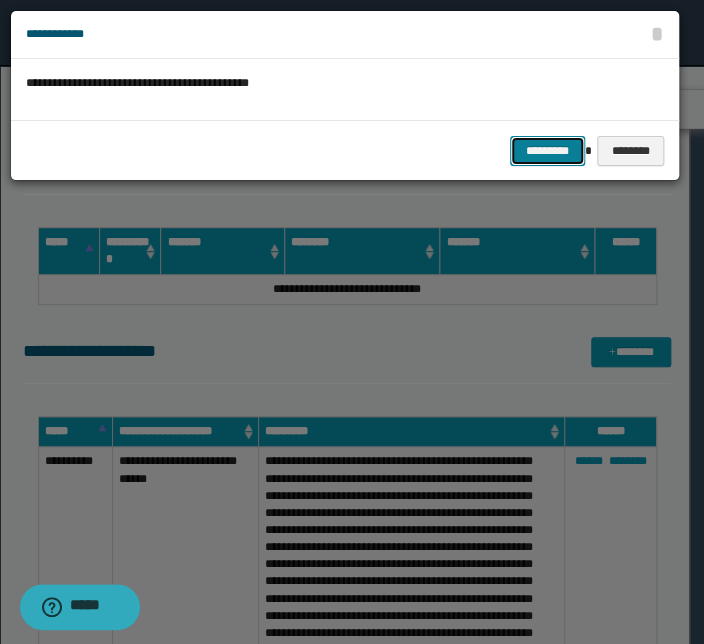 click on "*********" at bounding box center [547, 151] 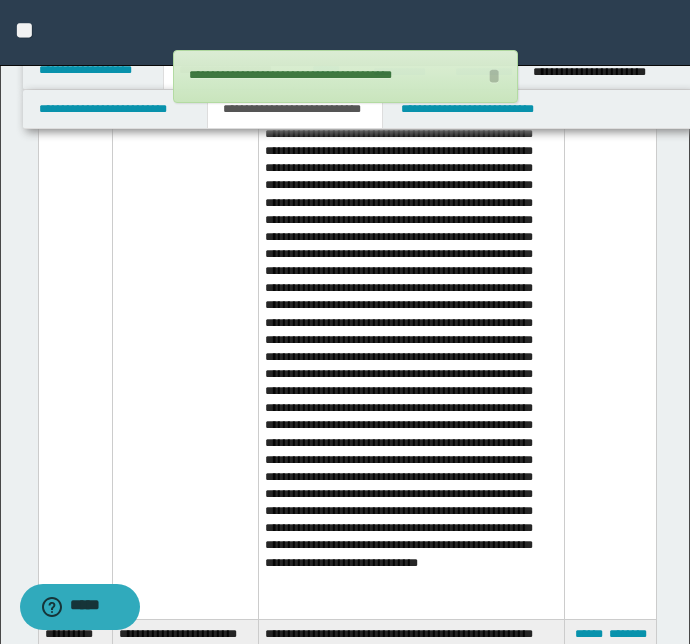 scroll, scrollTop: 6035, scrollLeft: 0, axis: vertical 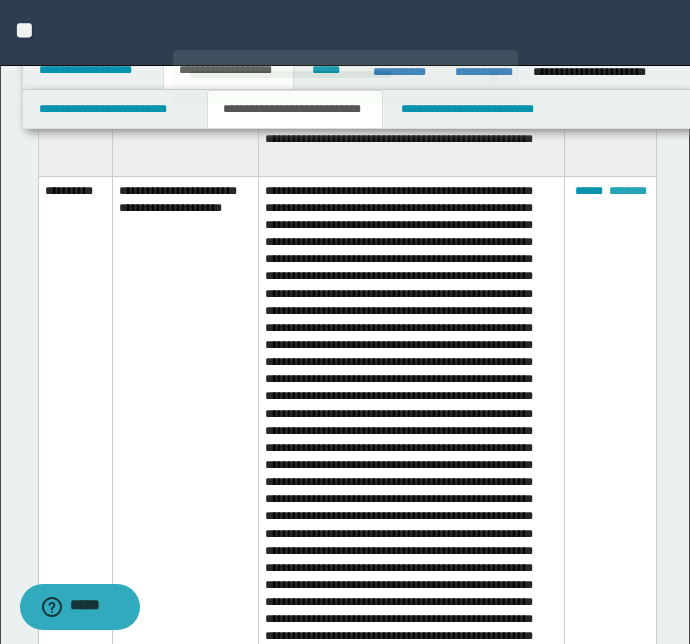 click on "********" at bounding box center (628, 191) 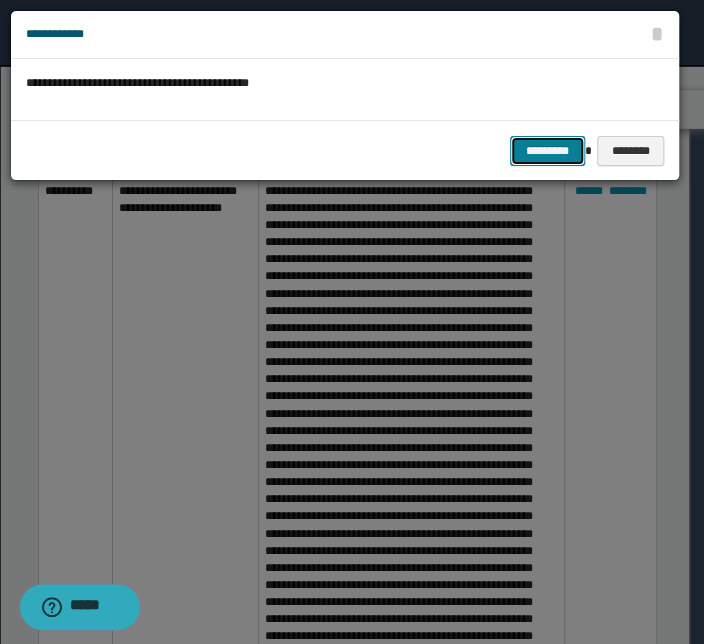 click on "*********" at bounding box center (547, 151) 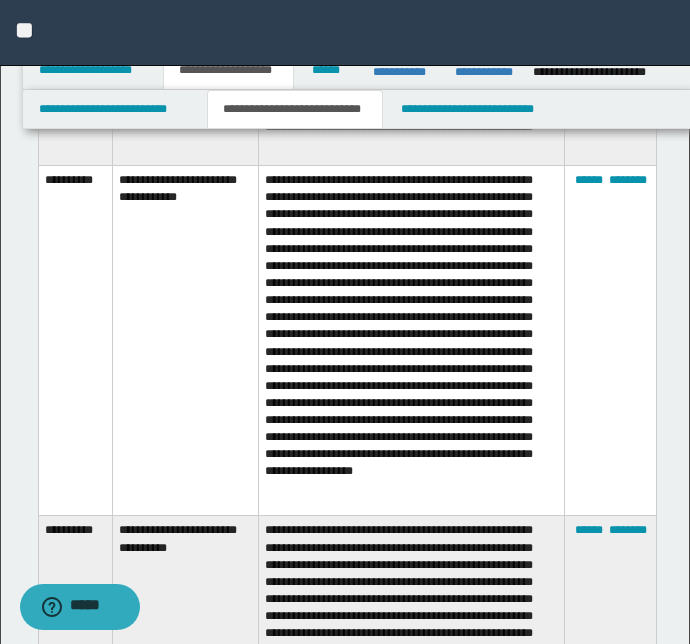 scroll, scrollTop: 5944, scrollLeft: 0, axis: vertical 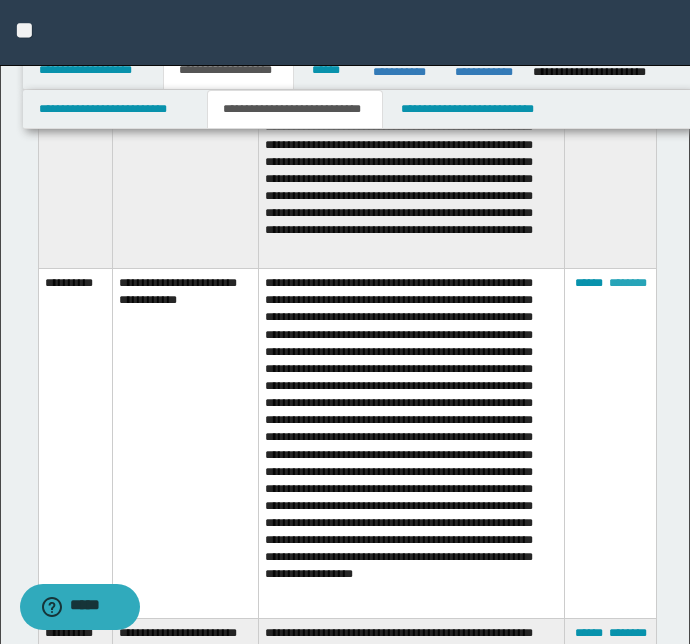 click on "********" at bounding box center [628, 283] 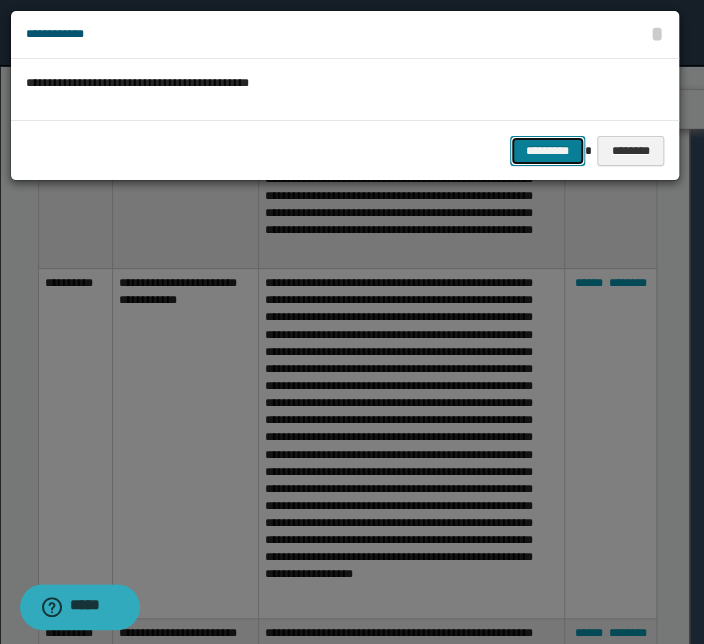 click on "*********" at bounding box center (547, 151) 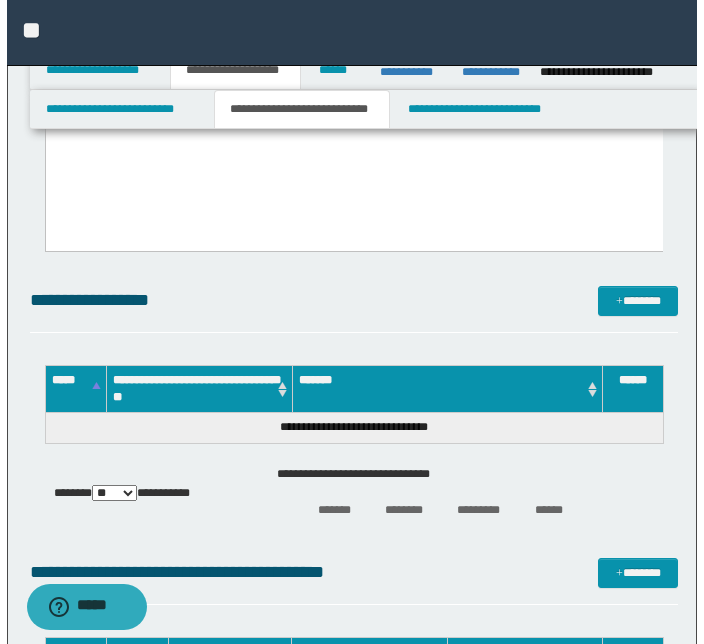 scroll, scrollTop: 5035, scrollLeft: 0, axis: vertical 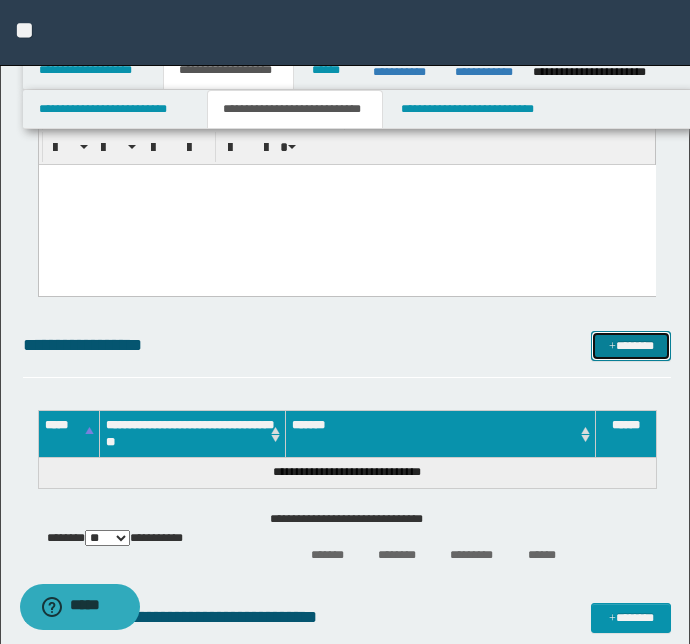 click at bounding box center [612, 347] 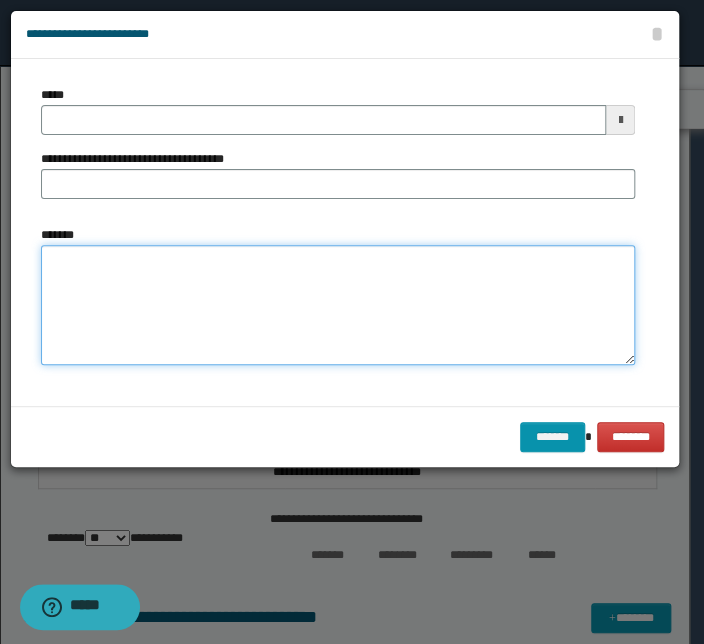 click on "*******" at bounding box center (338, 305) 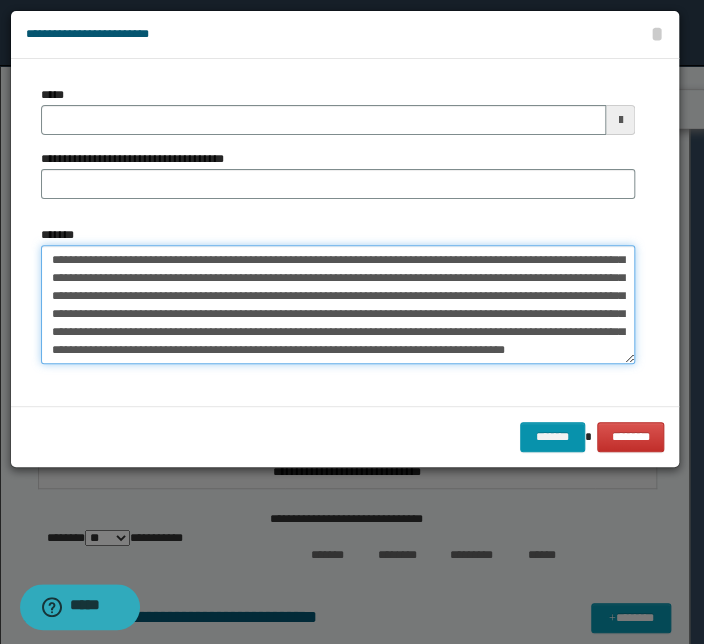 scroll, scrollTop: 0, scrollLeft: 0, axis: both 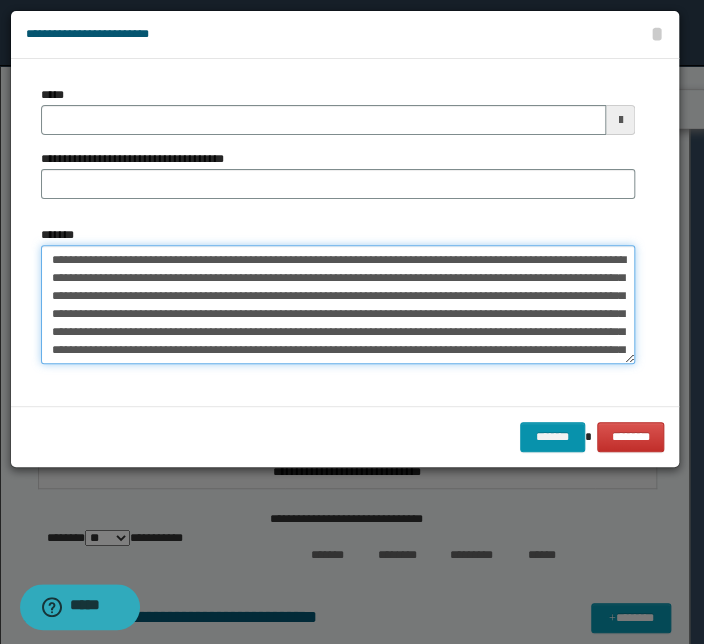 drag, startPoint x: 301, startPoint y: 260, endPoint x: 27, endPoint y: 251, distance: 274.14777 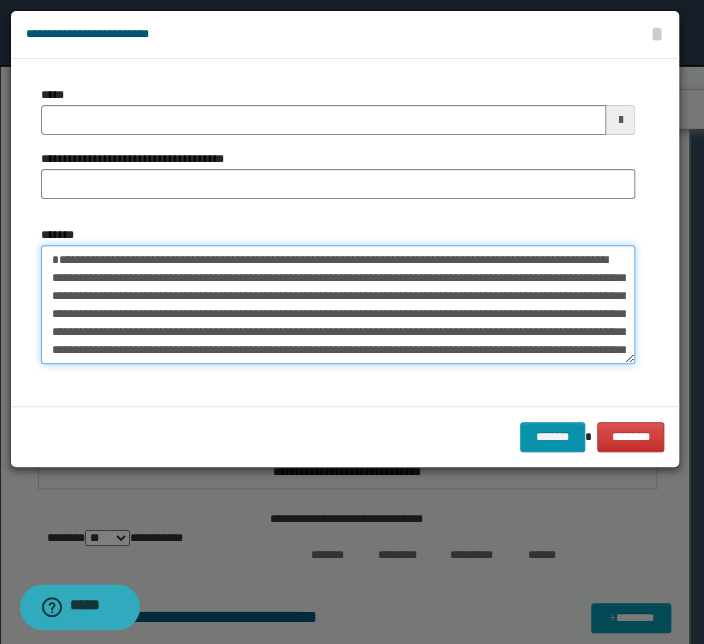 type 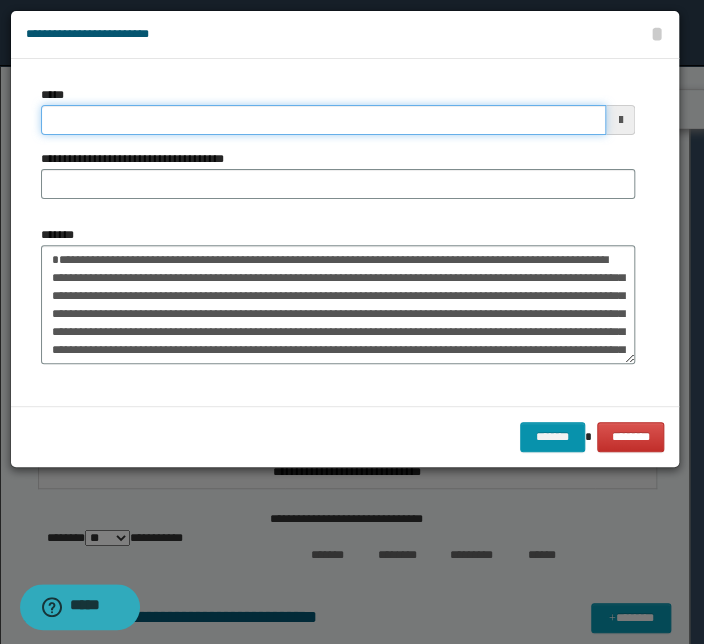 click on "*****" at bounding box center [323, 120] 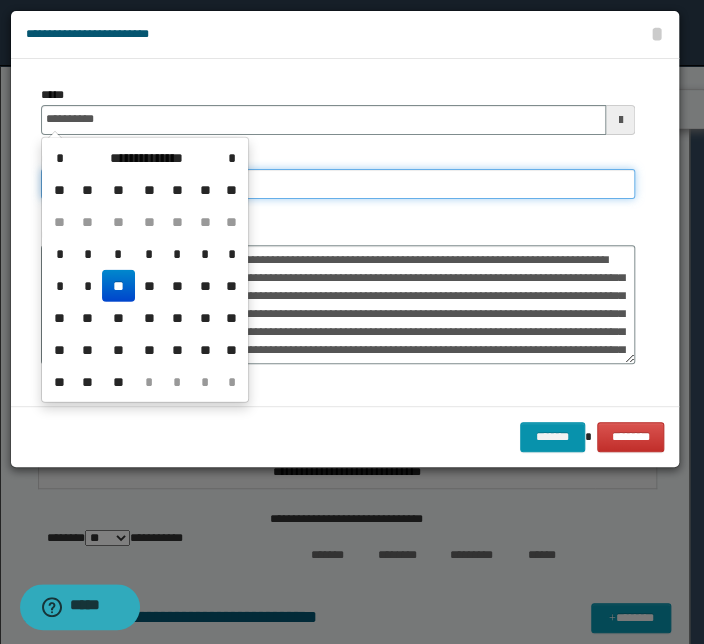 type on "**********" 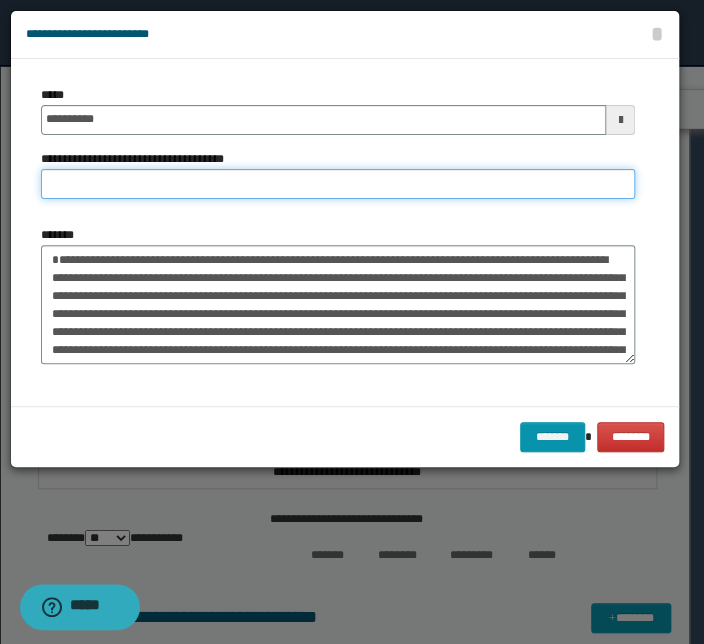 click on "**********" at bounding box center [338, 184] 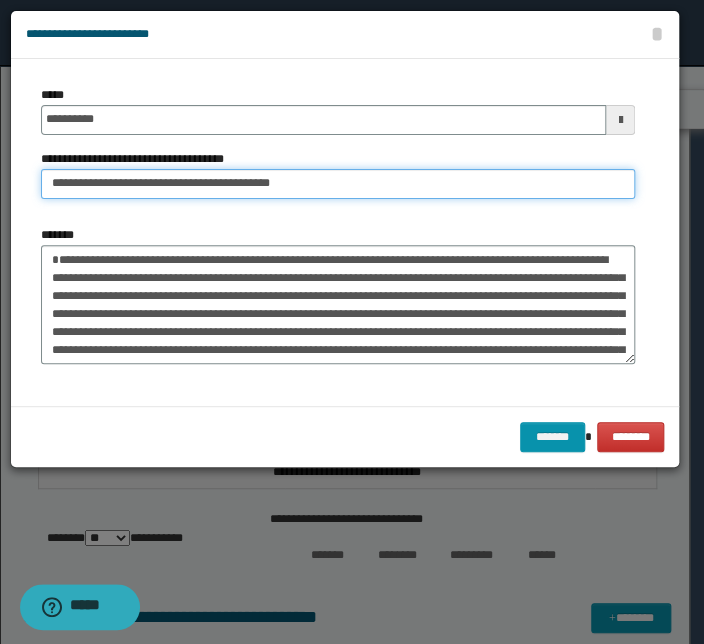 drag, startPoint x: 117, startPoint y: 186, endPoint x: -146, endPoint y: 182, distance: 263.03043 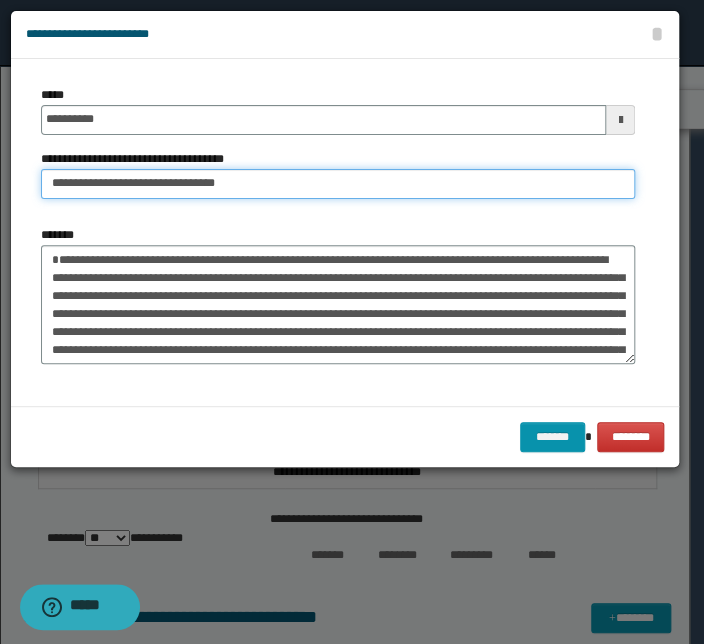 type on "**********" 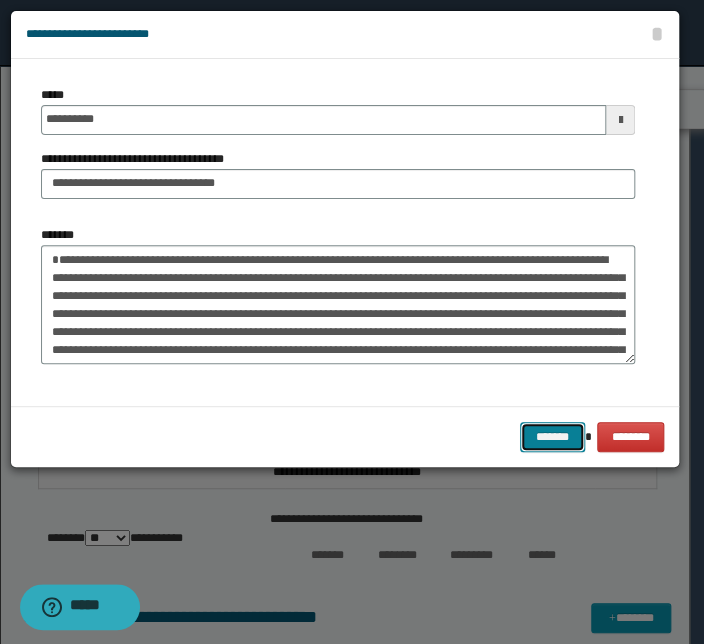 click on "*******" at bounding box center [552, 437] 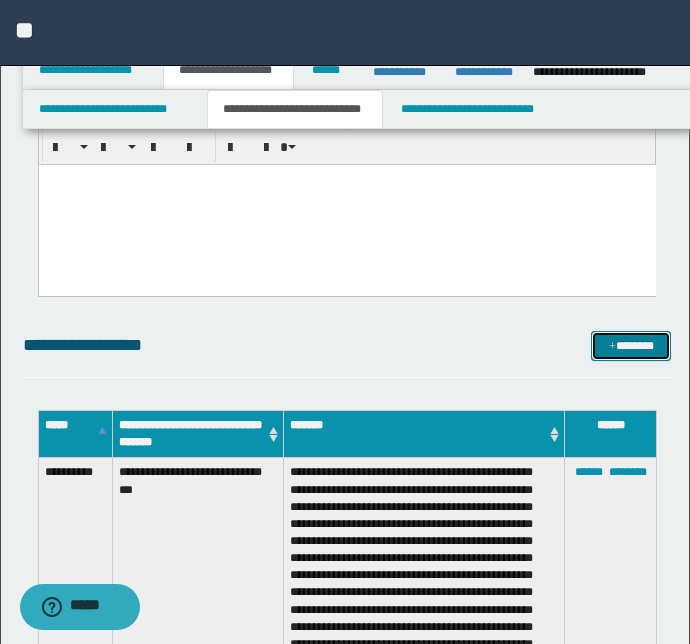 click on "*******" at bounding box center [631, 346] 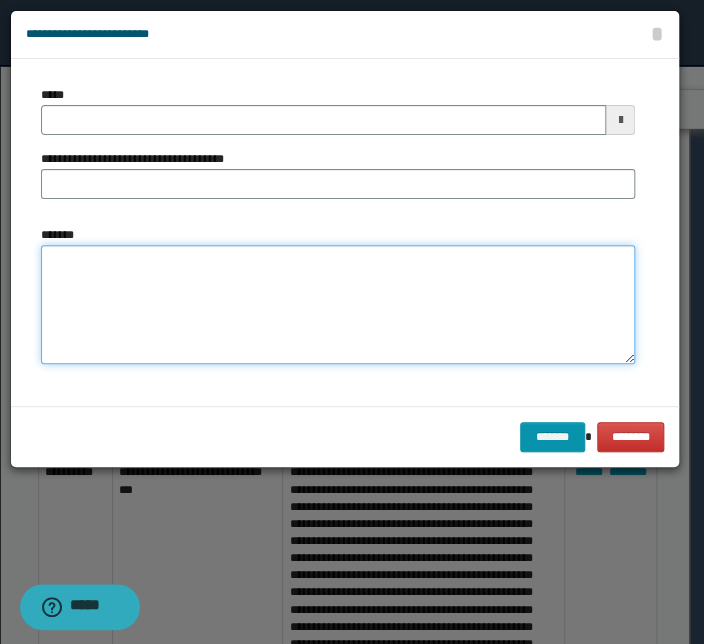 click on "*******" at bounding box center [338, 305] 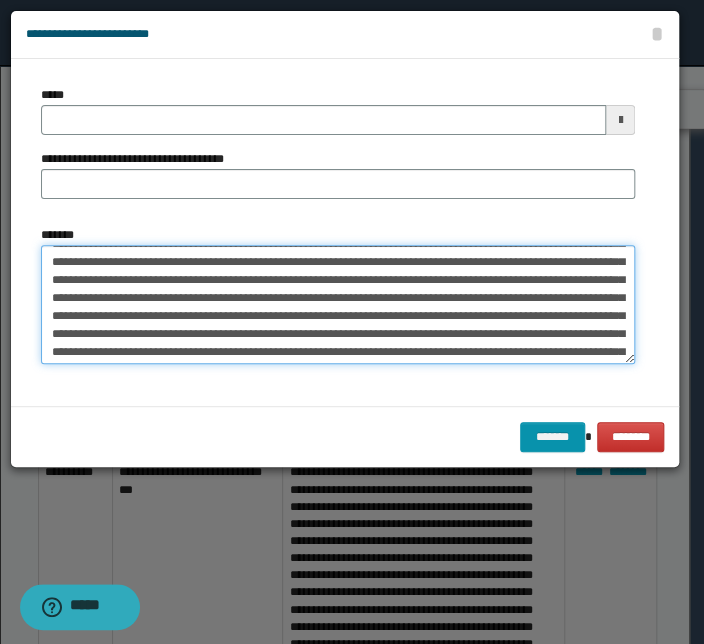 scroll, scrollTop: 0, scrollLeft: 0, axis: both 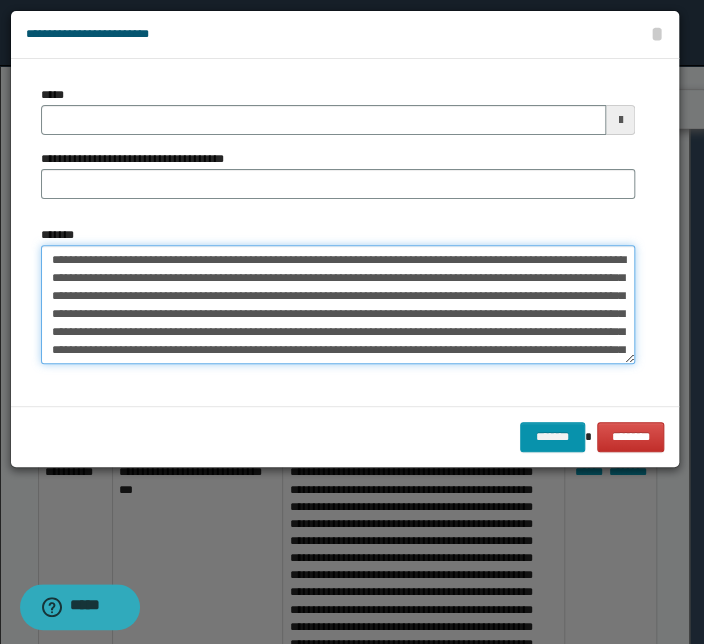 drag, startPoint x: 303, startPoint y: 257, endPoint x: -13, endPoint y: 249, distance: 316.10126 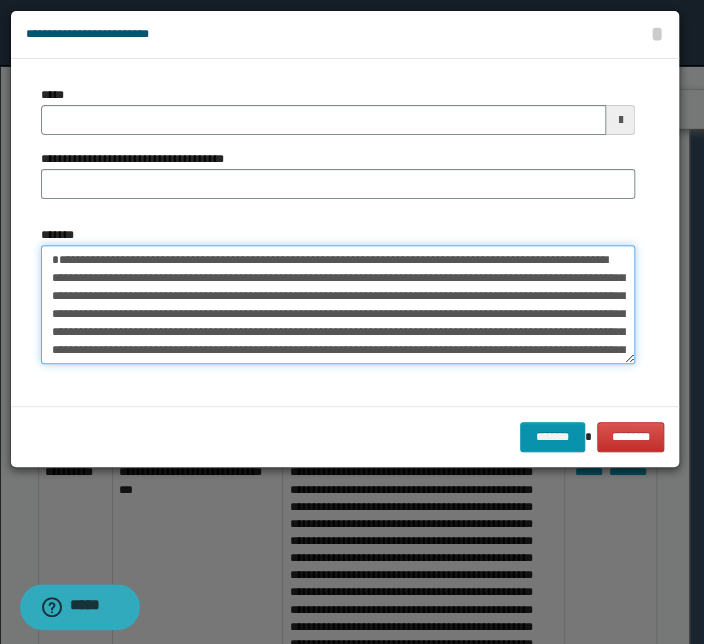 type 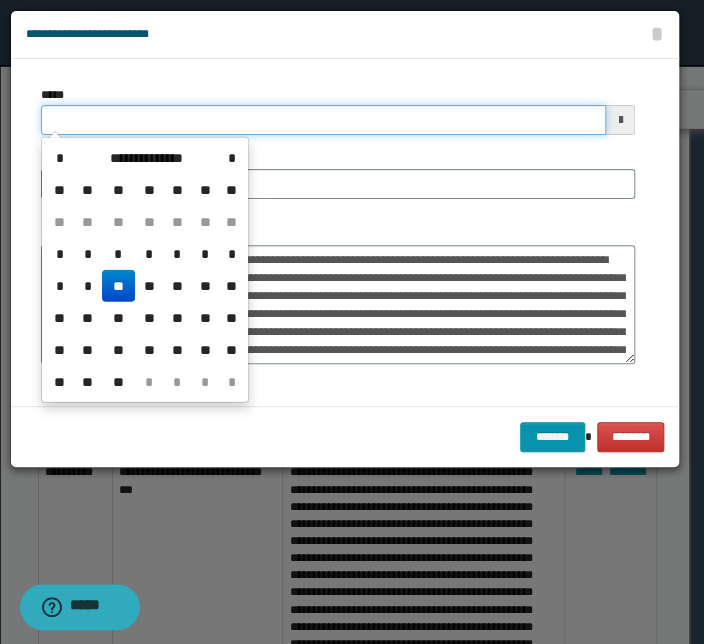 click on "*****" at bounding box center (323, 120) 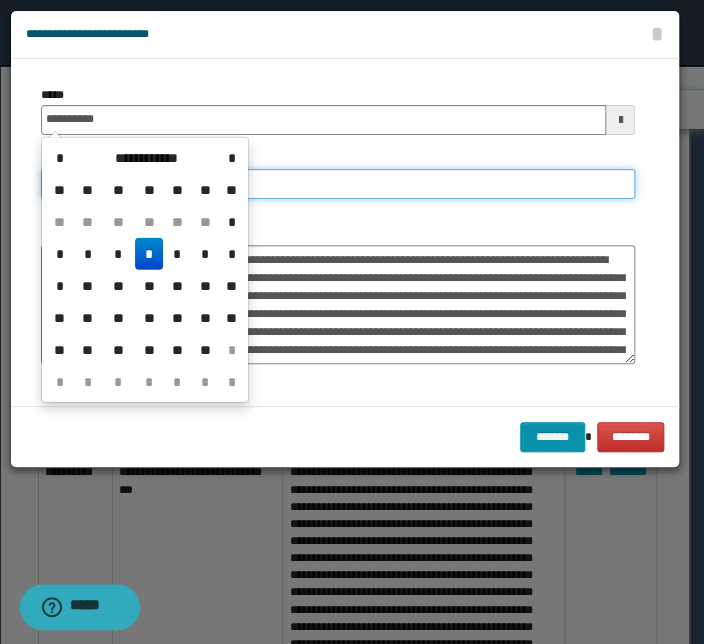 type on "**********" 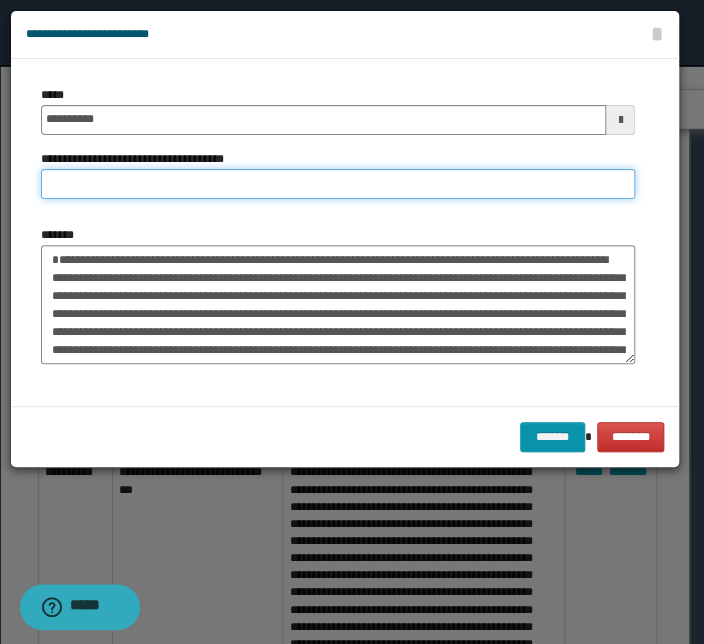 paste on "**********" 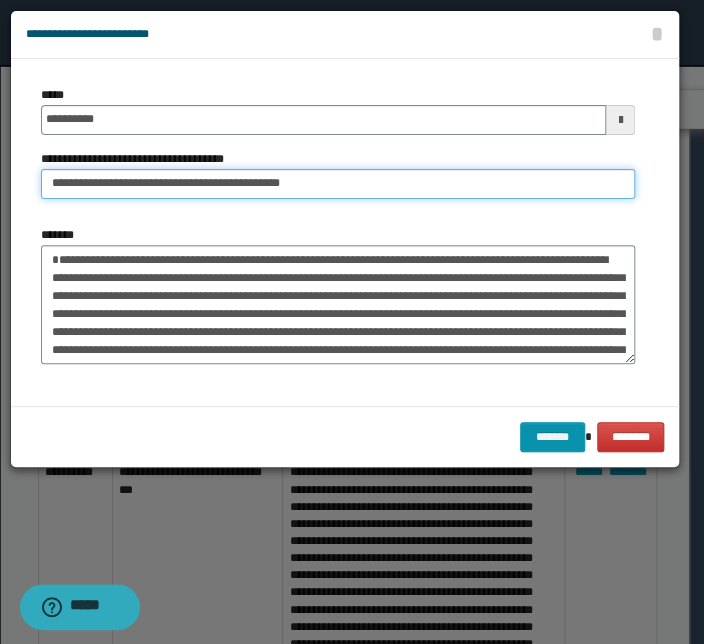drag, startPoint x: 115, startPoint y: 186, endPoint x: -107, endPoint y: 188, distance: 222.009 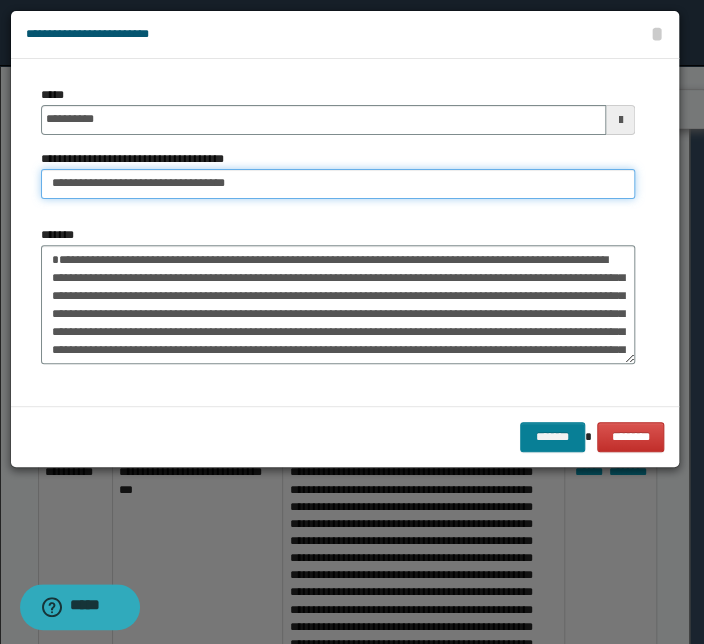 type on "**********" 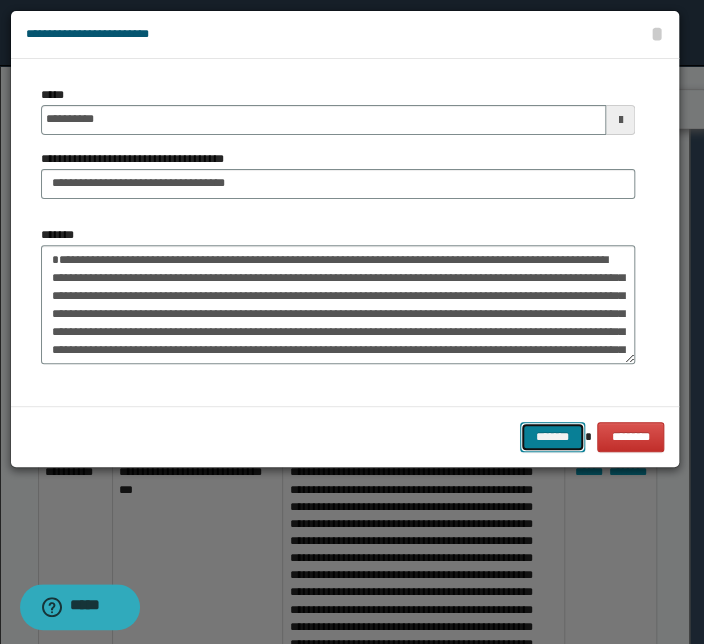 click on "*******" at bounding box center (552, 437) 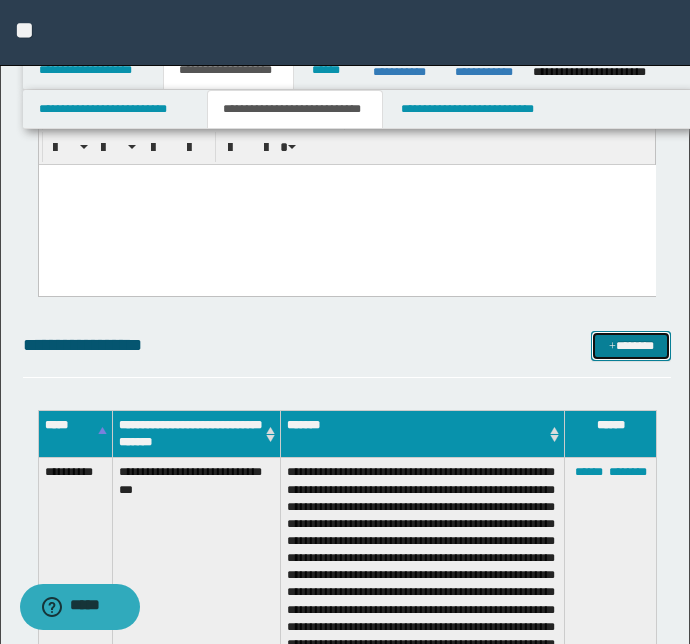 click on "*******" at bounding box center [631, 346] 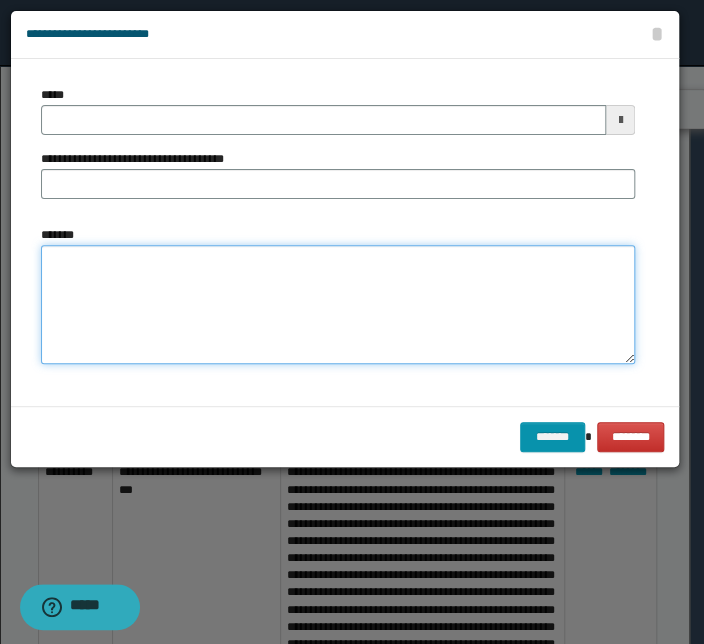 click on "*******" at bounding box center (338, 305) 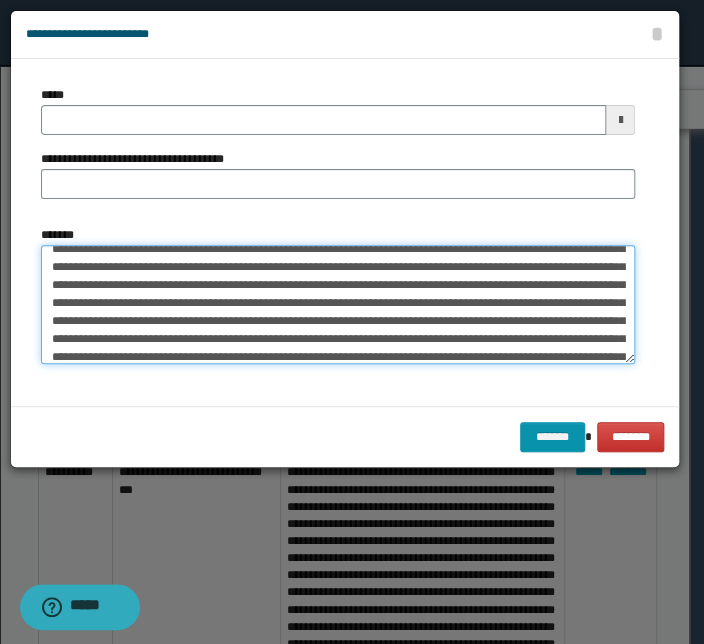 scroll, scrollTop: 0, scrollLeft: 0, axis: both 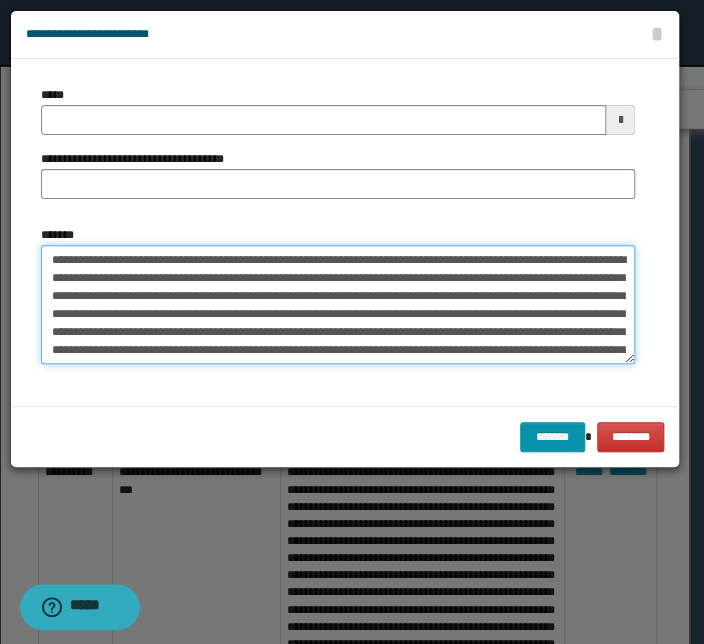 drag, startPoint x: 318, startPoint y: 262, endPoint x: 6, endPoint y: 268, distance: 312.05768 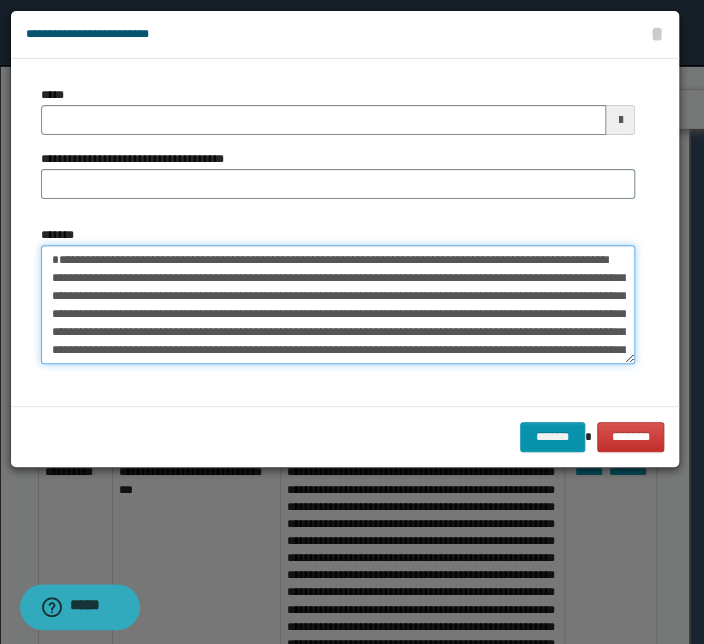 type 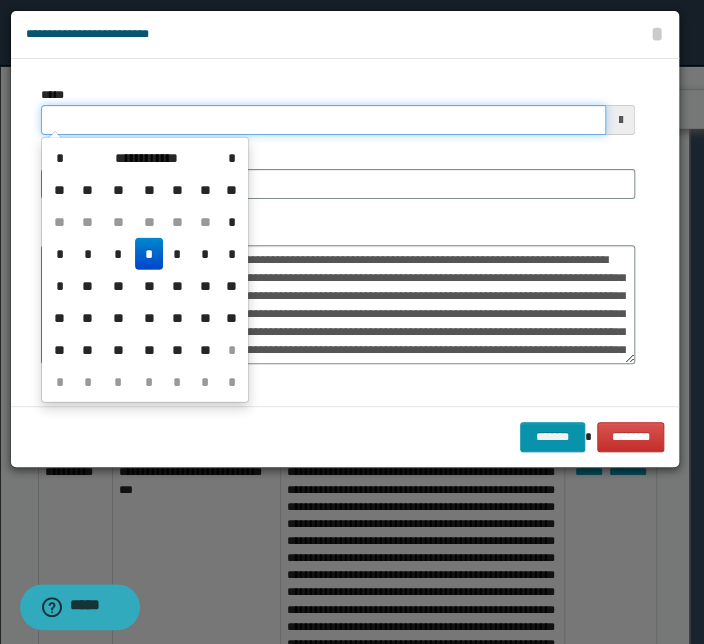 click on "*****" at bounding box center (323, 120) 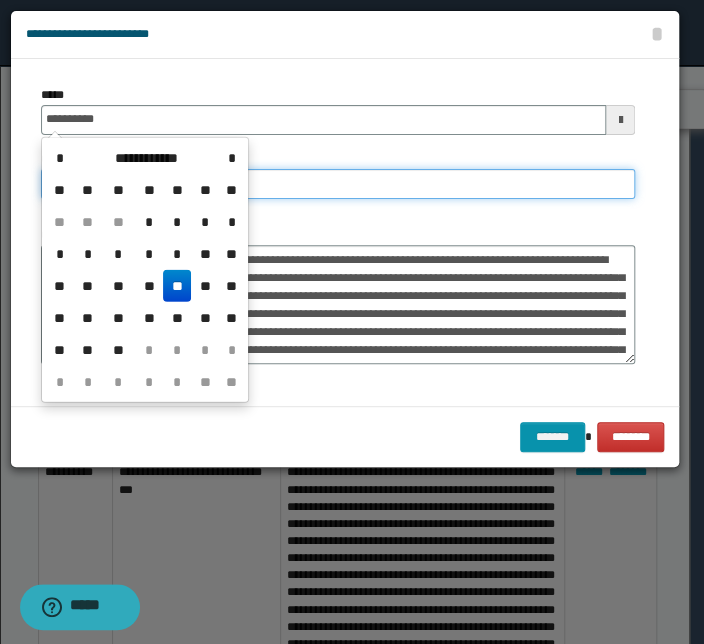 type on "**********" 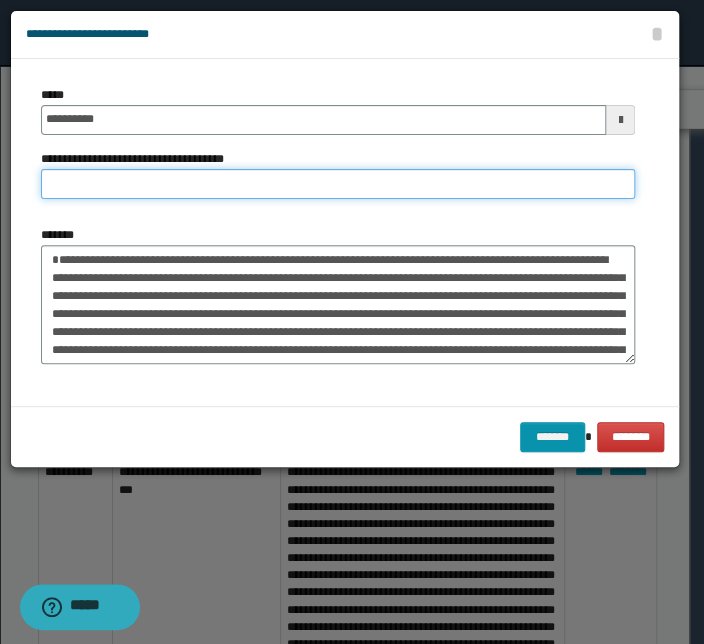 paste on "**********" 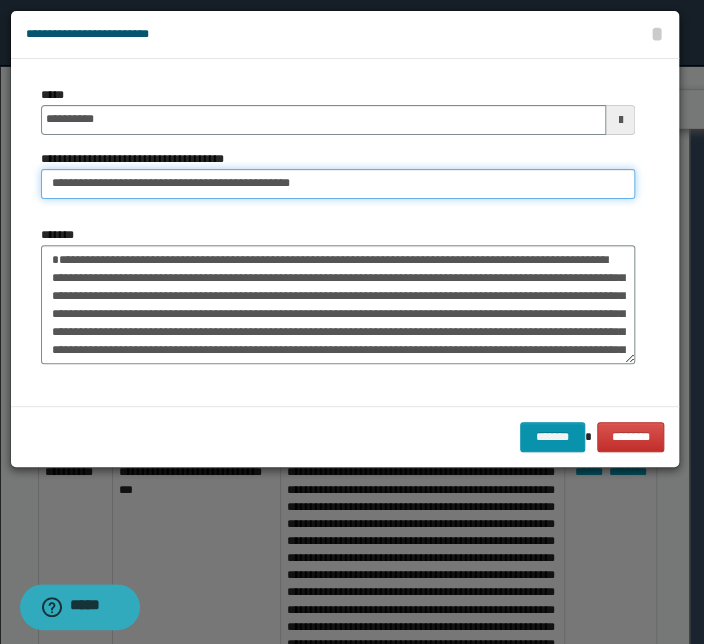 drag, startPoint x: 112, startPoint y: 183, endPoint x: -58, endPoint y: 181, distance: 170.01176 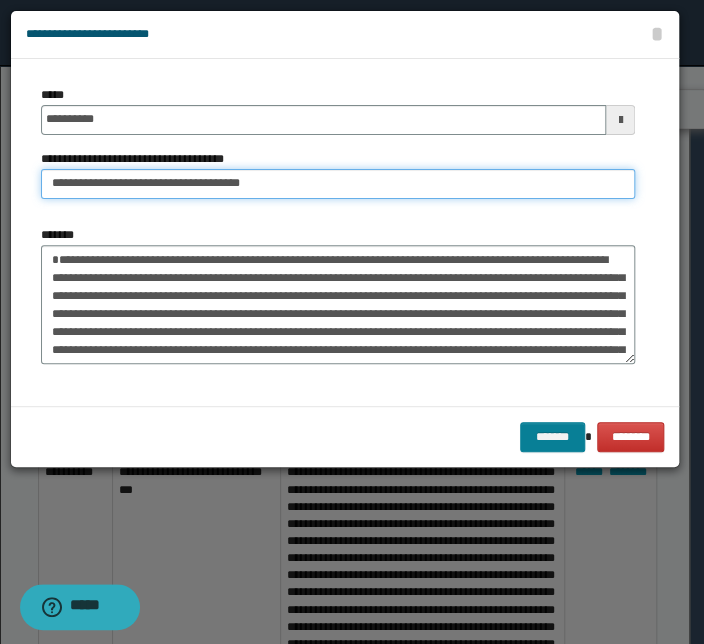 type on "**********" 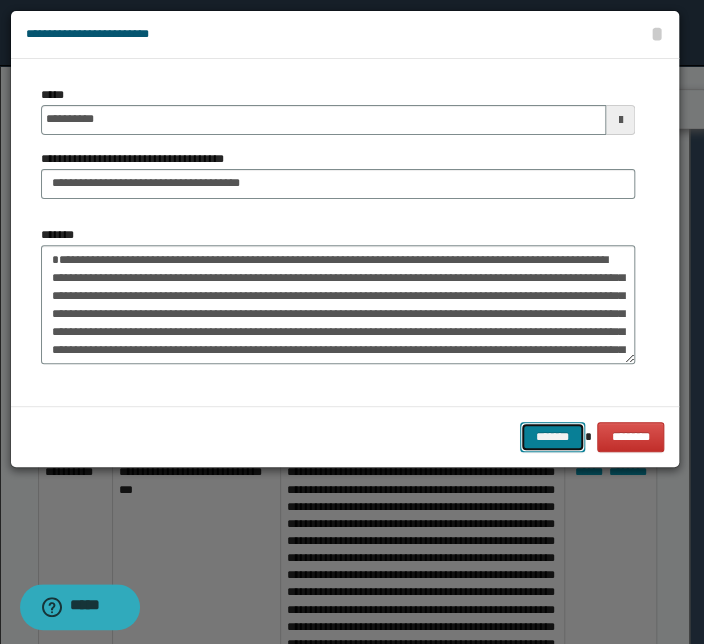 click on "*******" at bounding box center [552, 437] 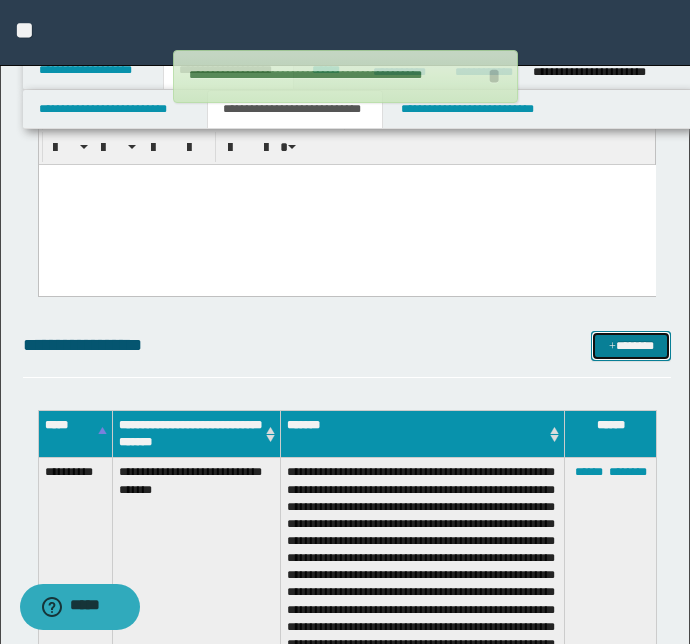 click on "*******" at bounding box center (631, 346) 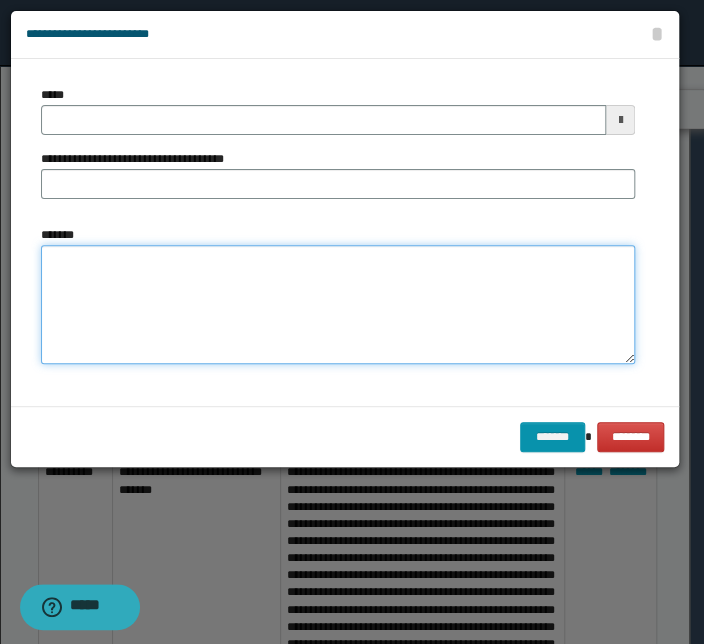 click on "*******" at bounding box center (338, 305) 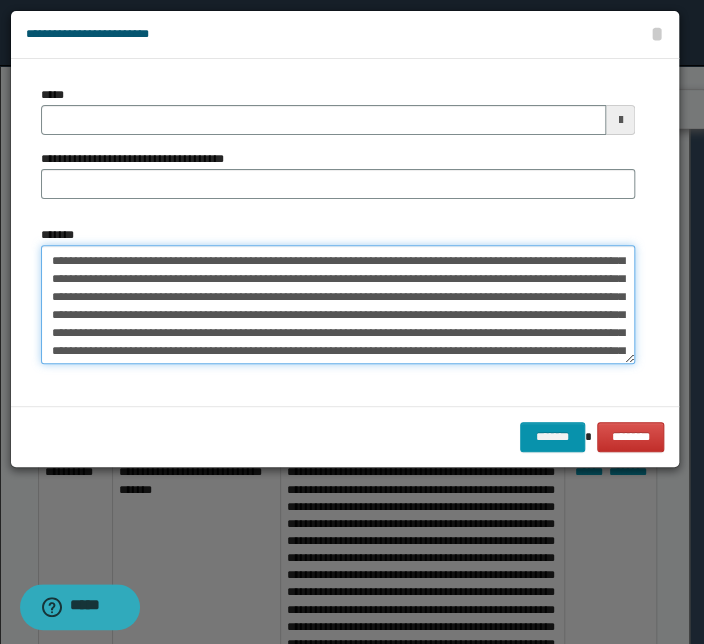 scroll, scrollTop: 0, scrollLeft: 0, axis: both 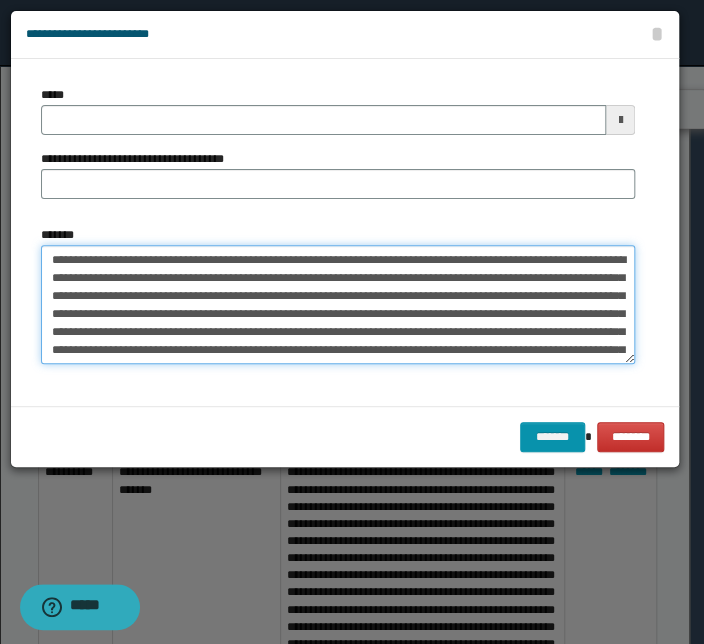 drag, startPoint x: 371, startPoint y: 259, endPoint x: -120, endPoint y: 255, distance: 491.0163 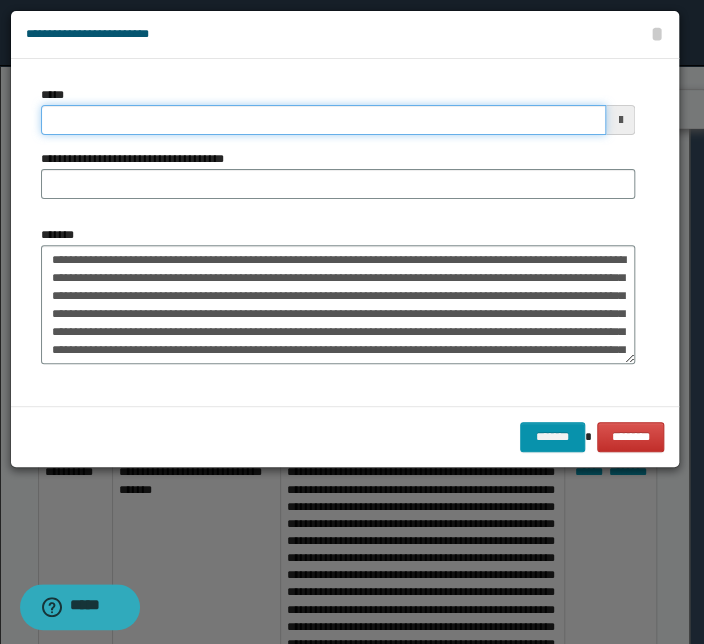 click on "*****" at bounding box center [323, 120] 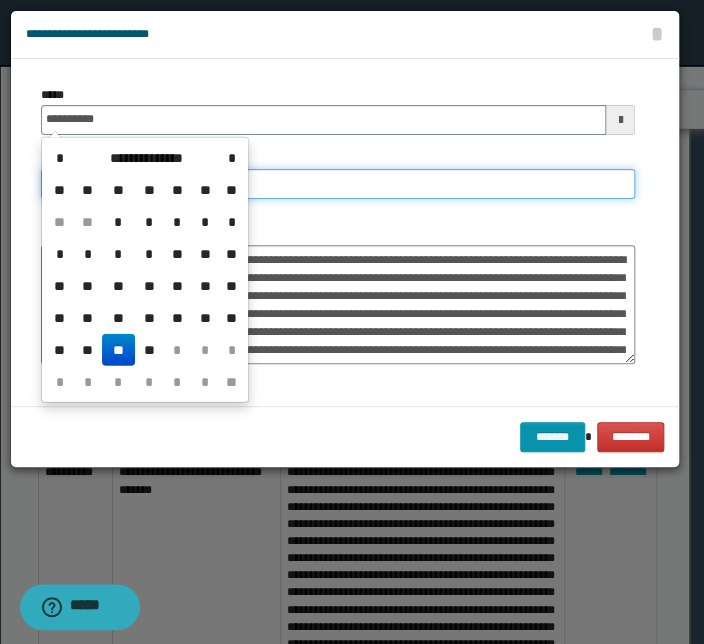 type on "**********" 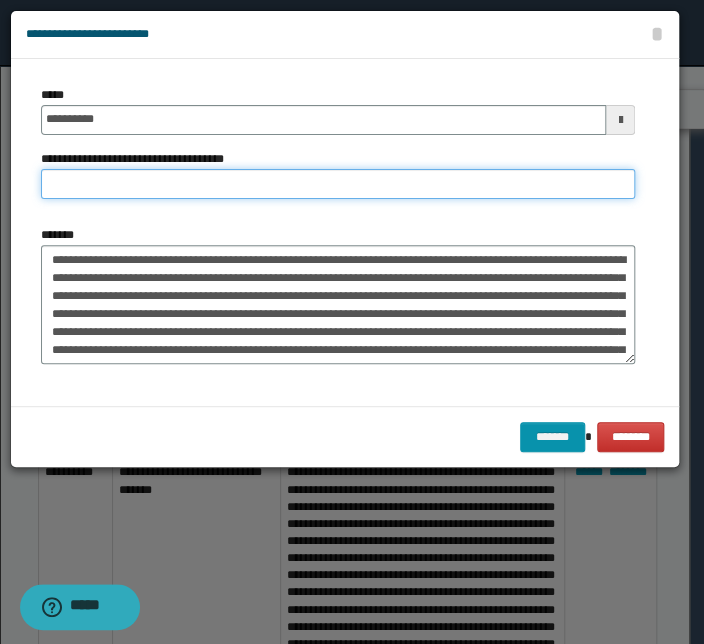 click on "**********" at bounding box center (338, 184) 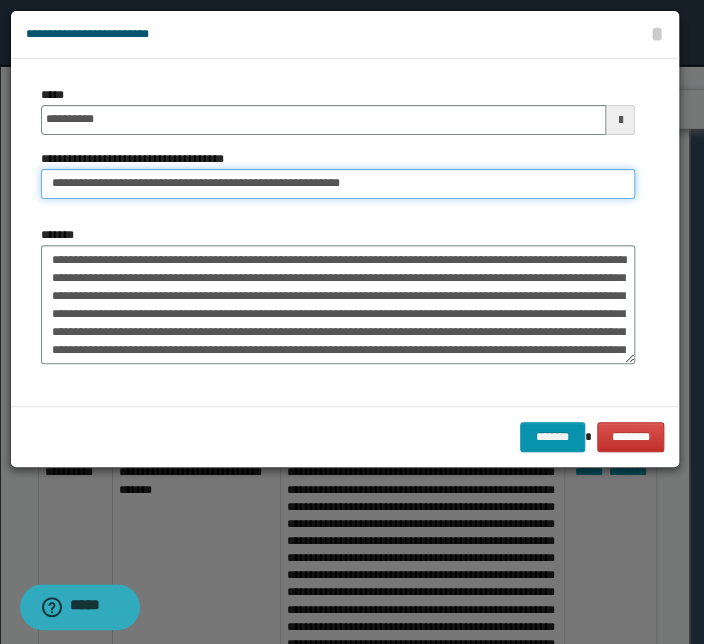 drag, startPoint x: 110, startPoint y: 184, endPoint x: -100, endPoint y: 185, distance: 210.00238 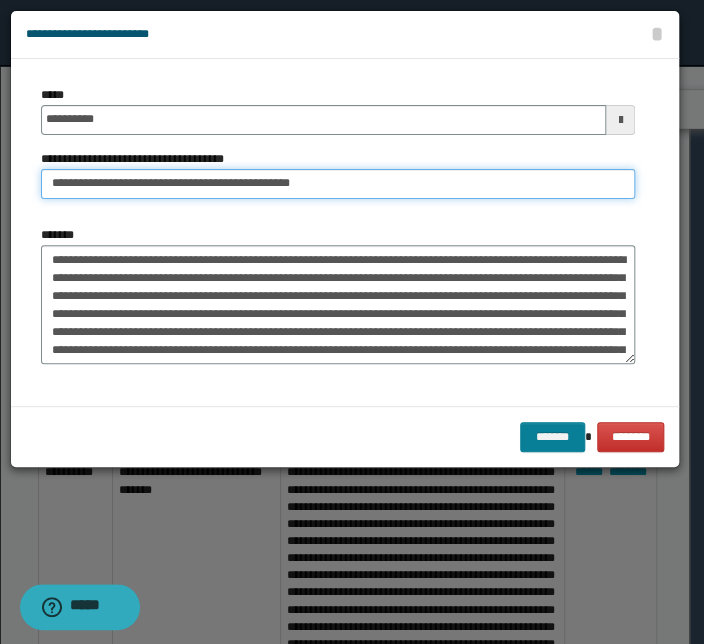 type on "**********" 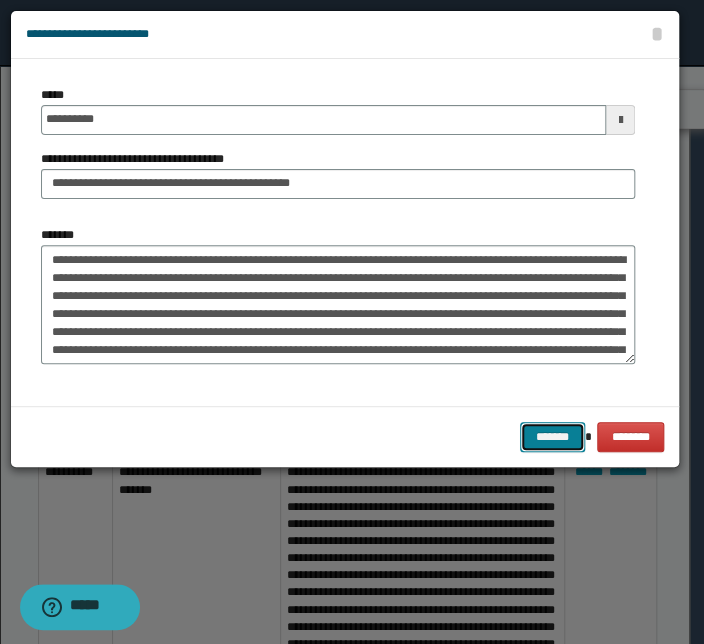 click on "*******" at bounding box center (552, 437) 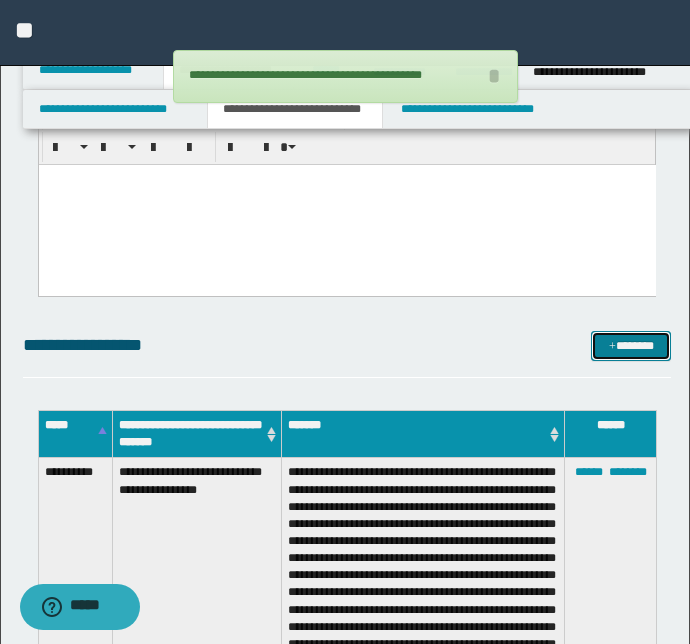 click on "*******" at bounding box center [631, 346] 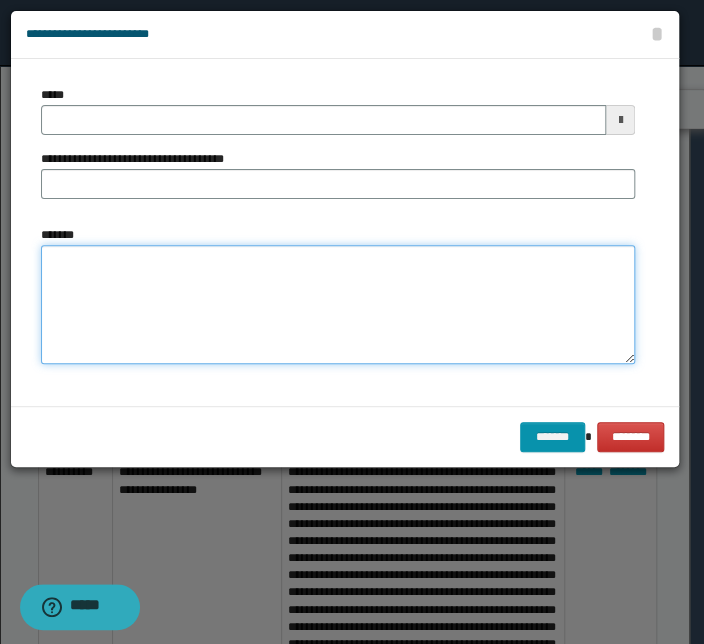 click on "*******" at bounding box center (338, 305) 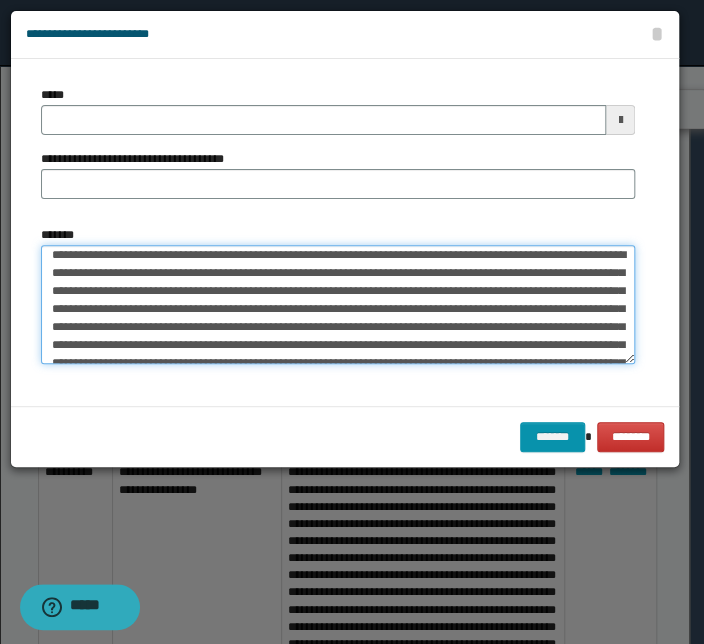 scroll, scrollTop: 0, scrollLeft: 0, axis: both 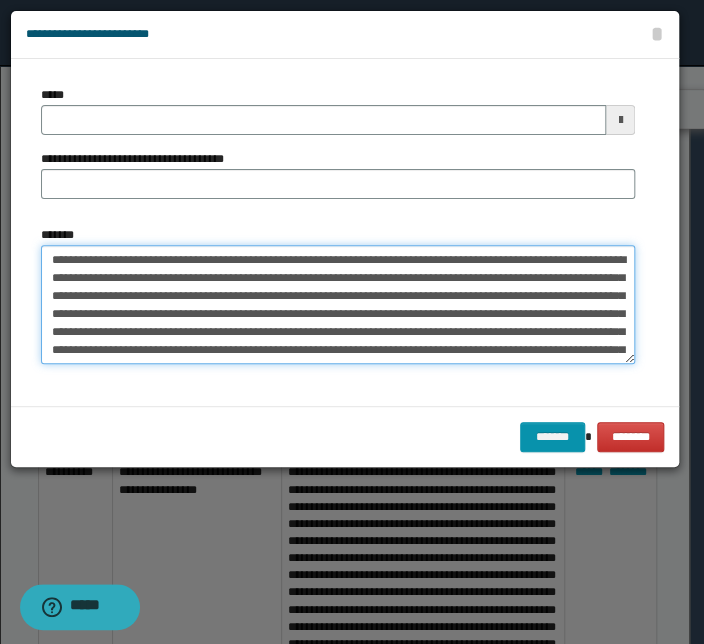 drag, startPoint x: 260, startPoint y: 260, endPoint x: -121, endPoint y: 251, distance: 381.1063 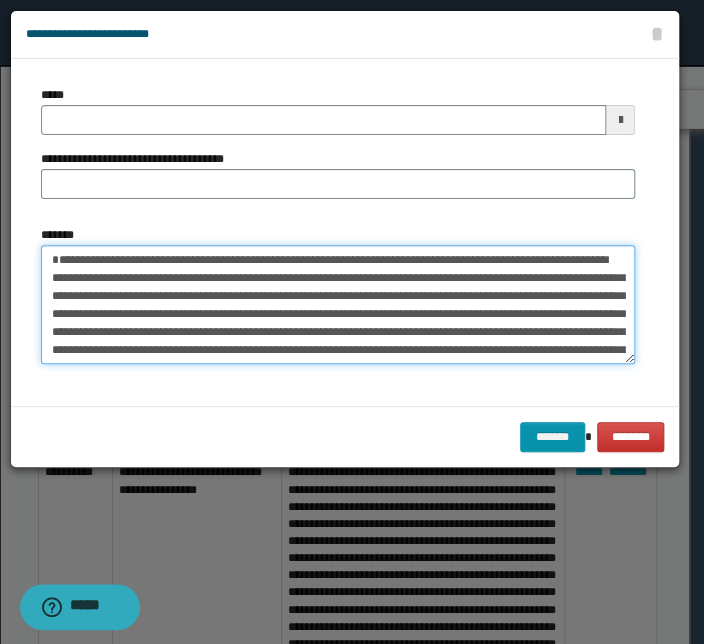 type 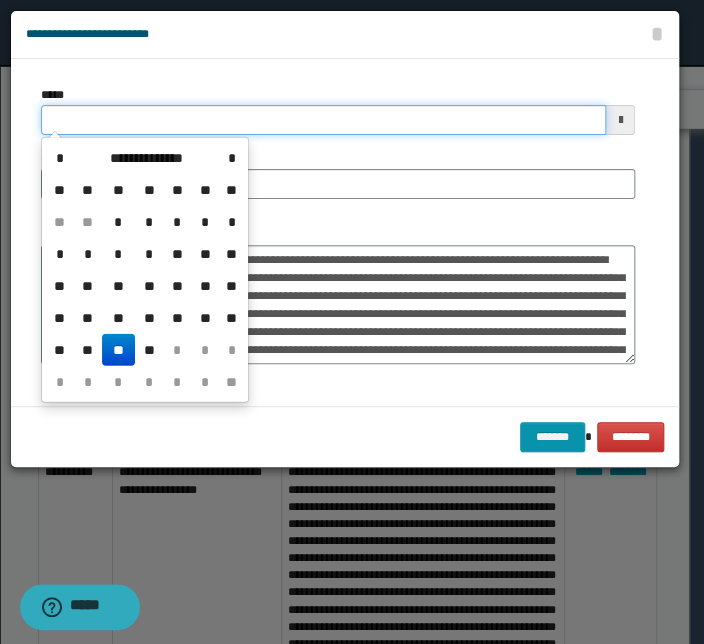 click on "*****" at bounding box center (323, 120) 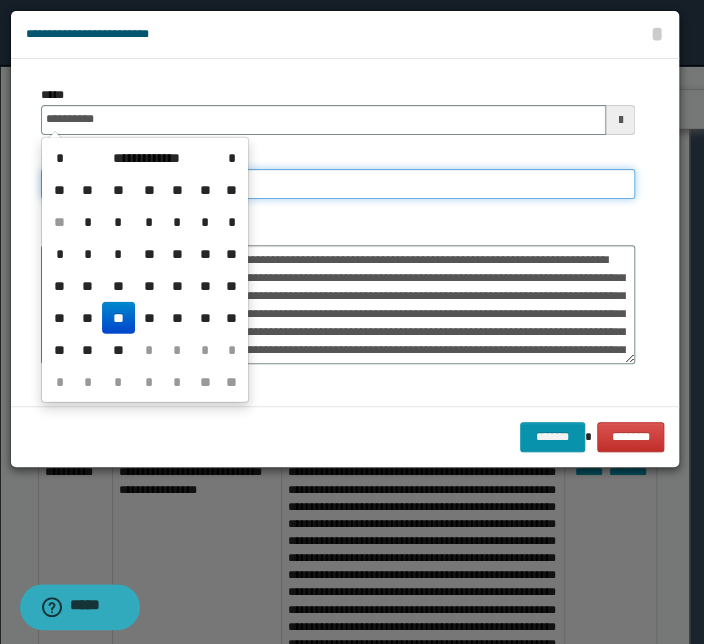 type on "**********" 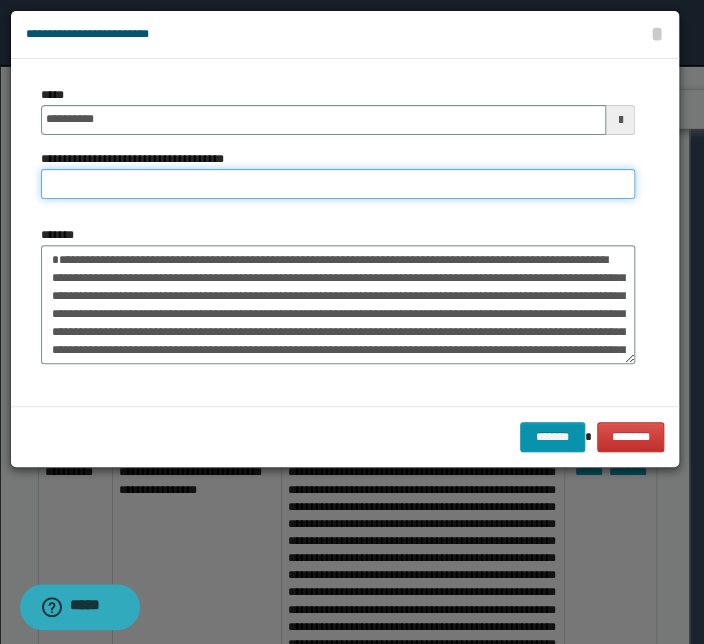 paste on "**********" 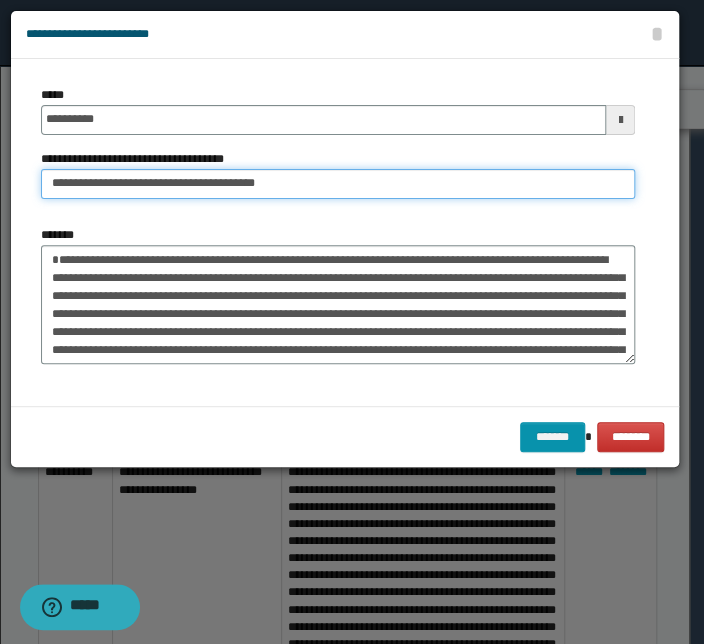 drag, startPoint x: 106, startPoint y: 186, endPoint x: -203, endPoint y: 155, distance: 310.55112 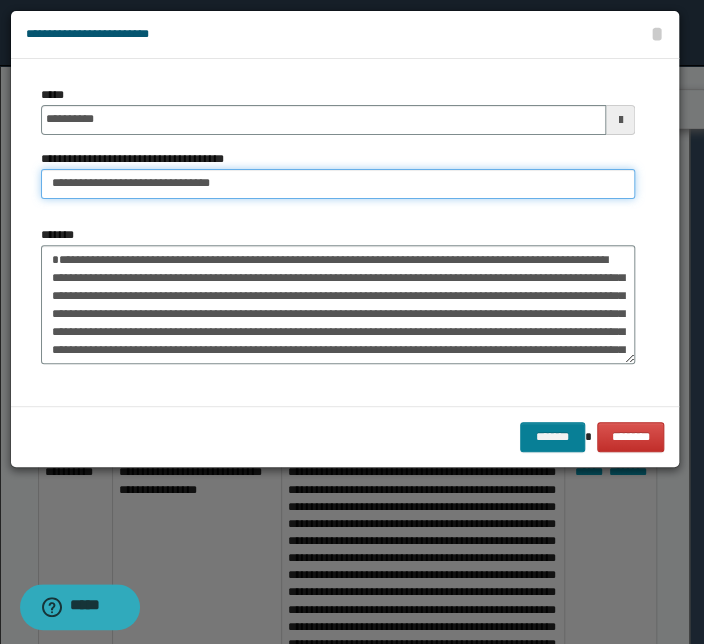 type on "**********" 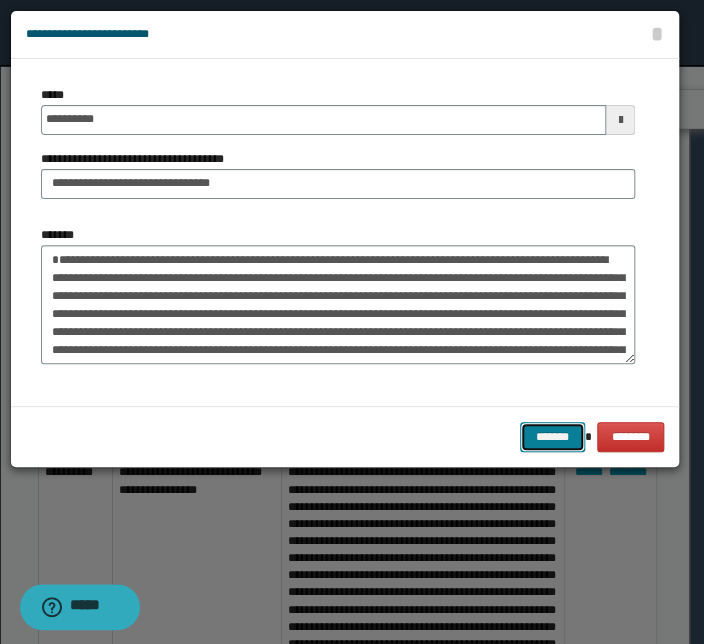 click on "*******" at bounding box center [552, 437] 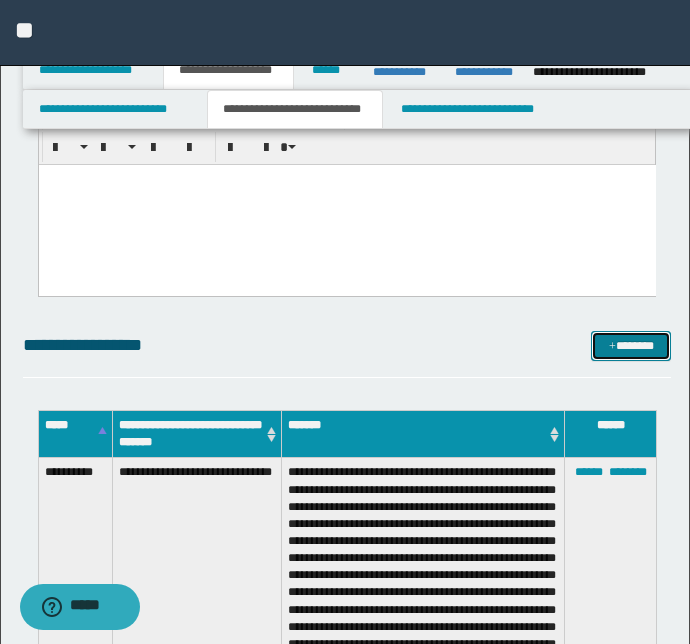 drag, startPoint x: 631, startPoint y: 340, endPoint x: 602, endPoint y: 335, distance: 29.427877 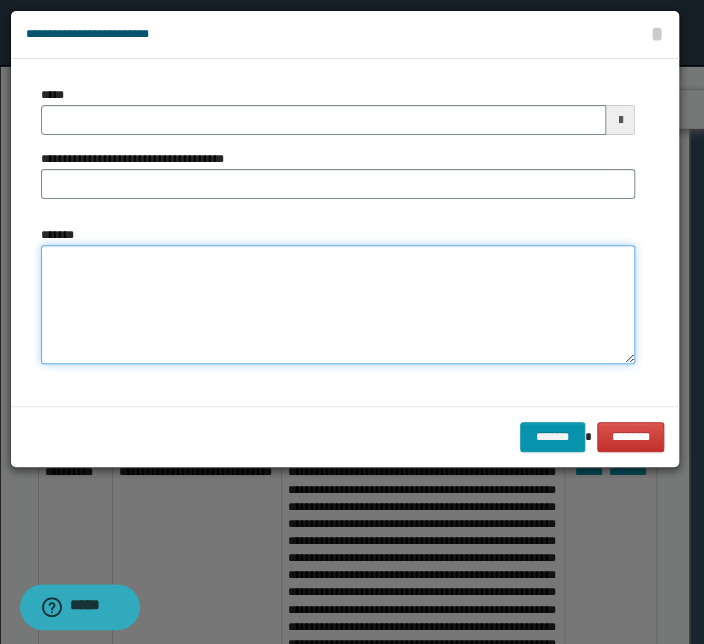click on "*******" at bounding box center [338, 305] 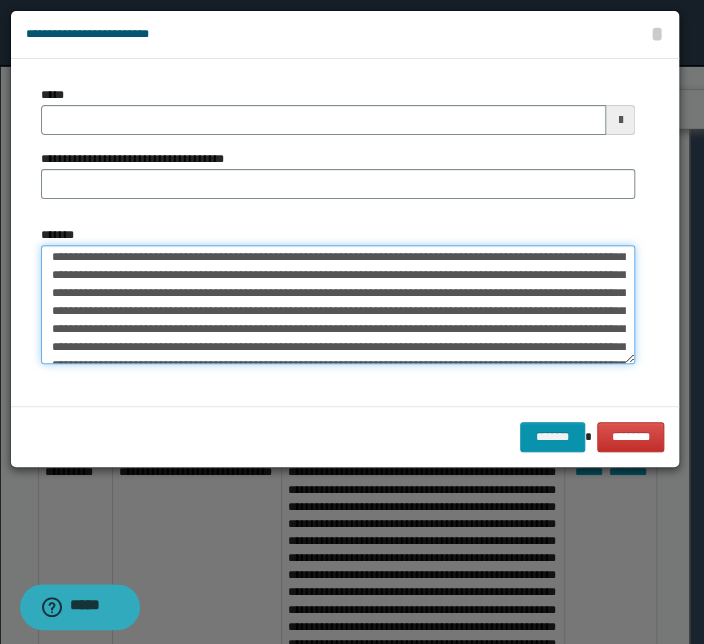 scroll, scrollTop: 0, scrollLeft: 0, axis: both 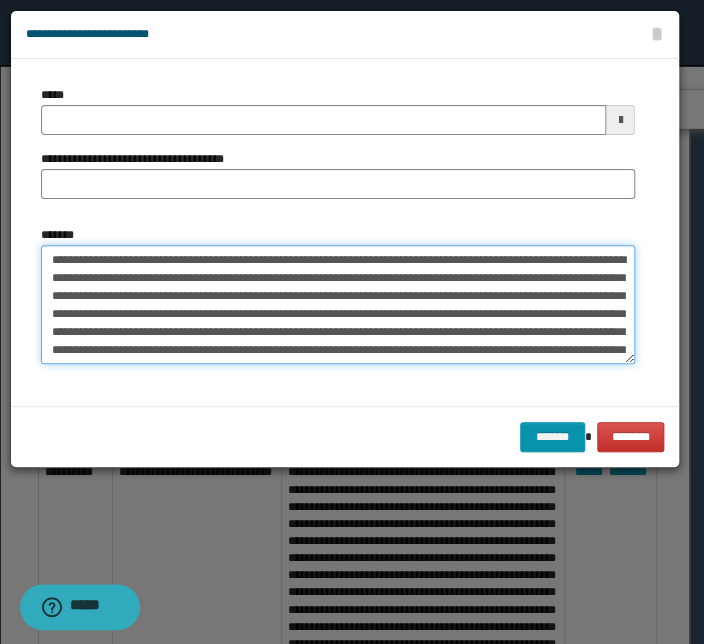 drag, startPoint x: 385, startPoint y: 259, endPoint x: -28, endPoint y: 259, distance: 413 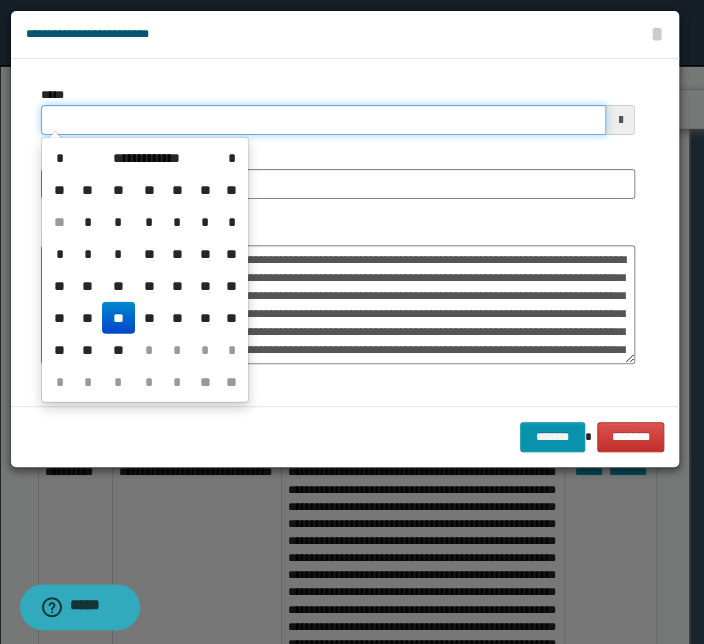 click on "*****" at bounding box center (323, 120) 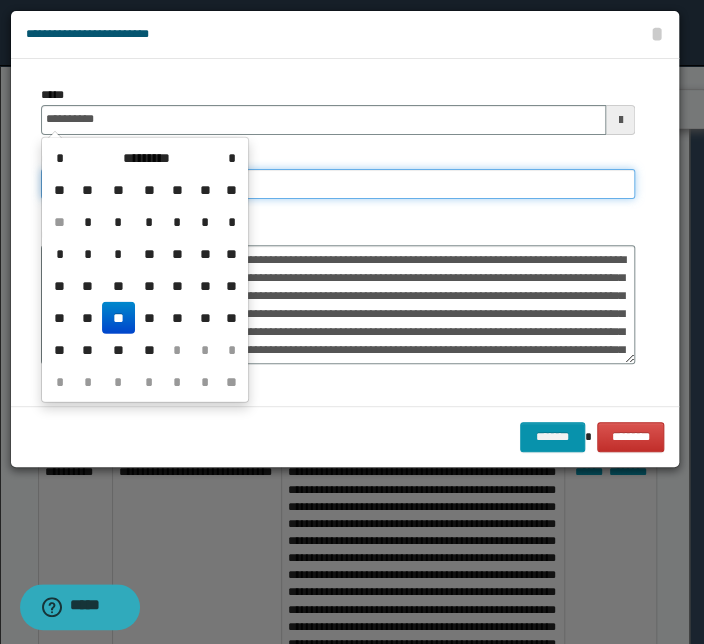 type on "**********" 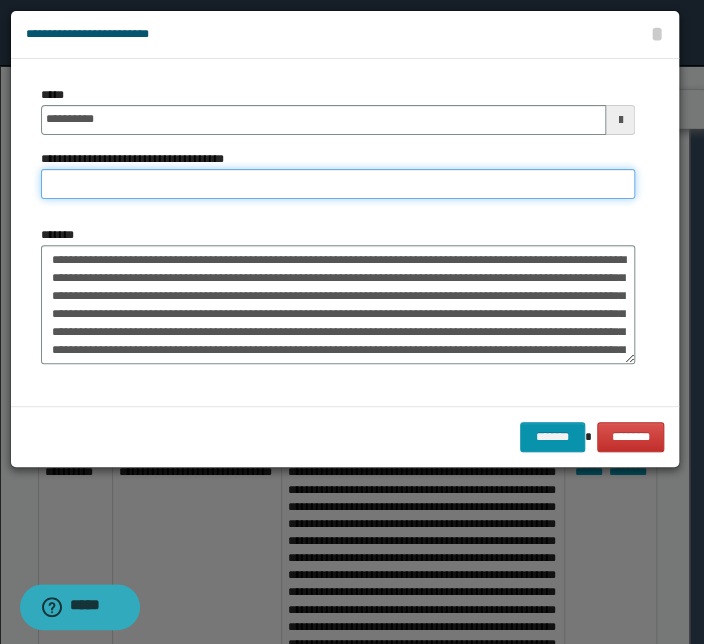 paste on "**********" 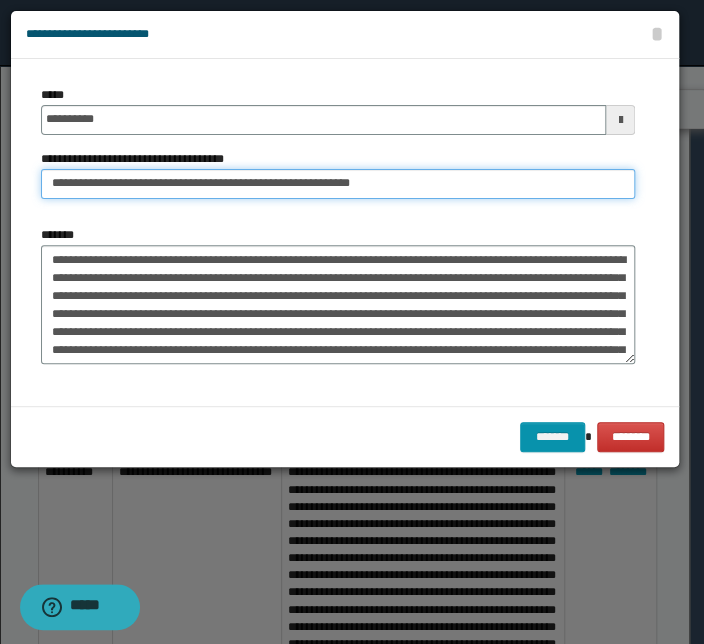 drag, startPoint x: 113, startPoint y: 184, endPoint x: -117, endPoint y: 185, distance: 230.00217 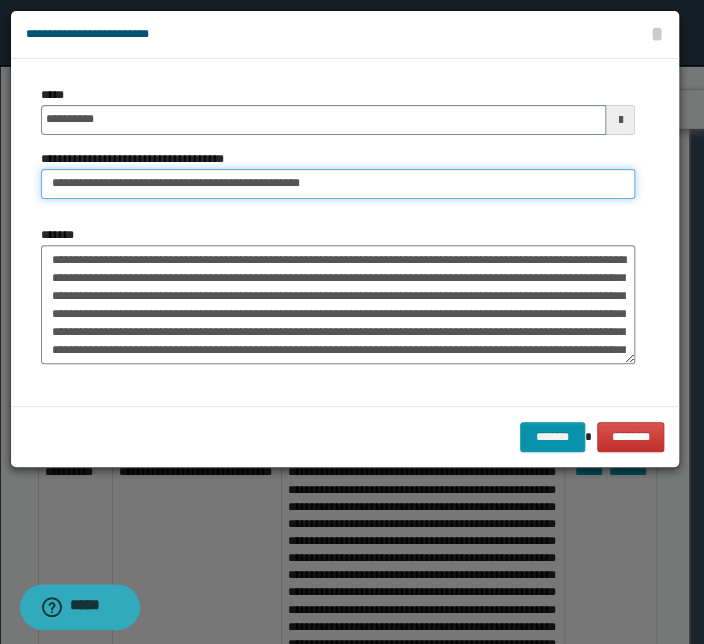 type on "**********" 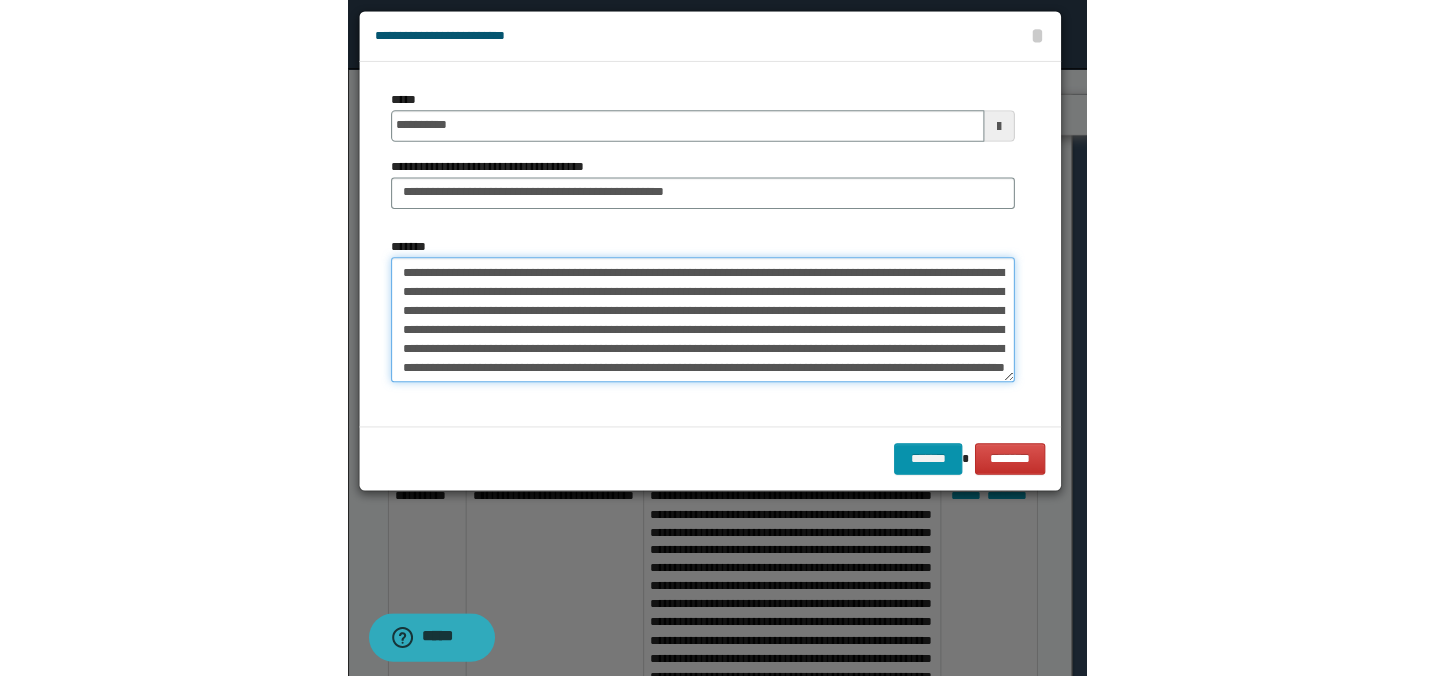 scroll, scrollTop: 305, scrollLeft: 0, axis: vertical 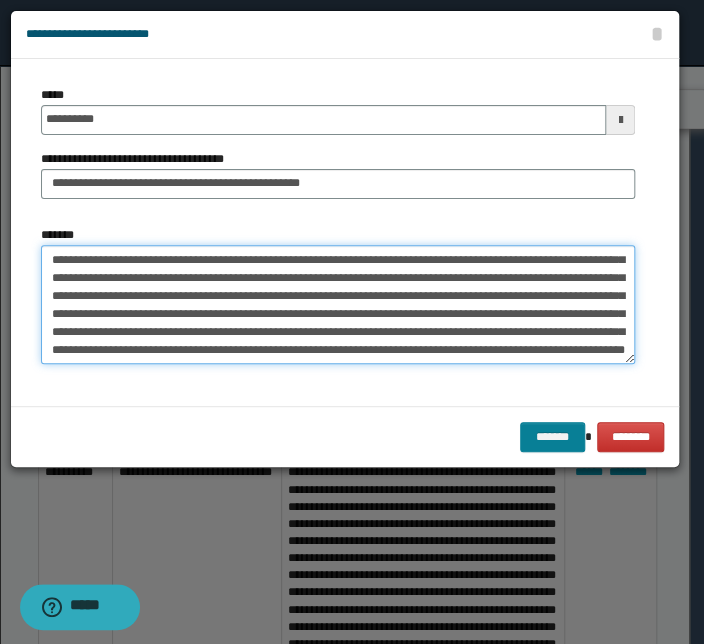 type on "**********" 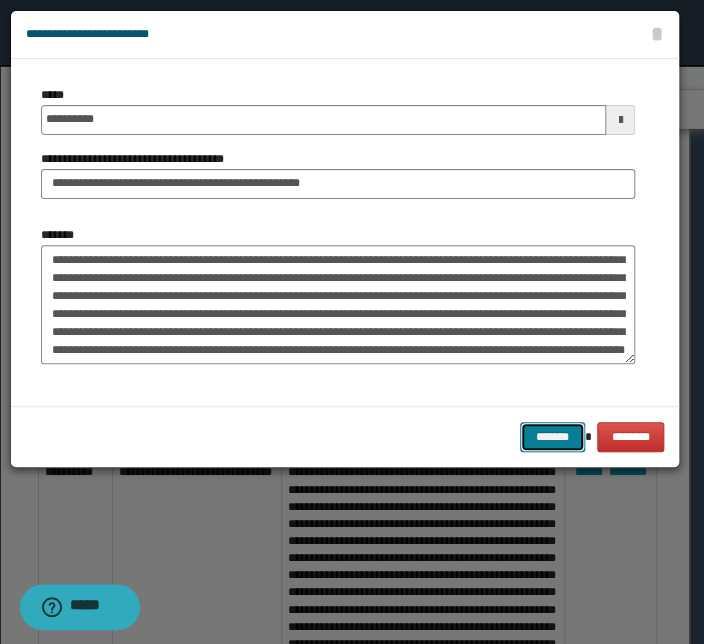 click on "*******" at bounding box center (552, 437) 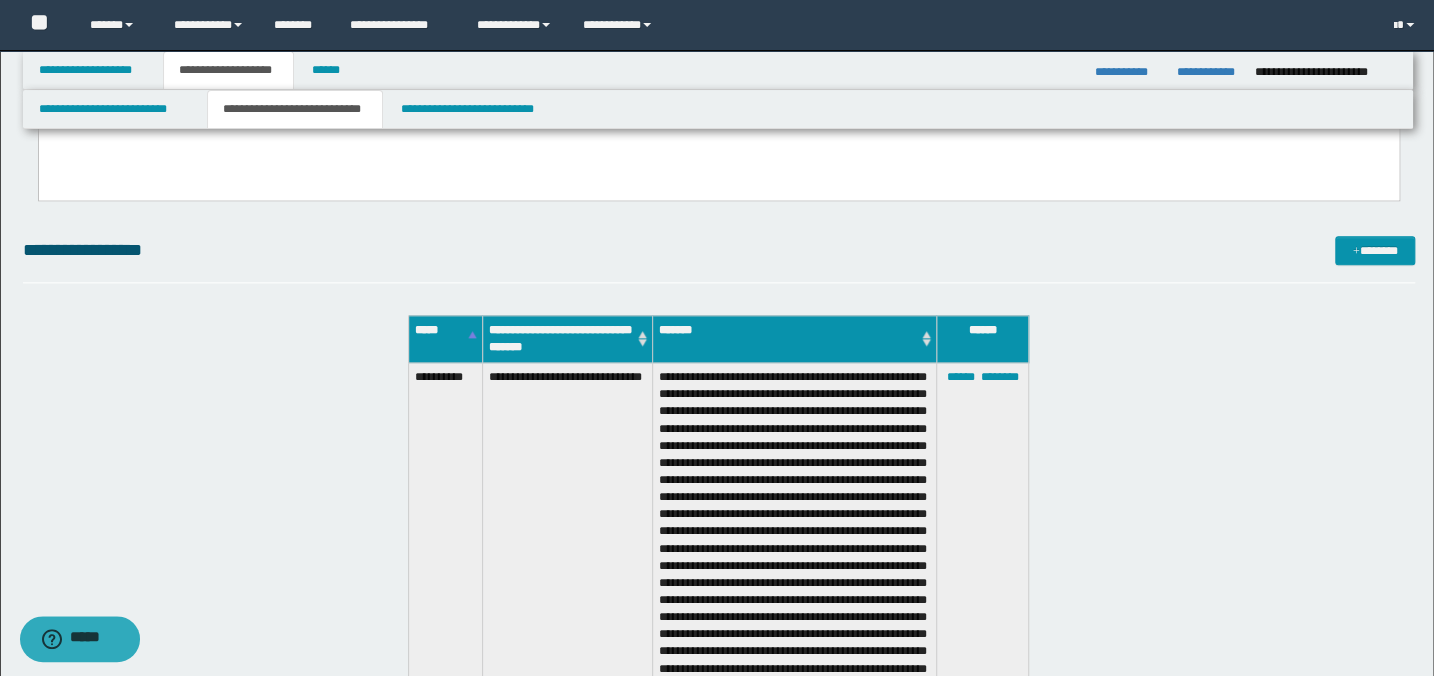 click on "**********" at bounding box center (719, 452) 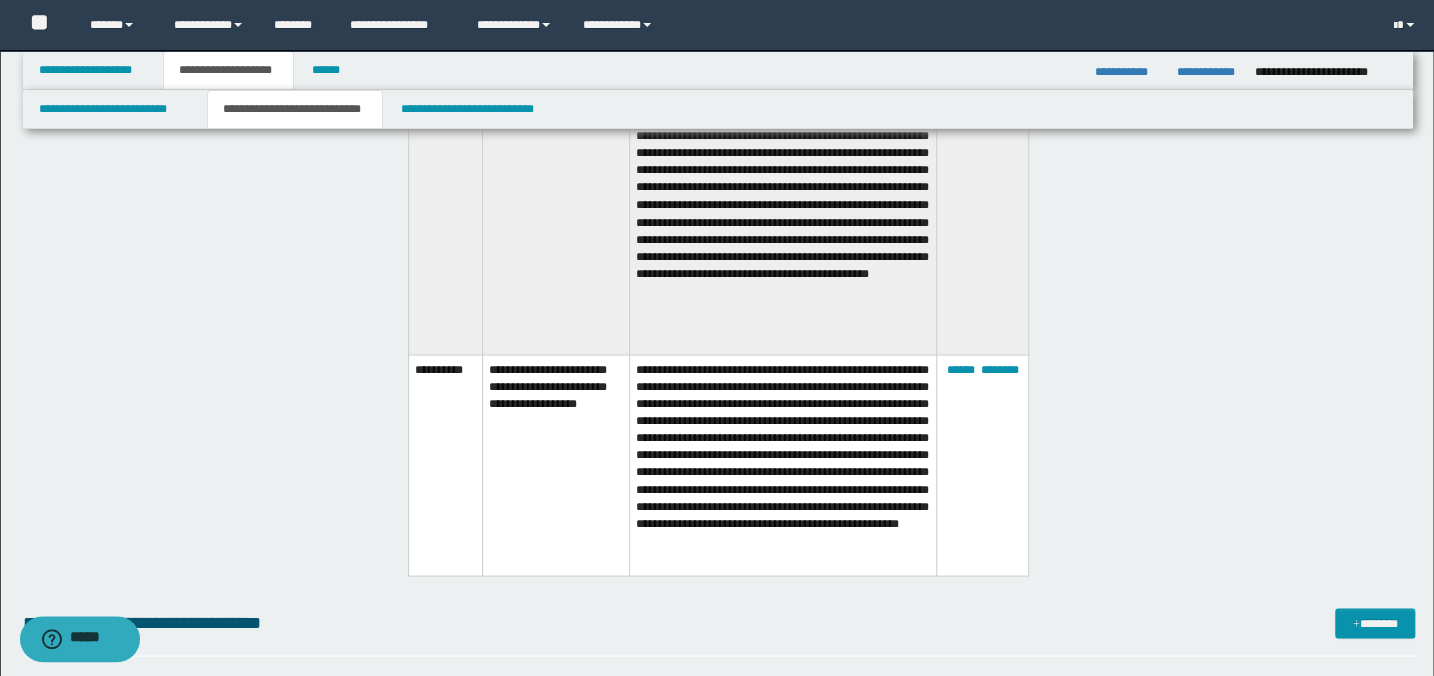 scroll, scrollTop: 10242, scrollLeft: 0, axis: vertical 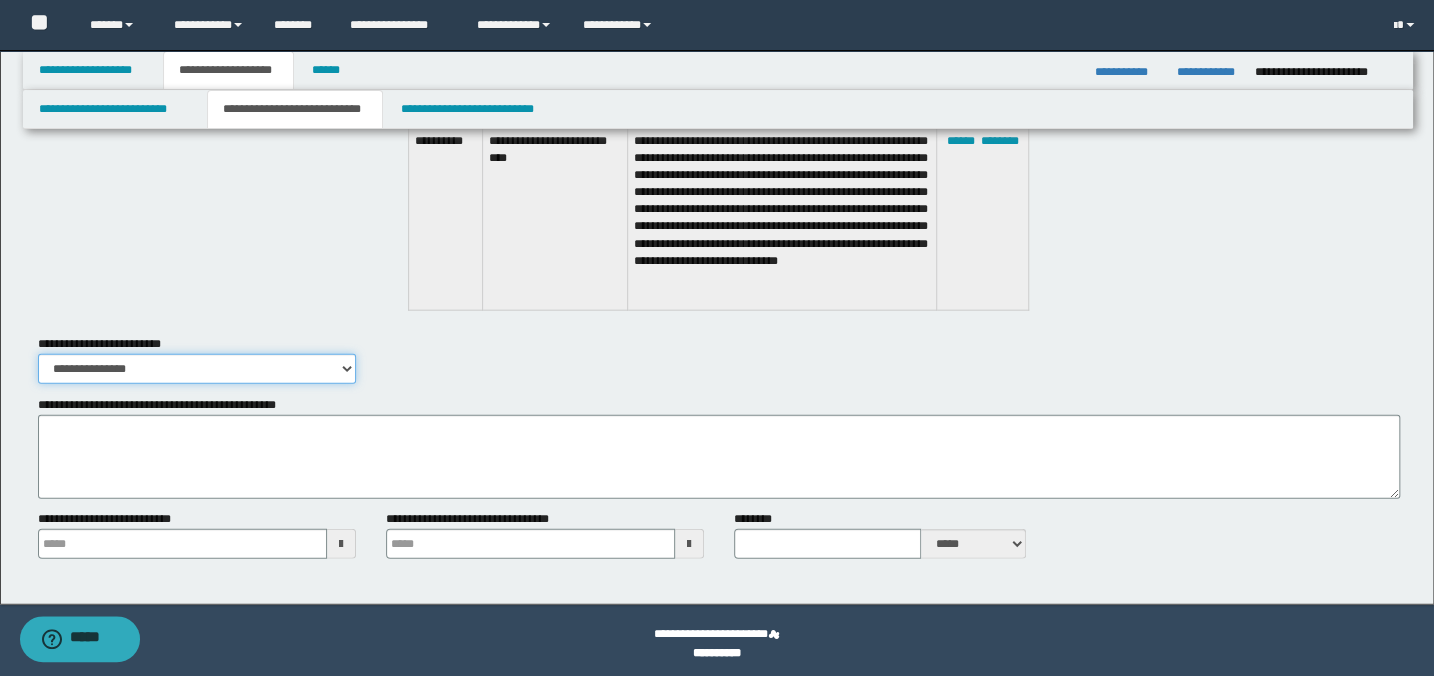 click on "**********" at bounding box center (197, 369) 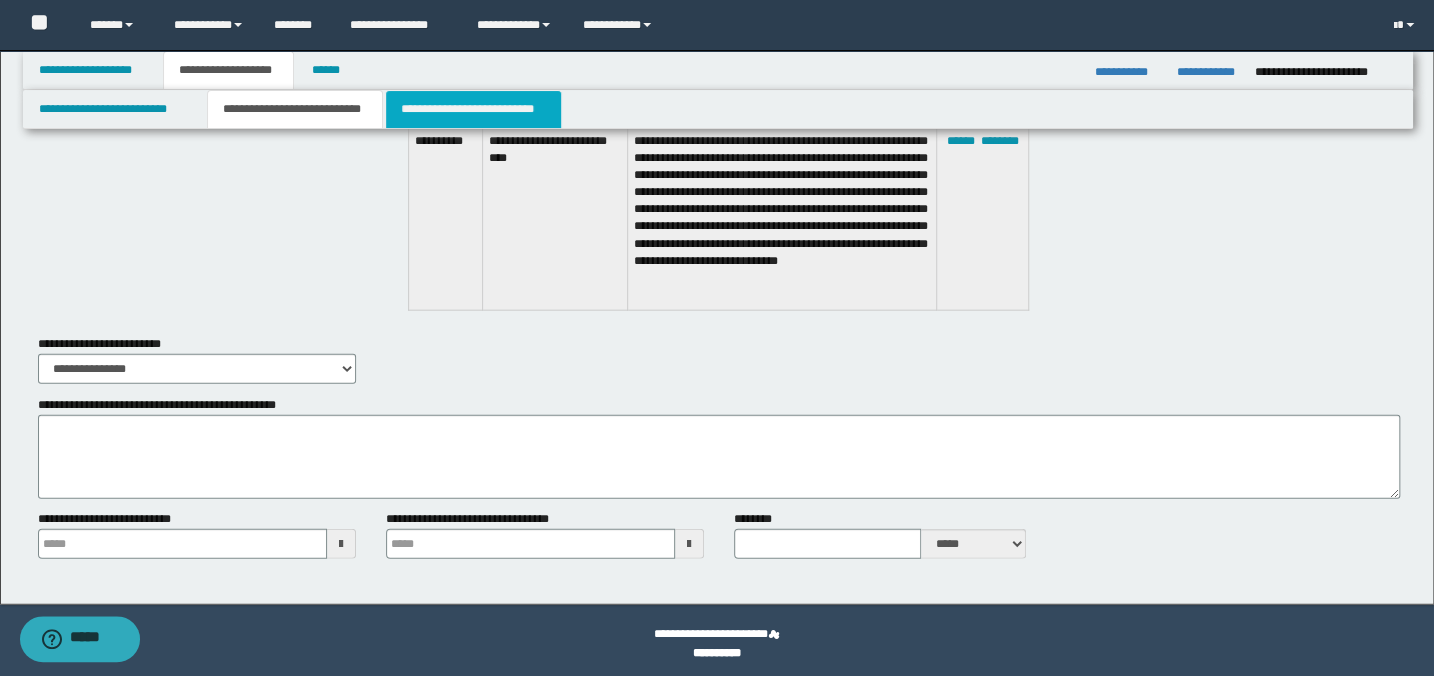 click on "**********" at bounding box center [473, 109] 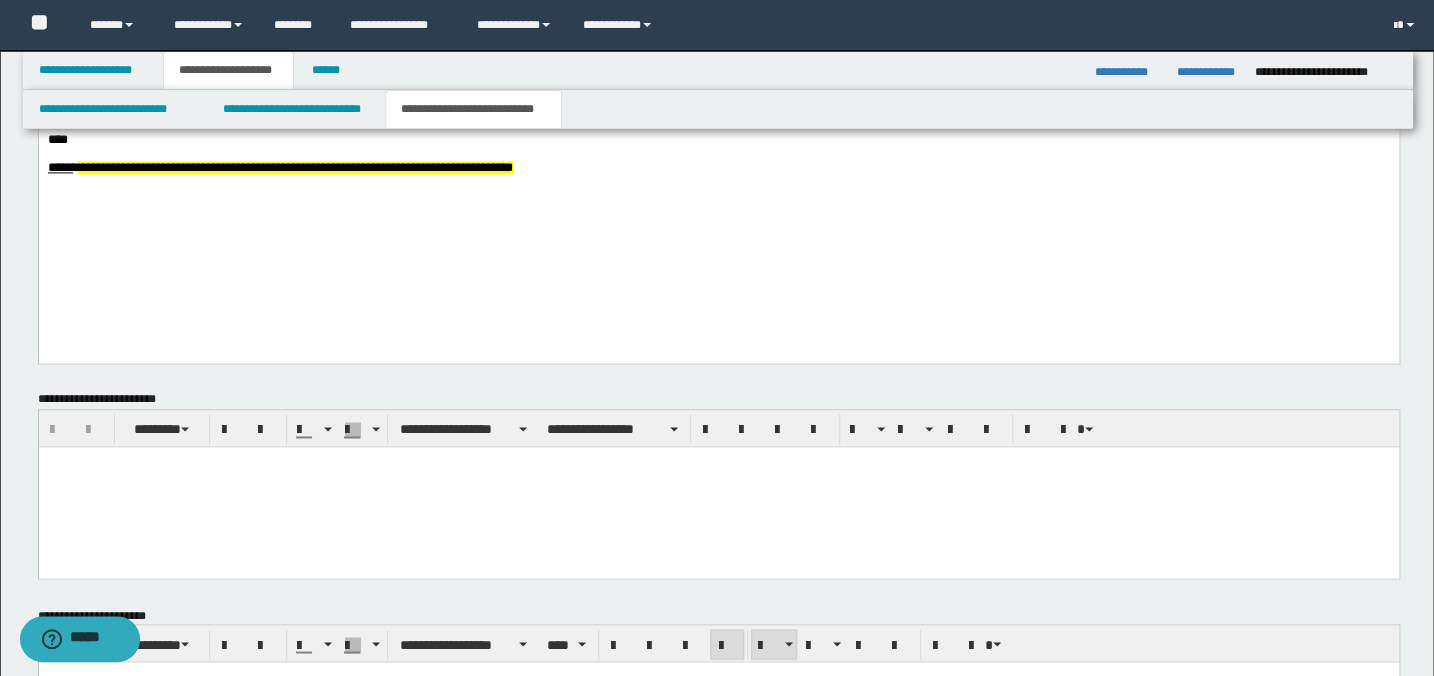 scroll, scrollTop: 1375, scrollLeft: 0, axis: vertical 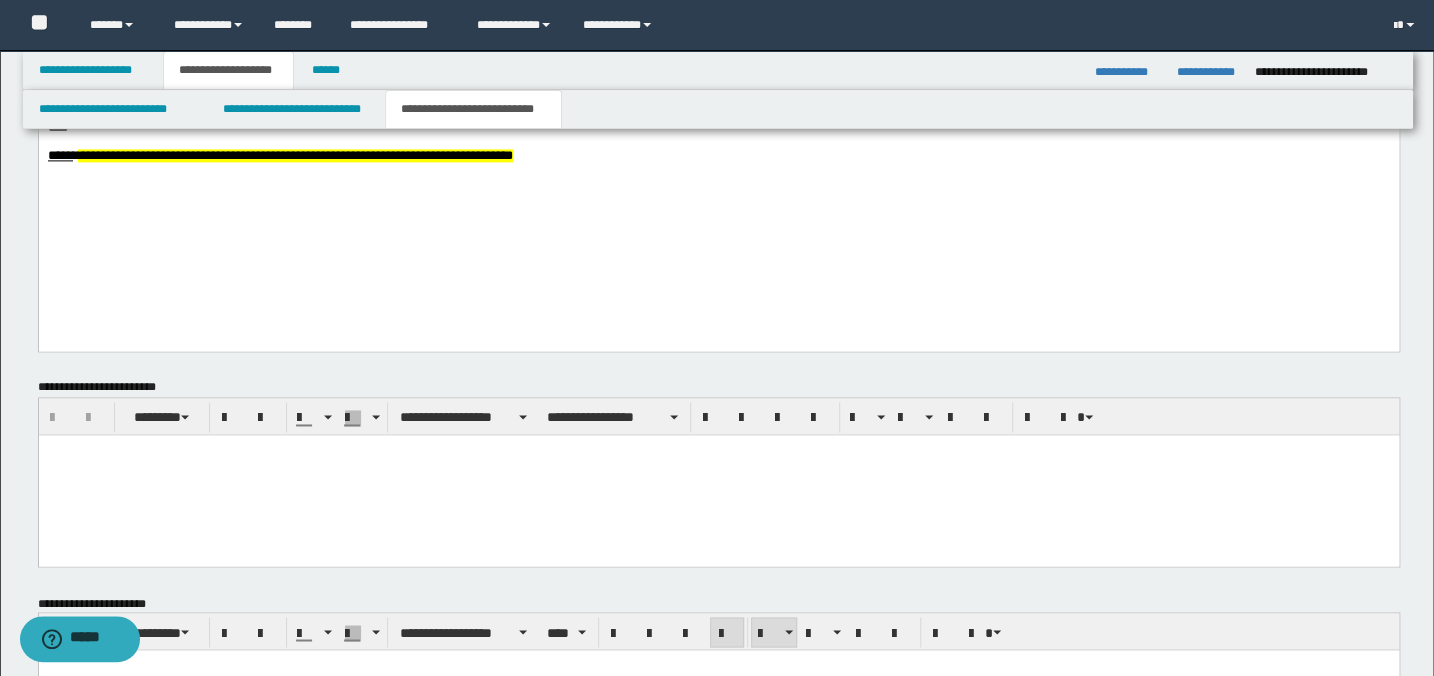 click on "**********" at bounding box center (718, 23) 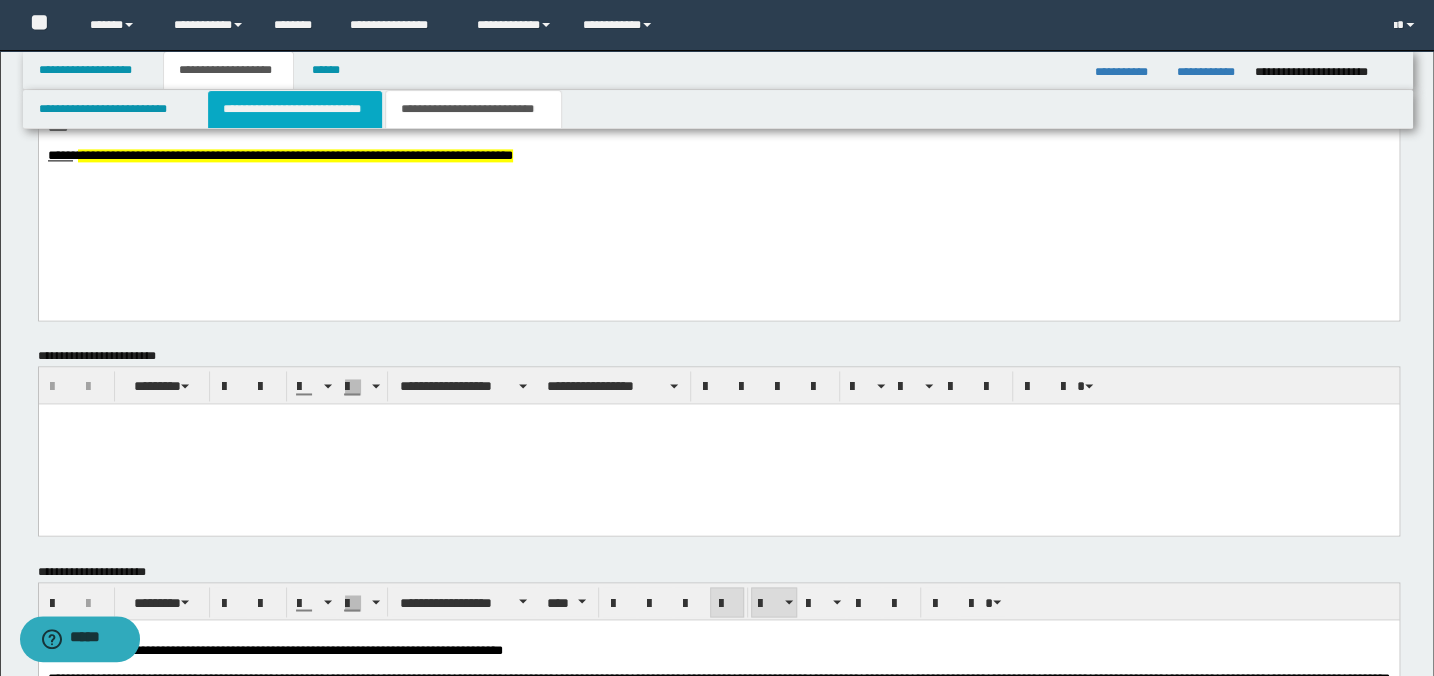 click on "**********" at bounding box center (294, 109) 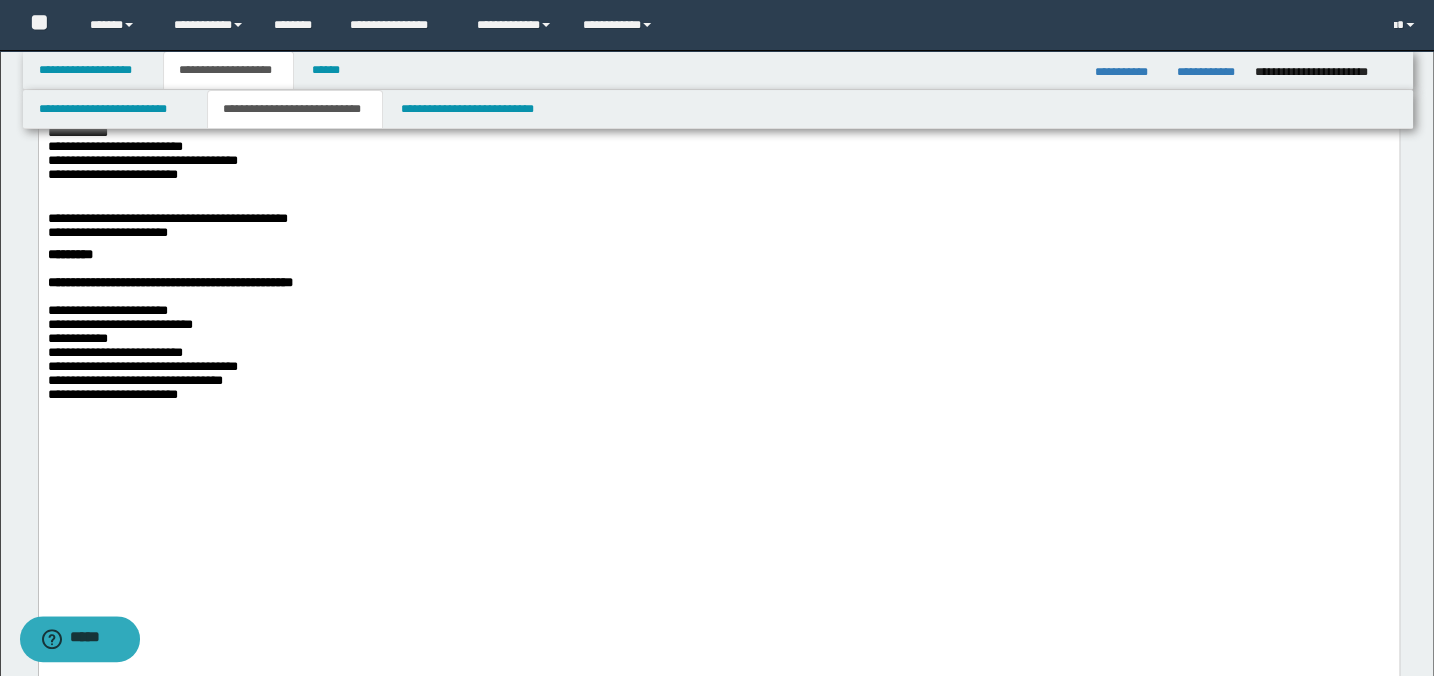 click on "**********" at bounding box center [718, 233] 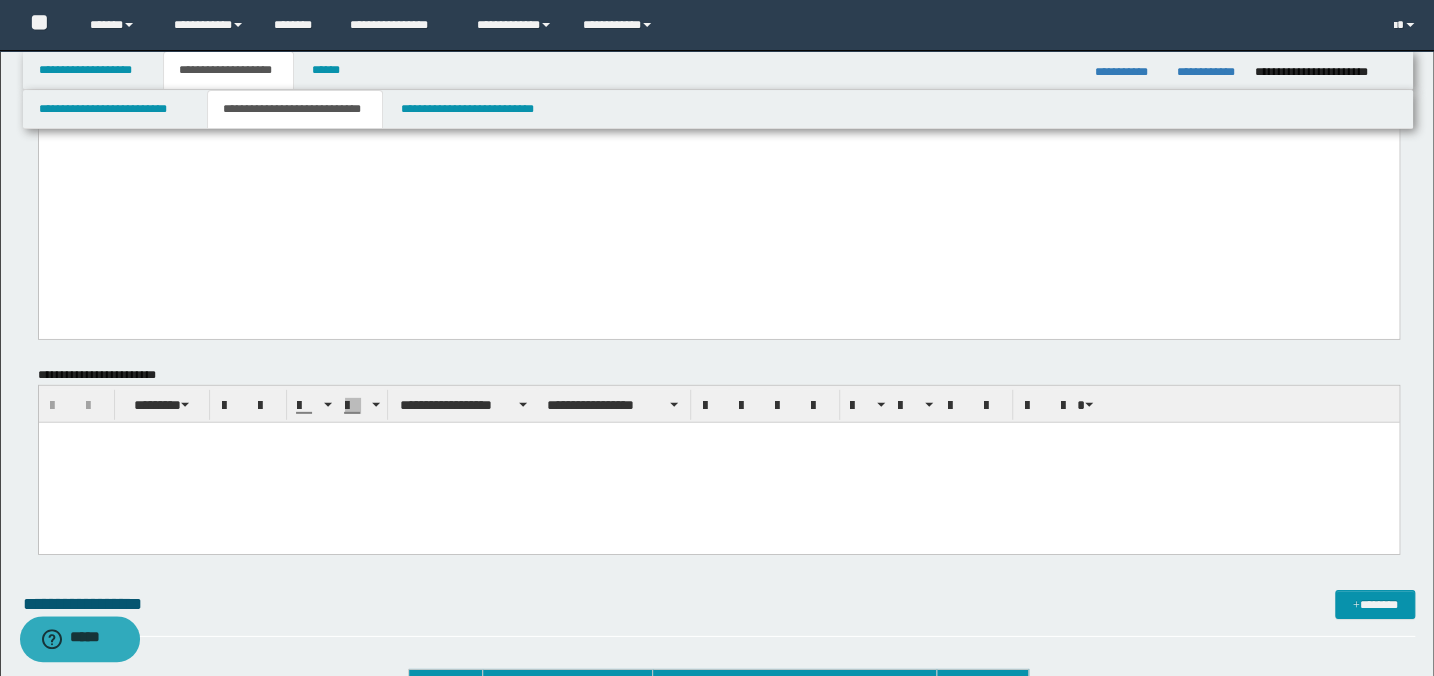 scroll, scrollTop: 2830, scrollLeft: 0, axis: vertical 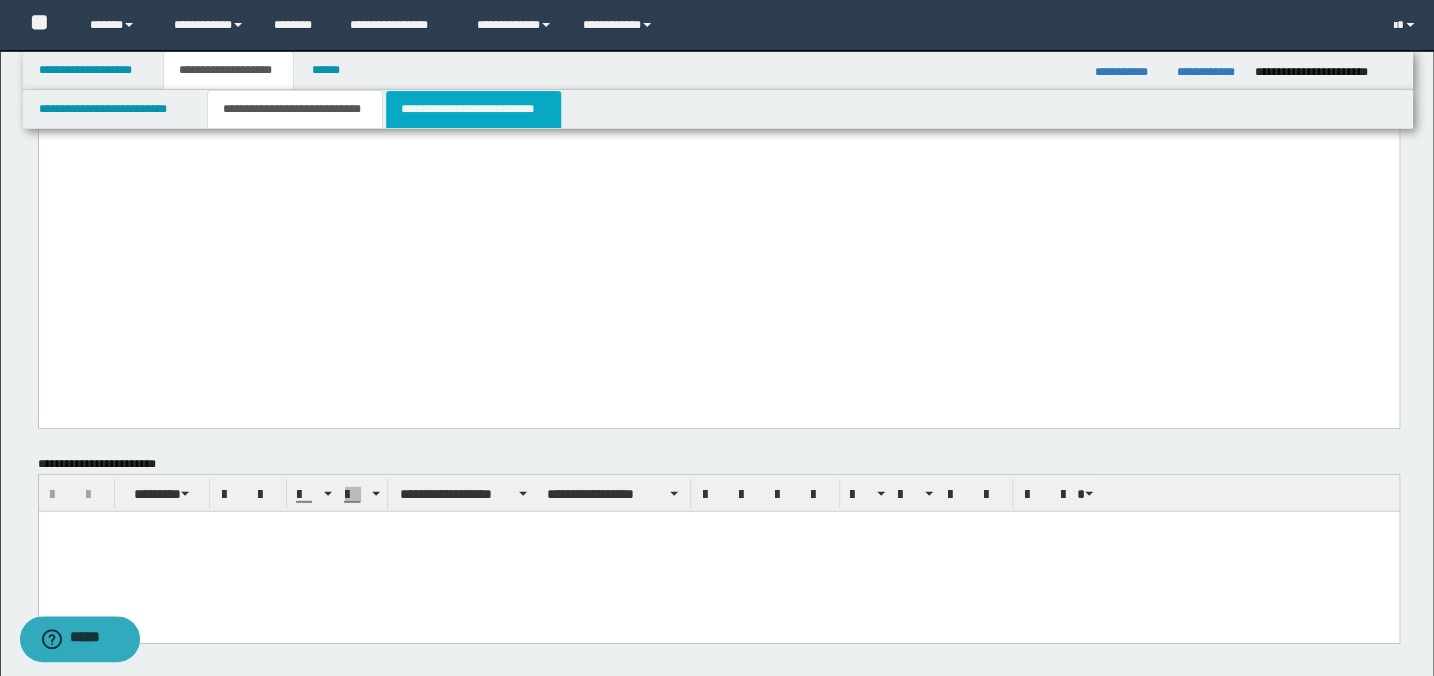 click on "**********" at bounding box center [473, 109] 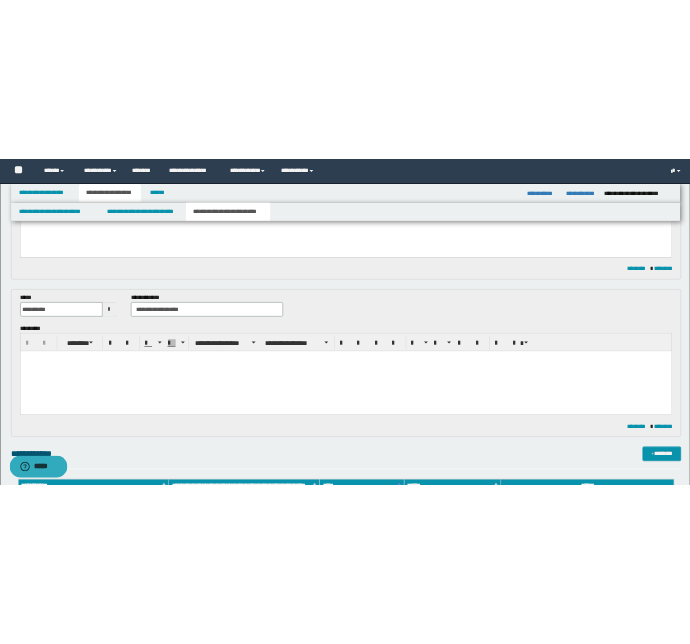 scroll, scrollTop: 363, scrollLeft: 0, axis: vertical 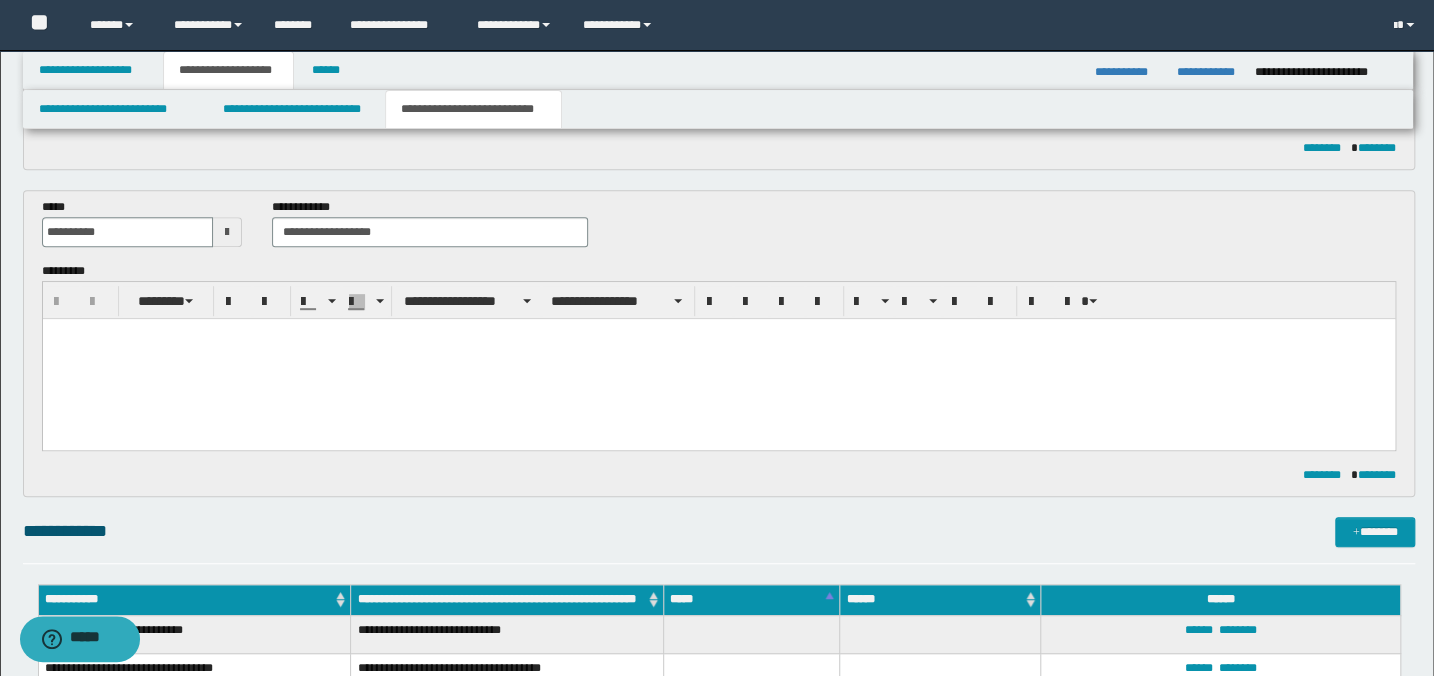 click at bounding box center [718, 359] 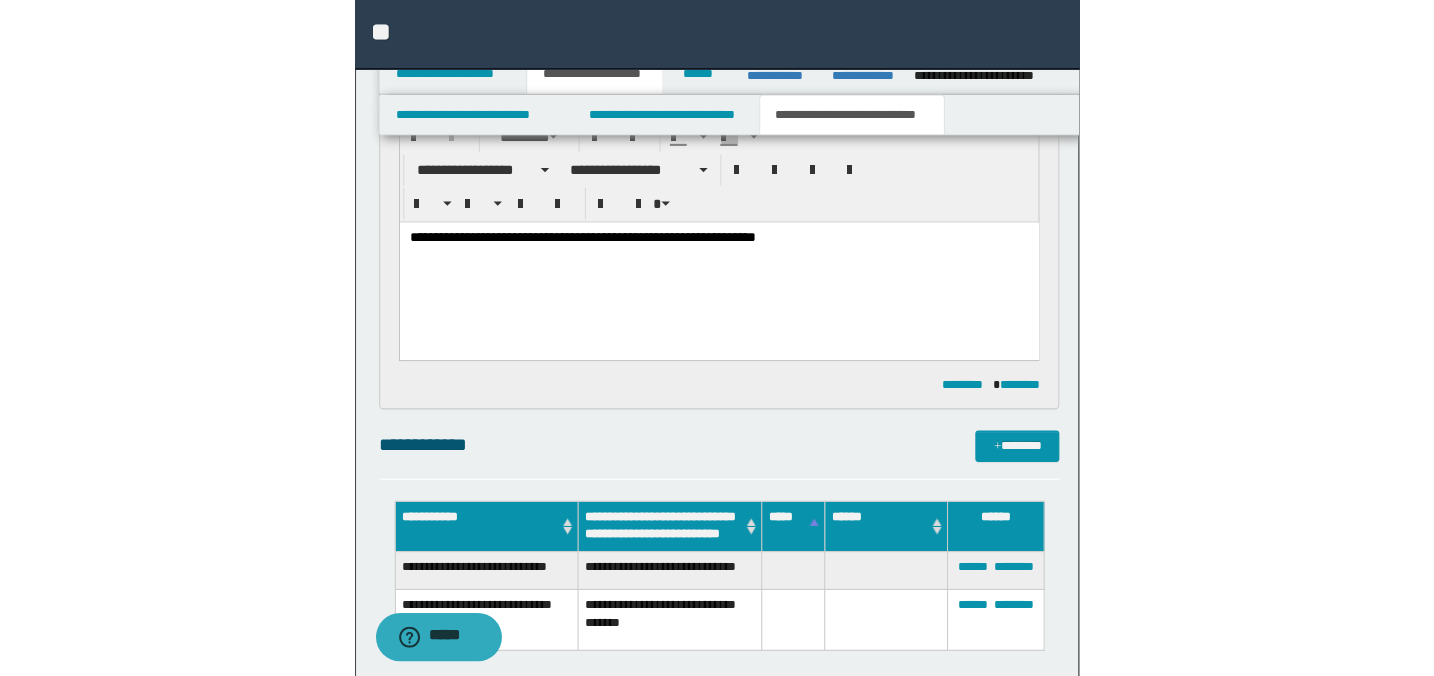 scroll, scrollTop: 727, scrollLeft: 0, axis: vertical 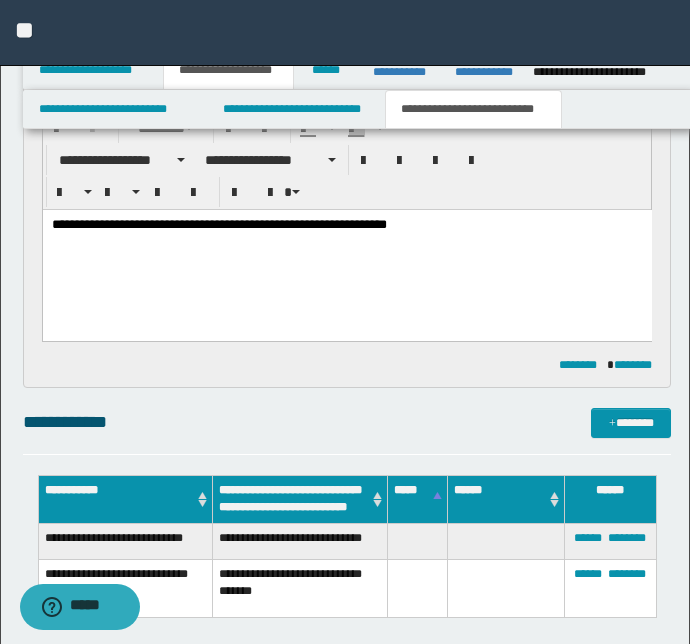 click on "**********" at bounding box center [346, 225] 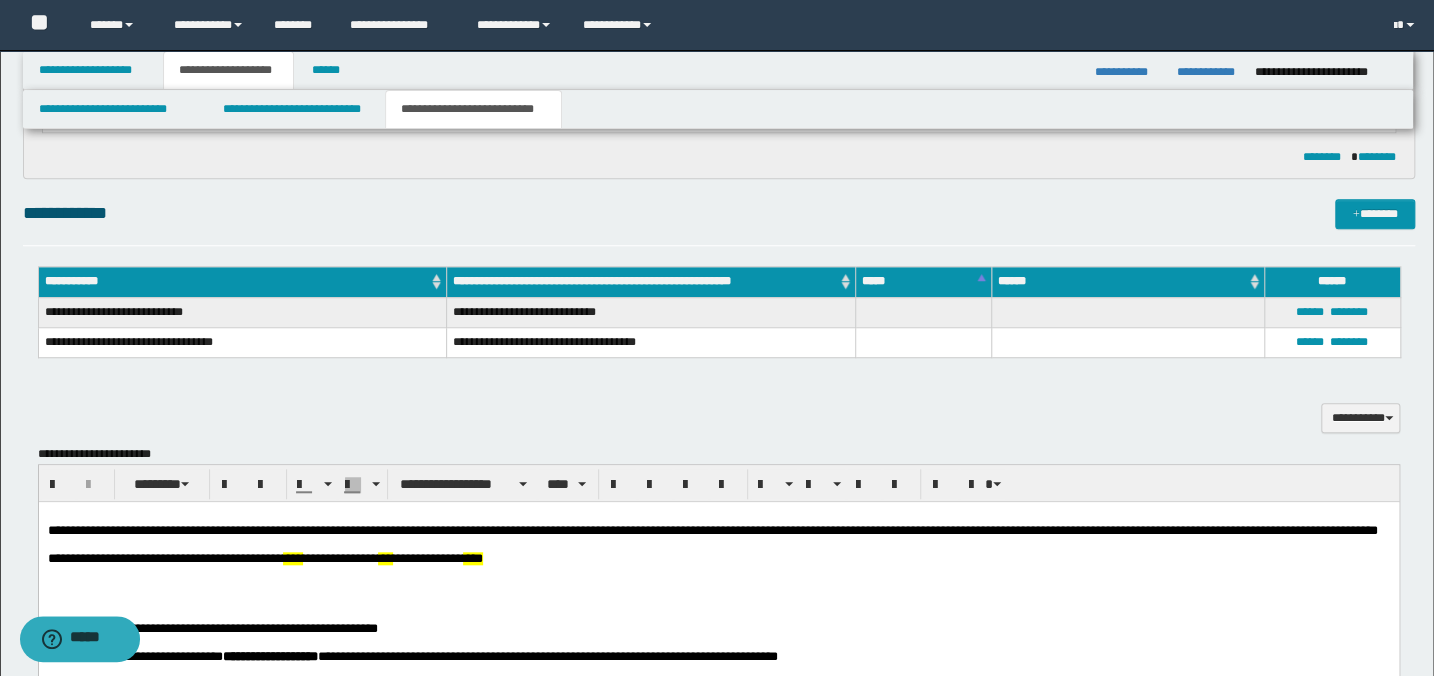 scroll, scrollTop: 545, scrollLeft: 0, axis: vertical 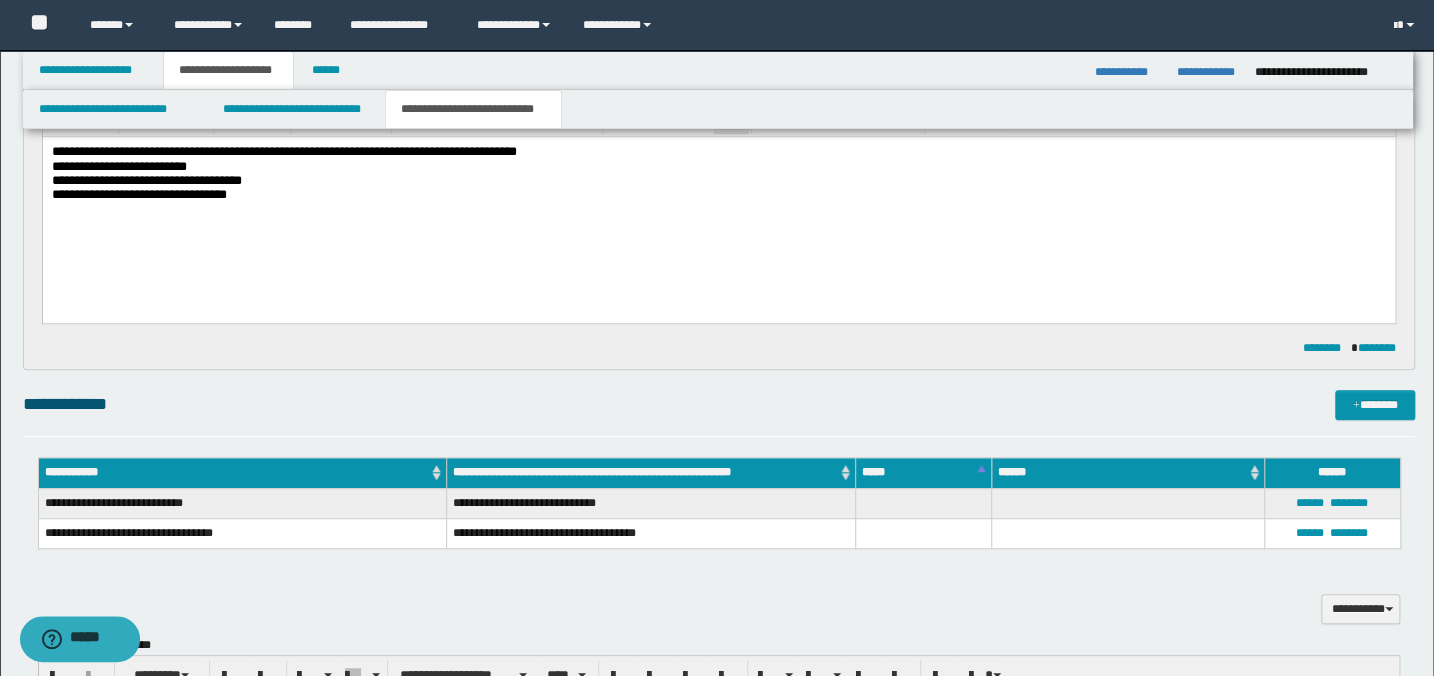 click on "**********" at bounding box center [718, 152] 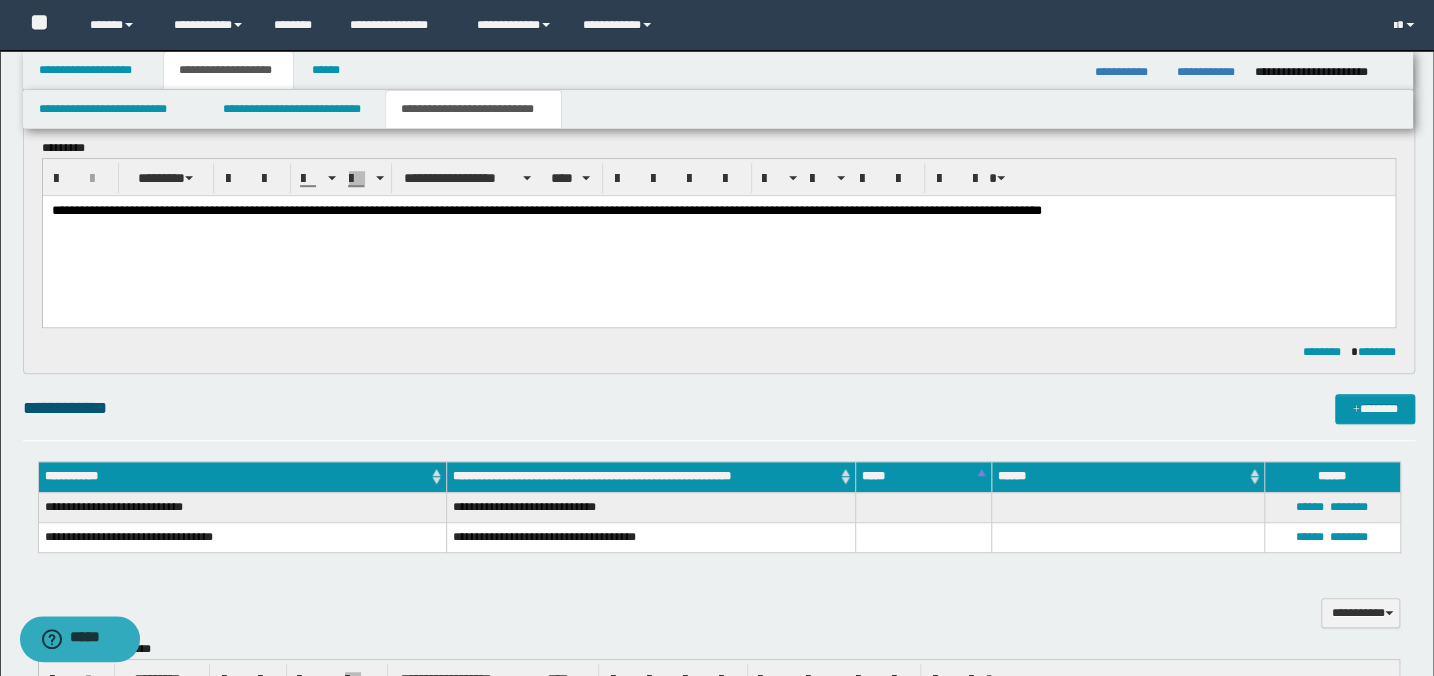 scroll, scrollTop: 454, scrollLeft: 0, axis: vertical 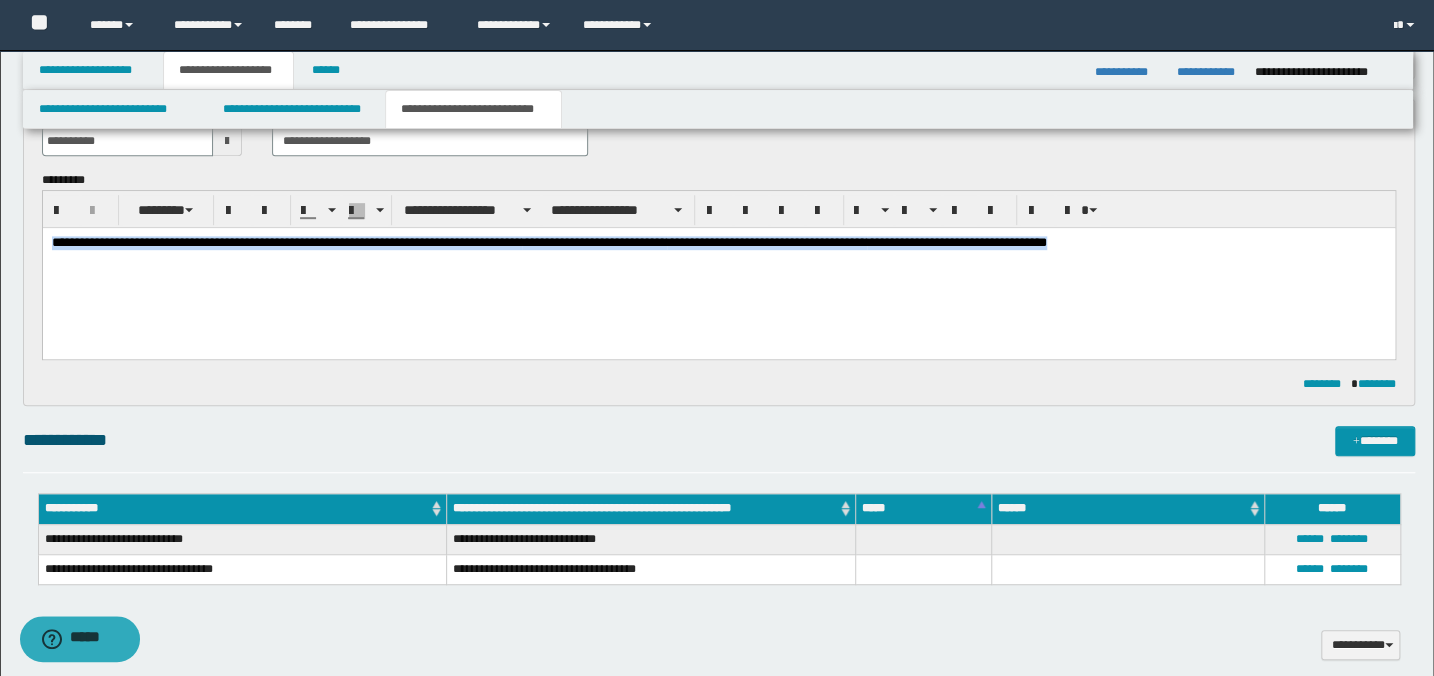 drag, startPoint x: 1119, startPoint y: 241, endPoint x: 87, endPoint y: 453, distance: 1053.5502 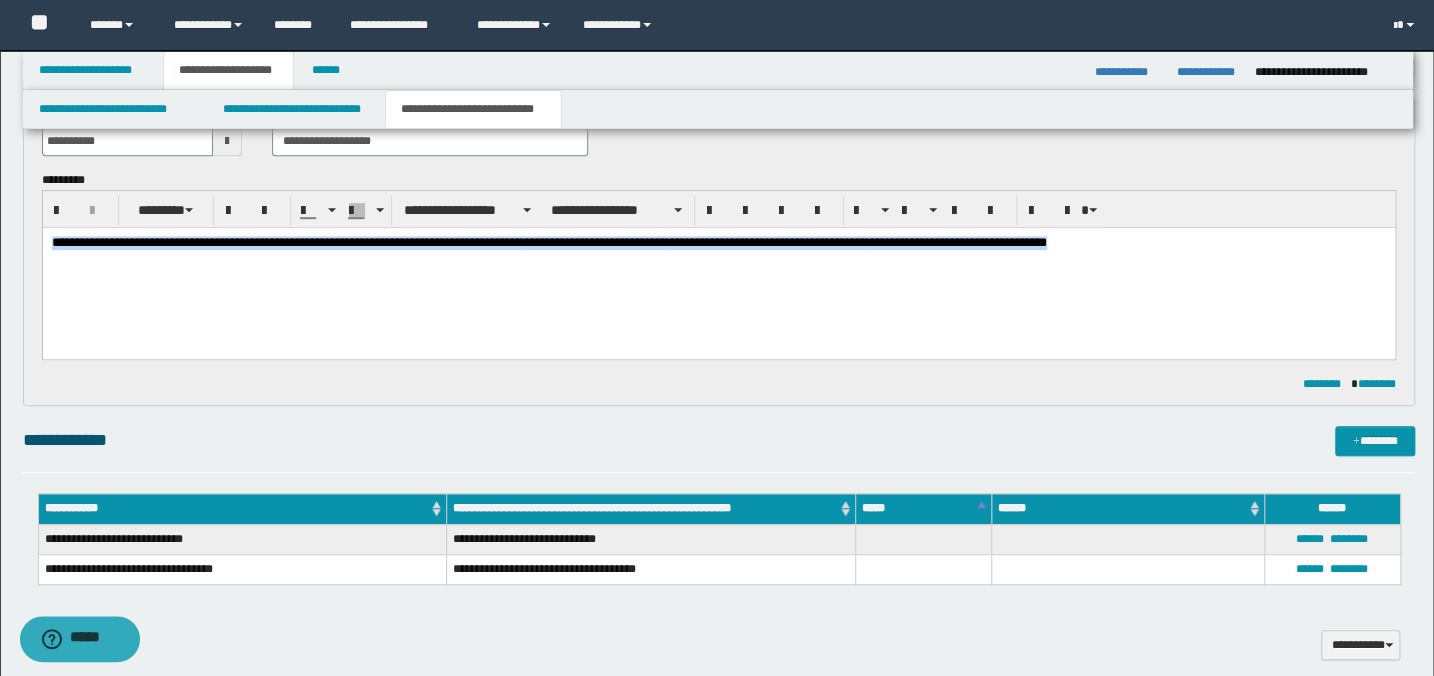 click on "**********" at bounding box center (718, 268) 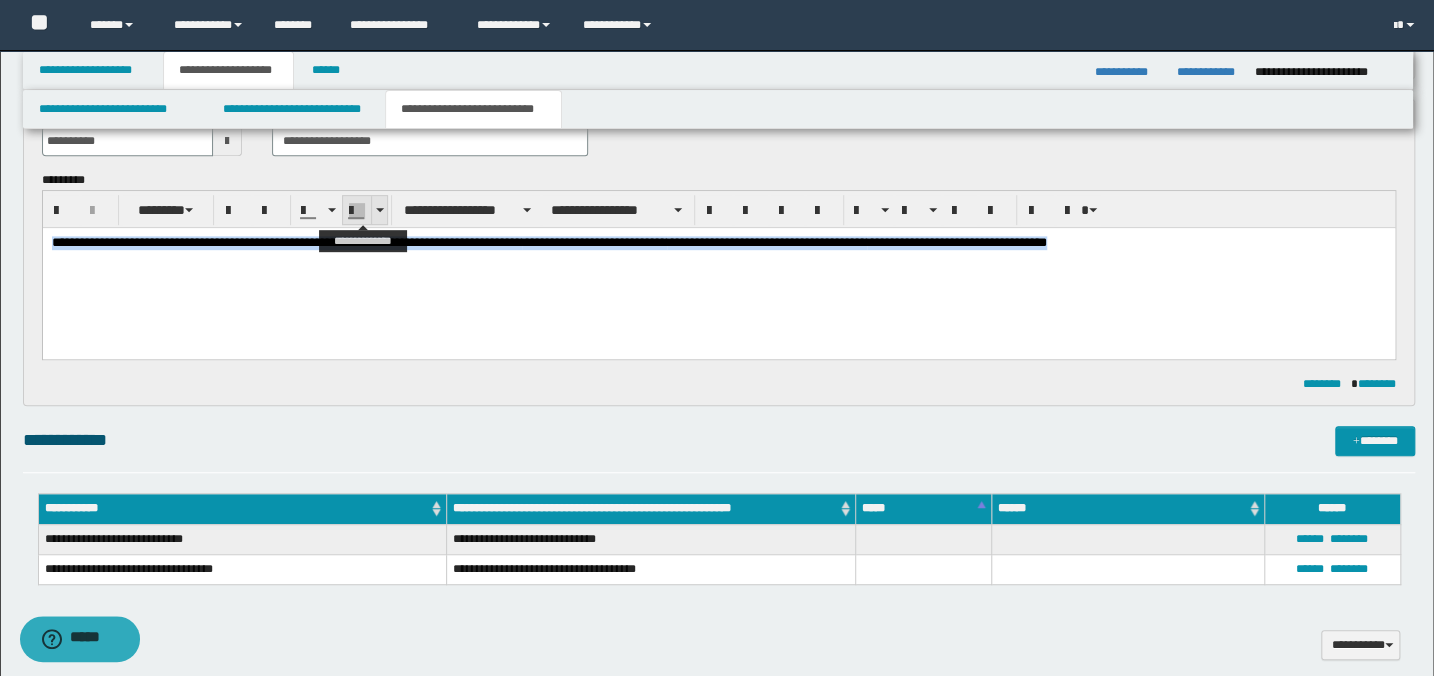 click at bounding box center (380, 210) 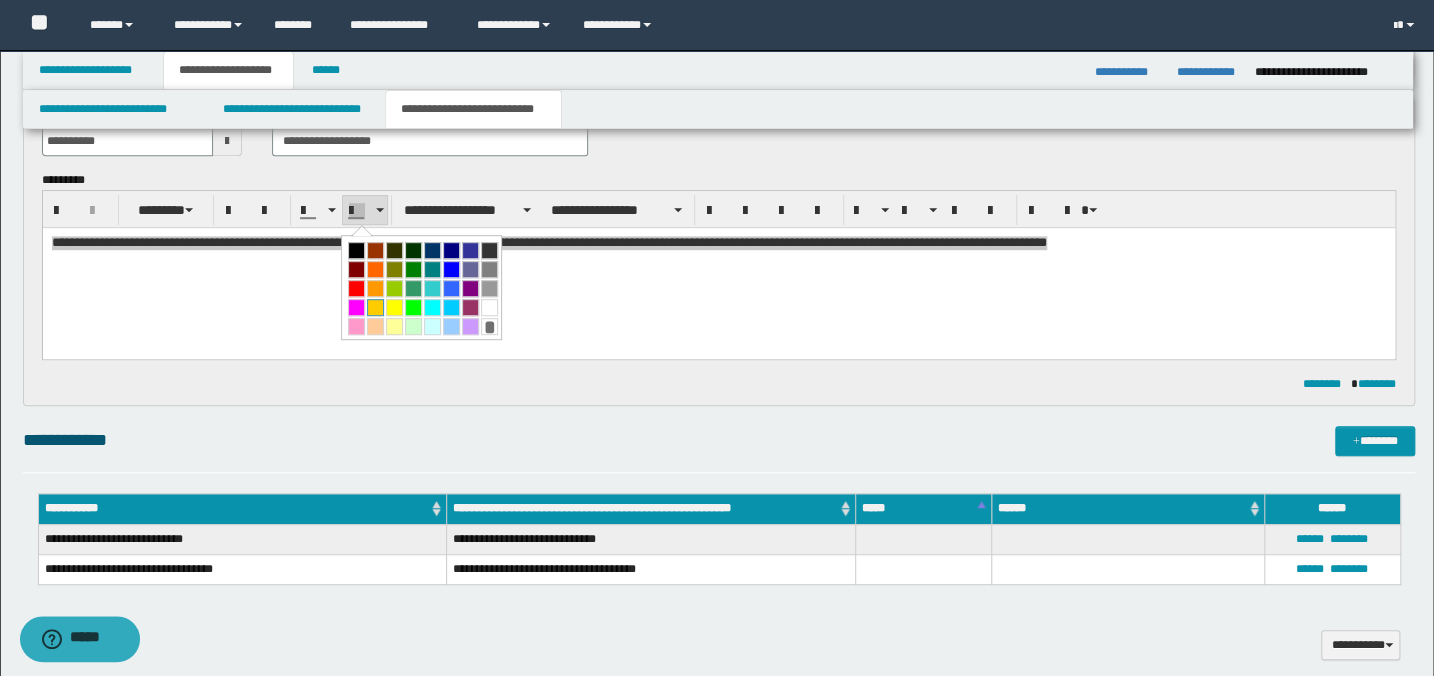 click at bounding box center [375, 307] 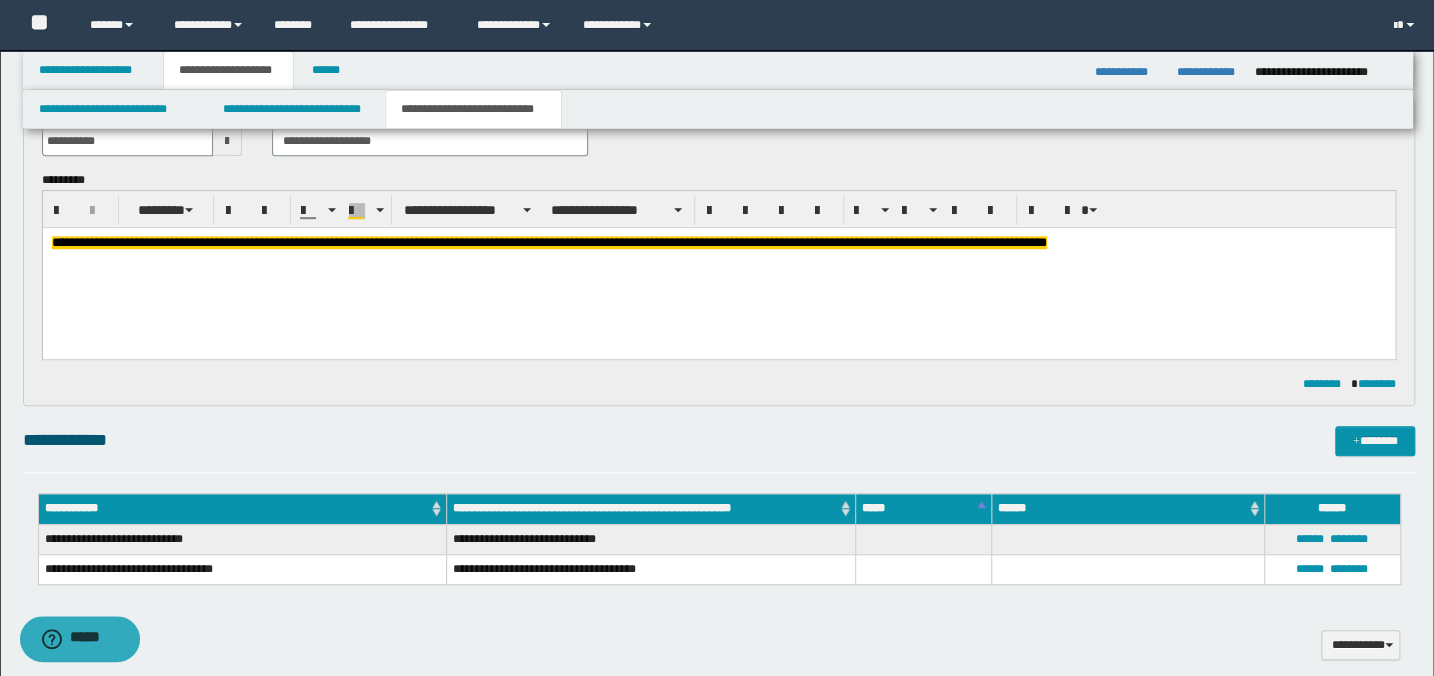 click on "**********" at bounding box center [718, 268] 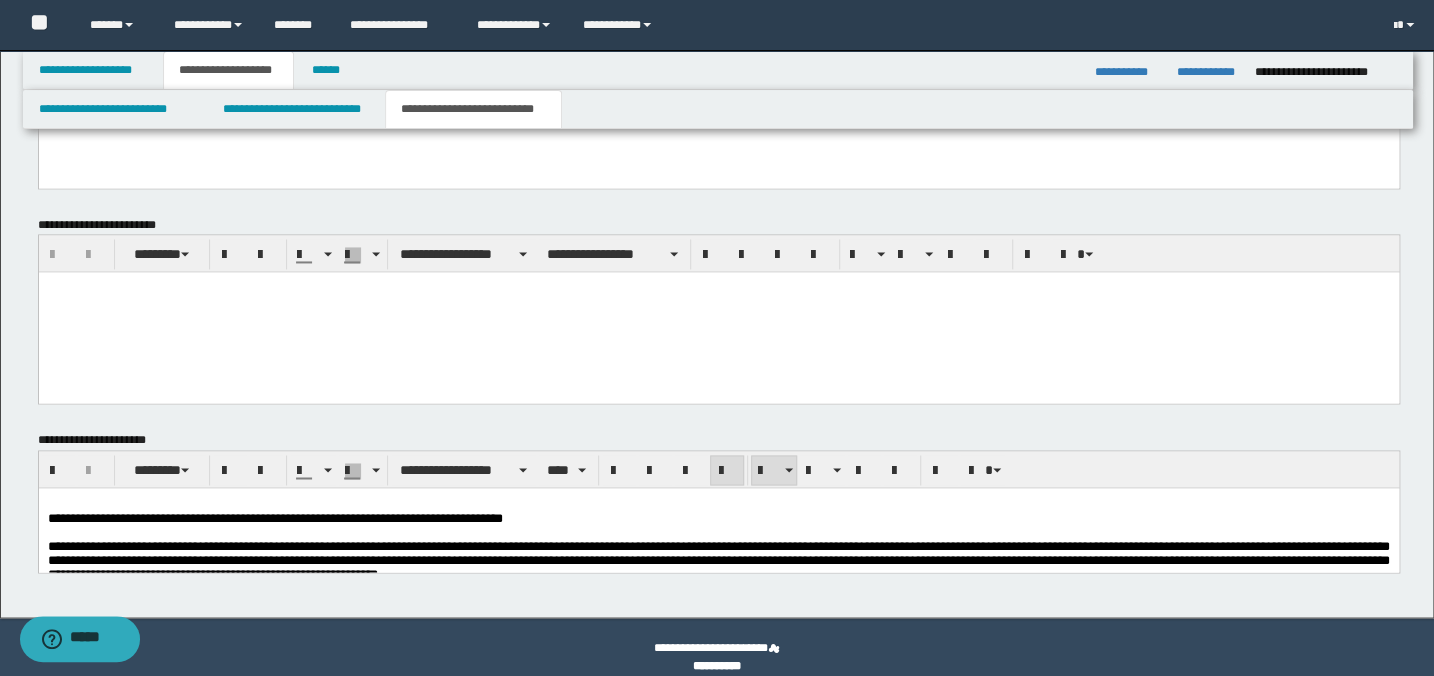 scroll, scrollTop: 1509, scrollLeft: 0, axis: vertical 